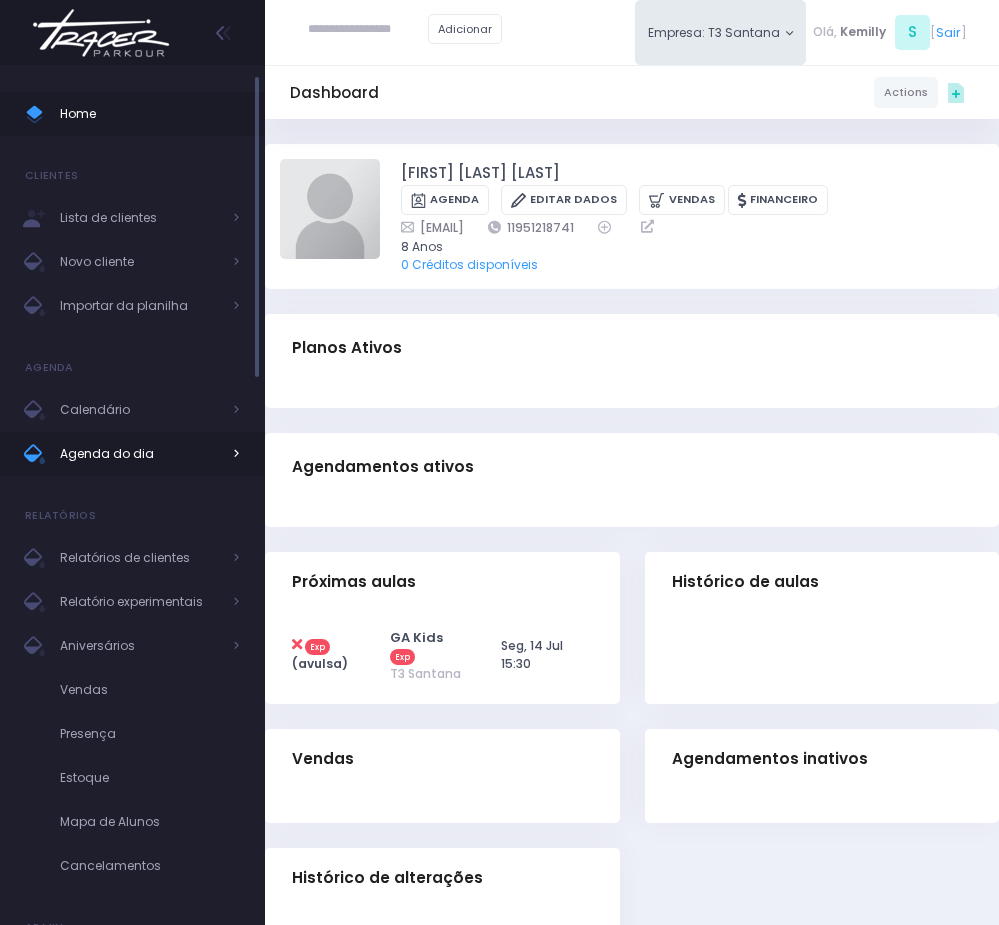 scroll, scrollTop: 0, scrollLeft: 0, axis: both 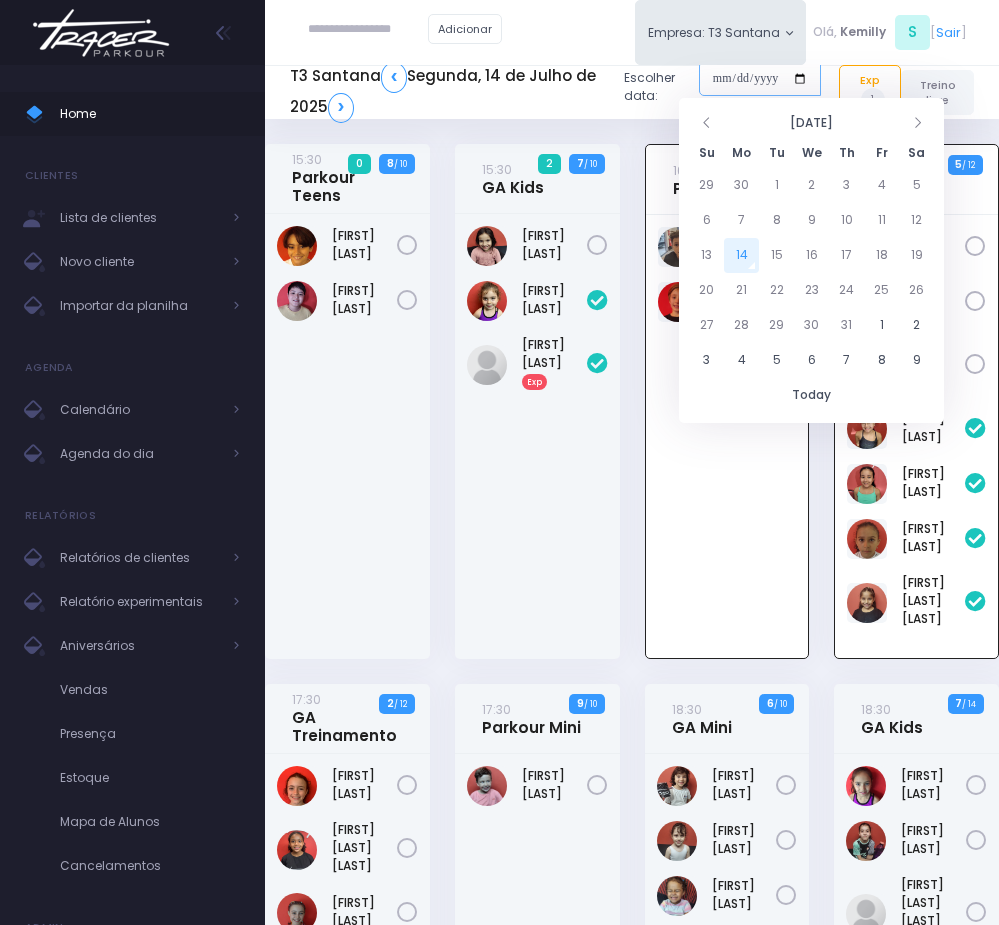click at bounding box center [760, 79] 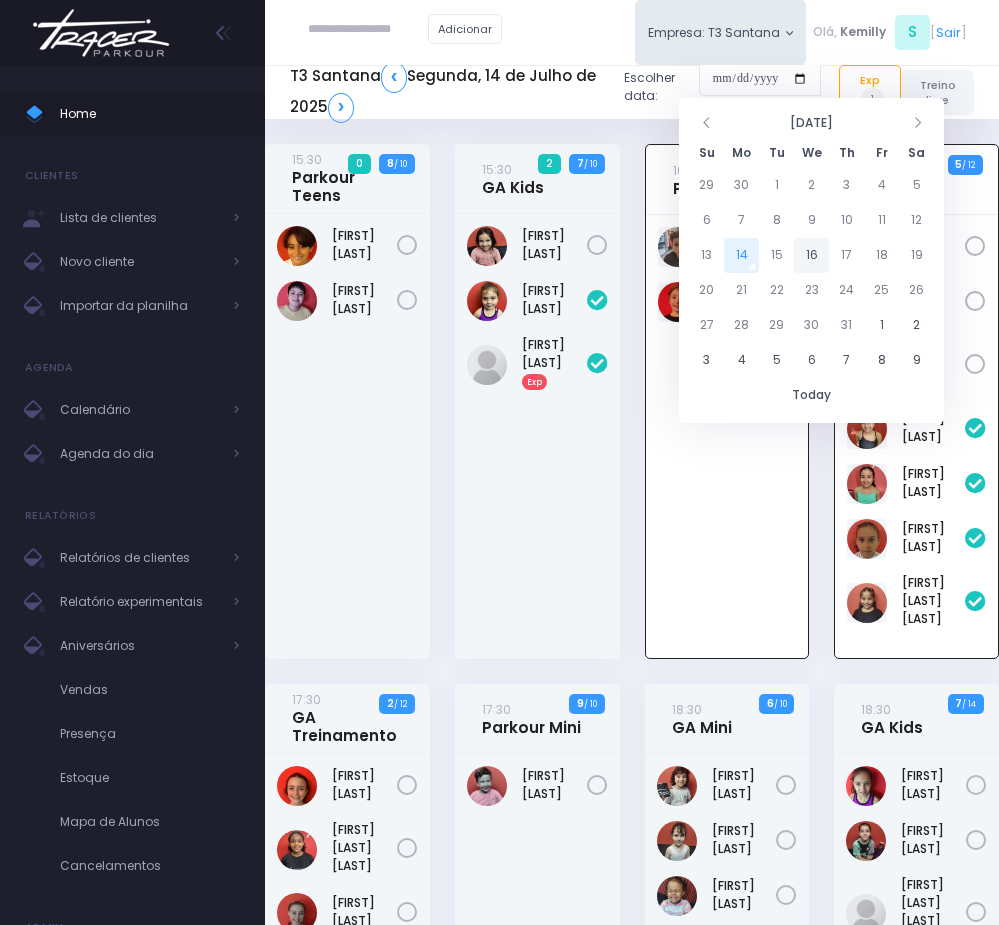 click on "16" at bounding box center (811, 255) 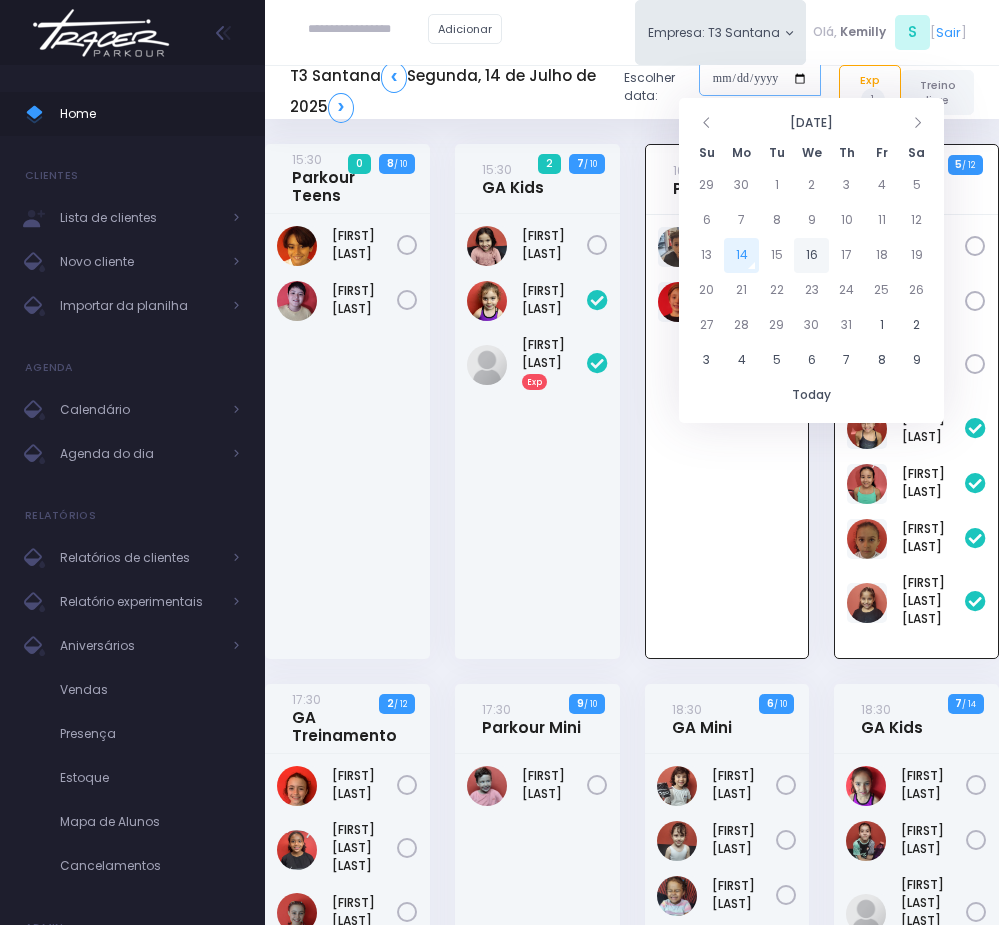 type on "**********" 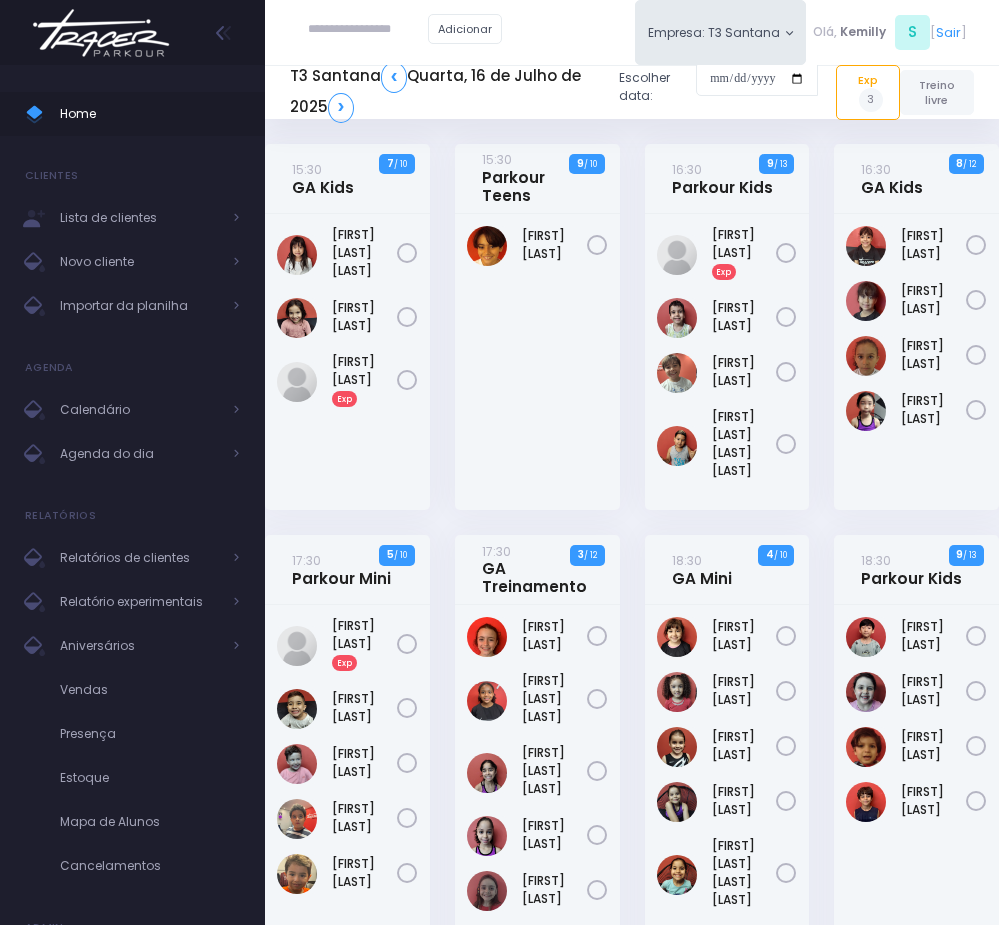 scroll, scrollTop: 0, scrollLeft: 0, axis: both 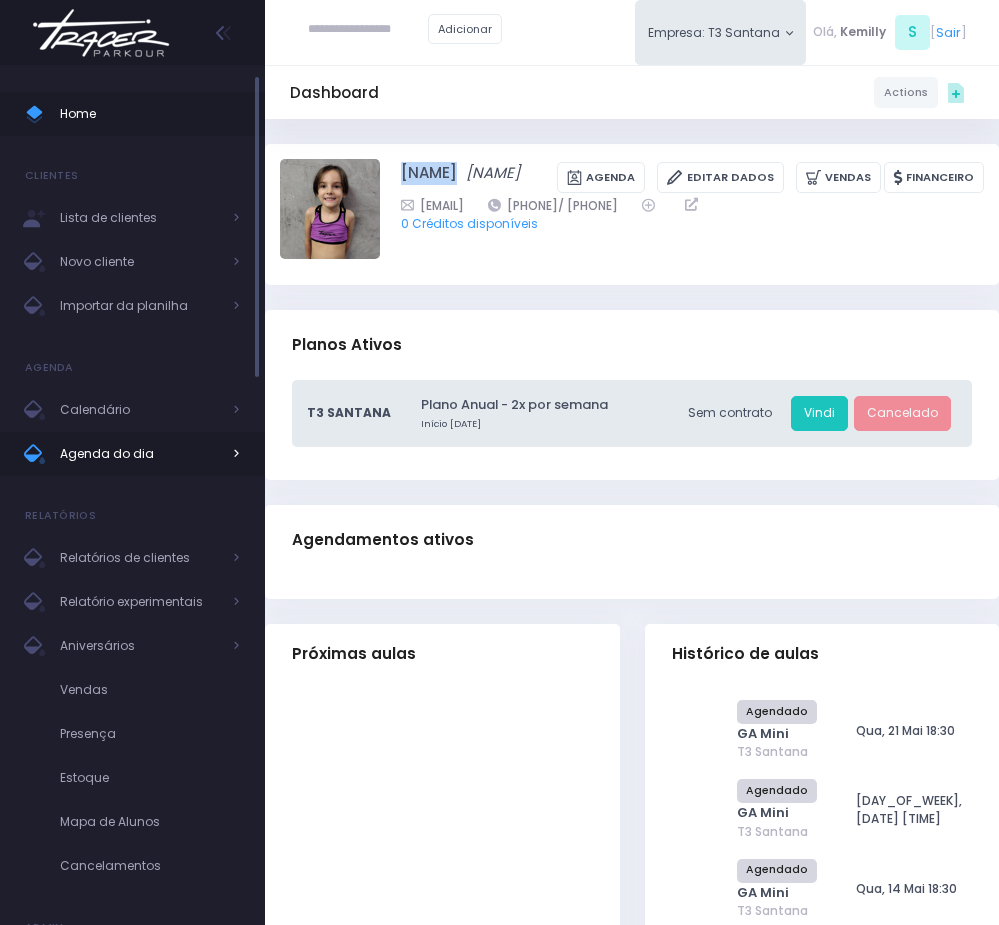 click on "Agenda do dia" at bounding box center (140, 454) 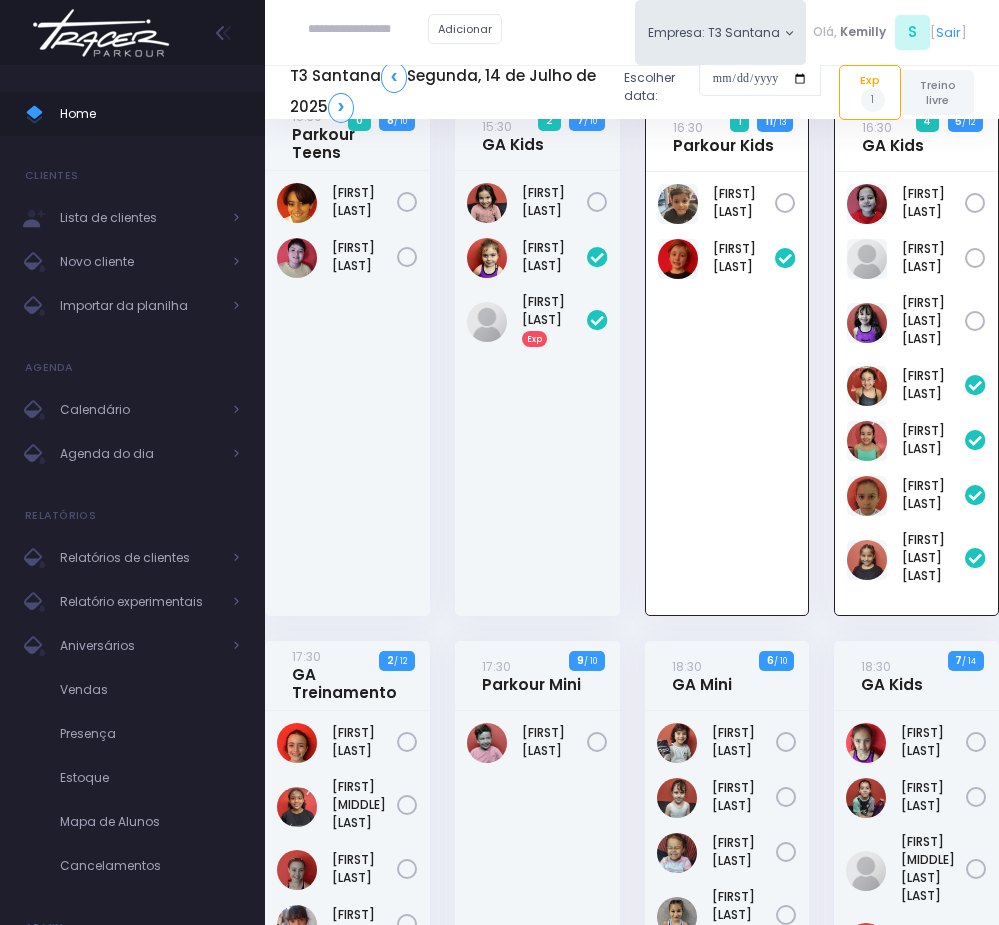 scroll, scrollTop: 0, scrollLeft: 0, axis: both 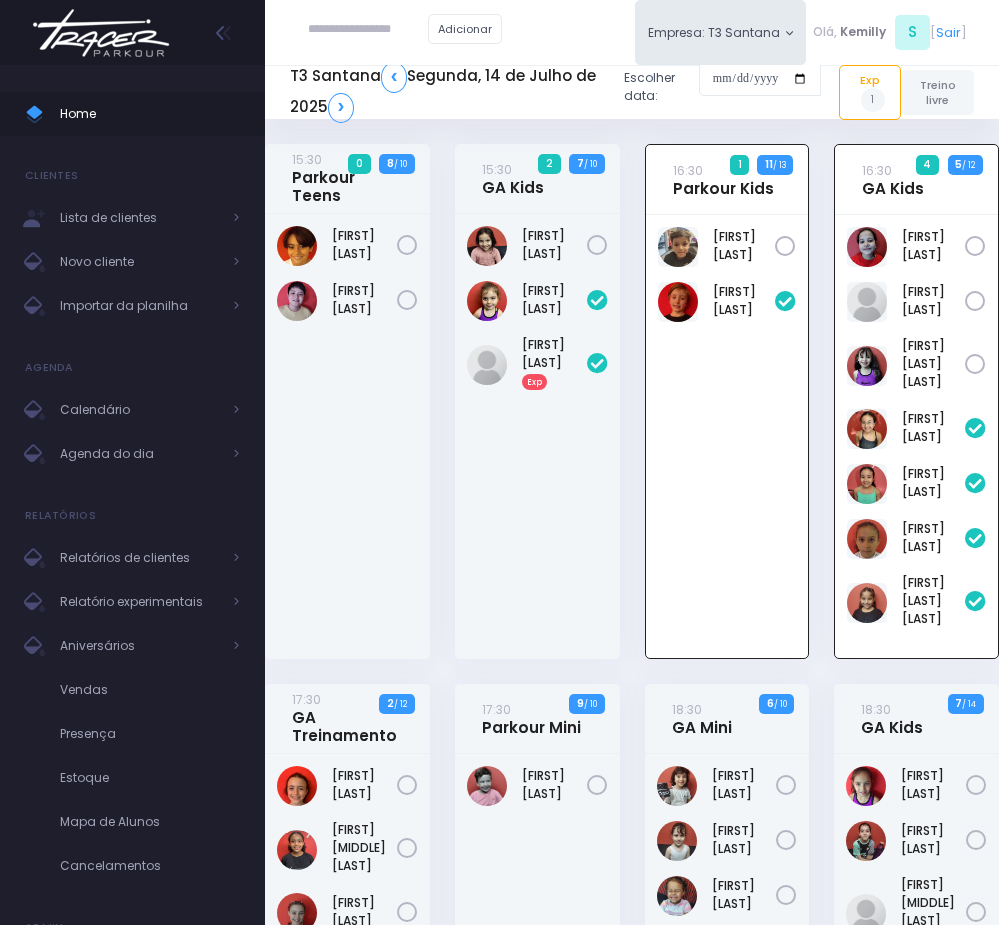 click at bounding box center [368, 30] 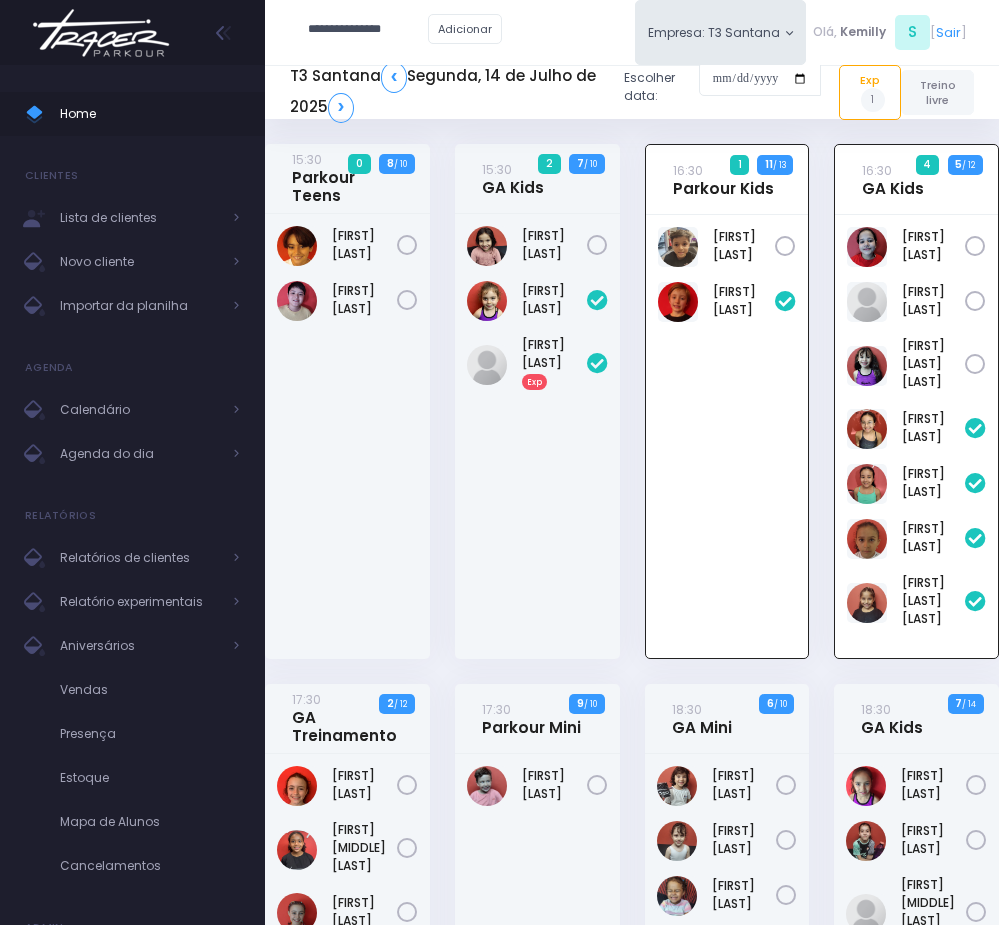 click on "**********" at bounding box center (368, 30) 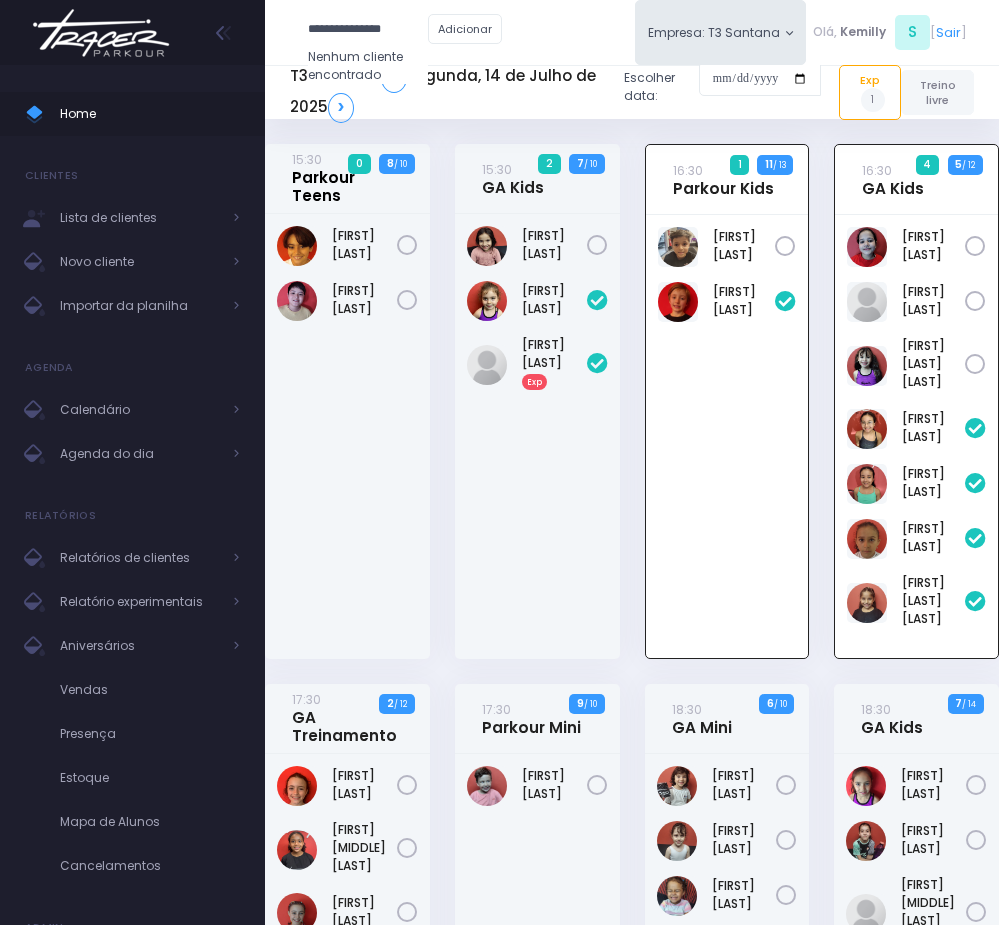 type on "**********" 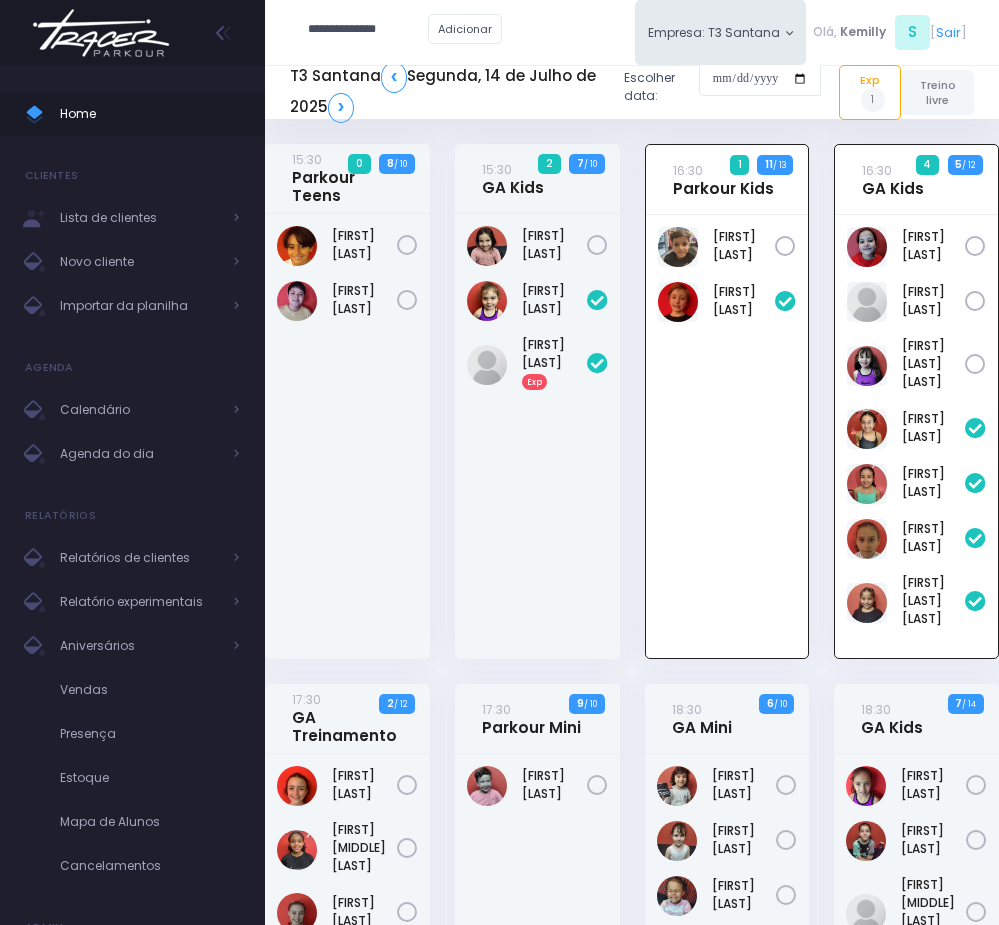 type on "**********" 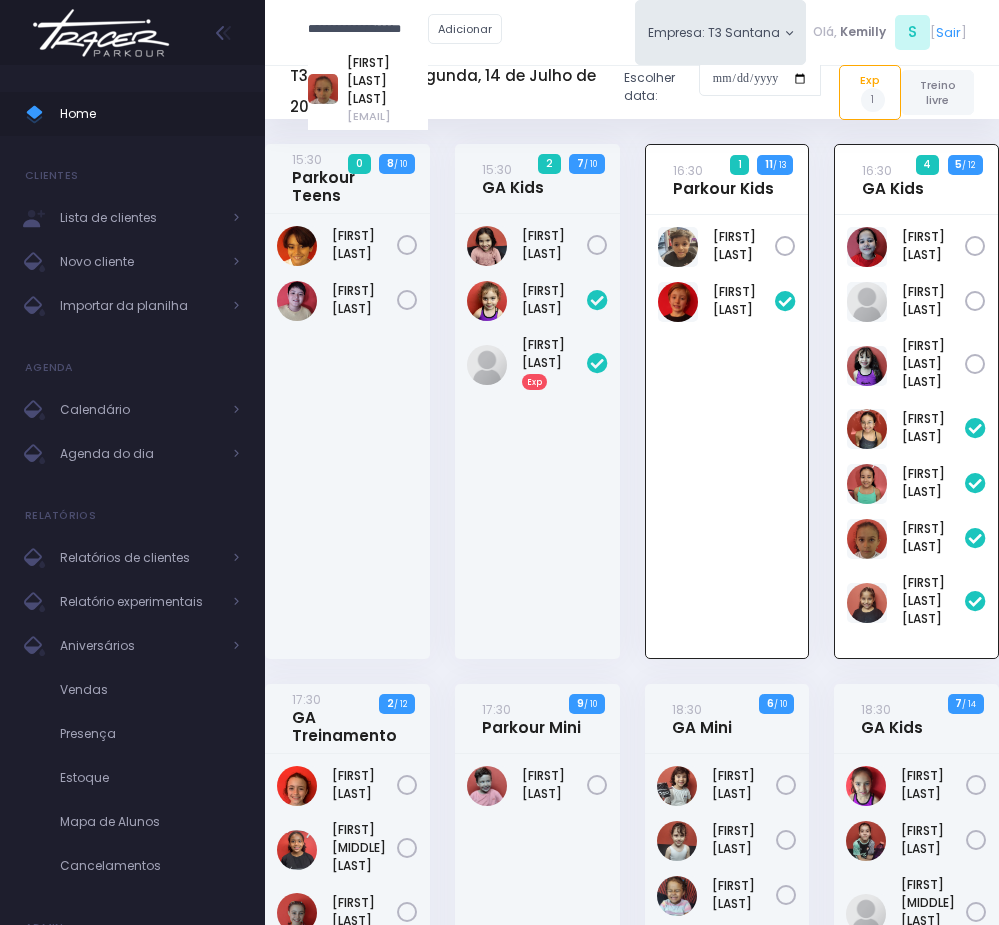 click on "Rafaela tiosso zago" at bounding box center [387, 81] 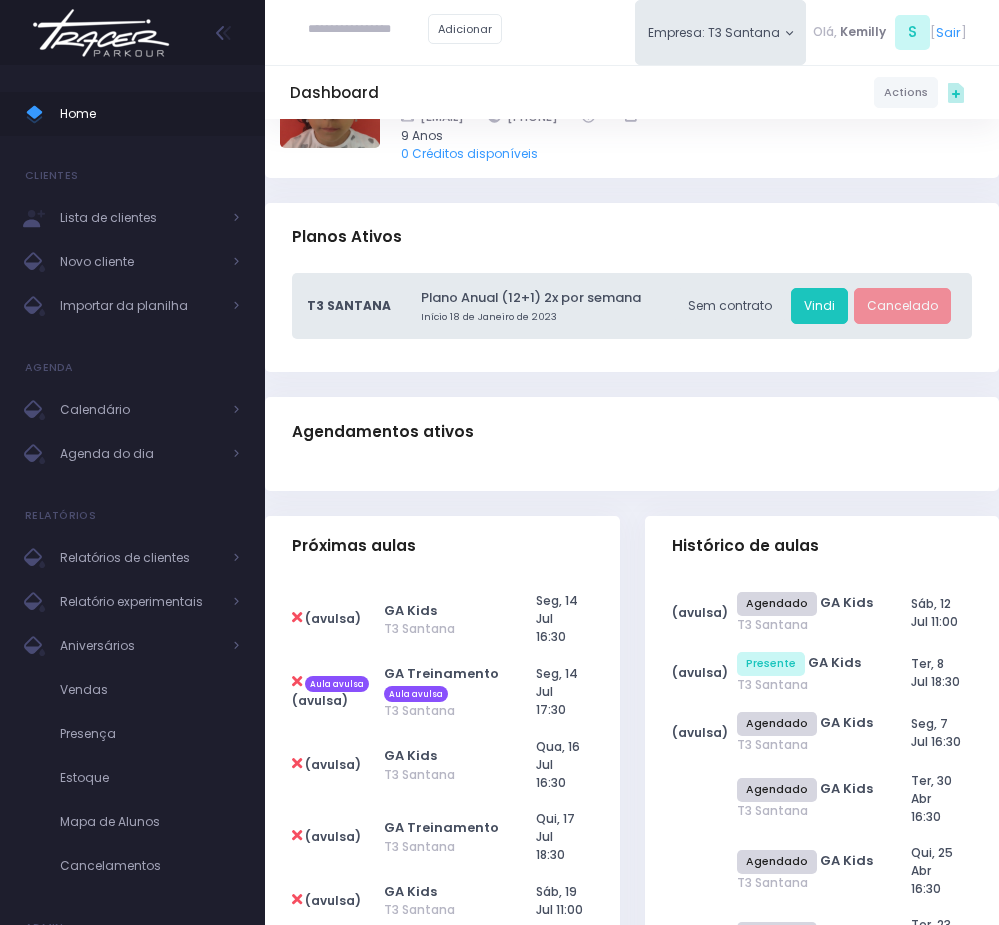 scroll, scrollTop: 0, scrollLeft: 0, axis: both 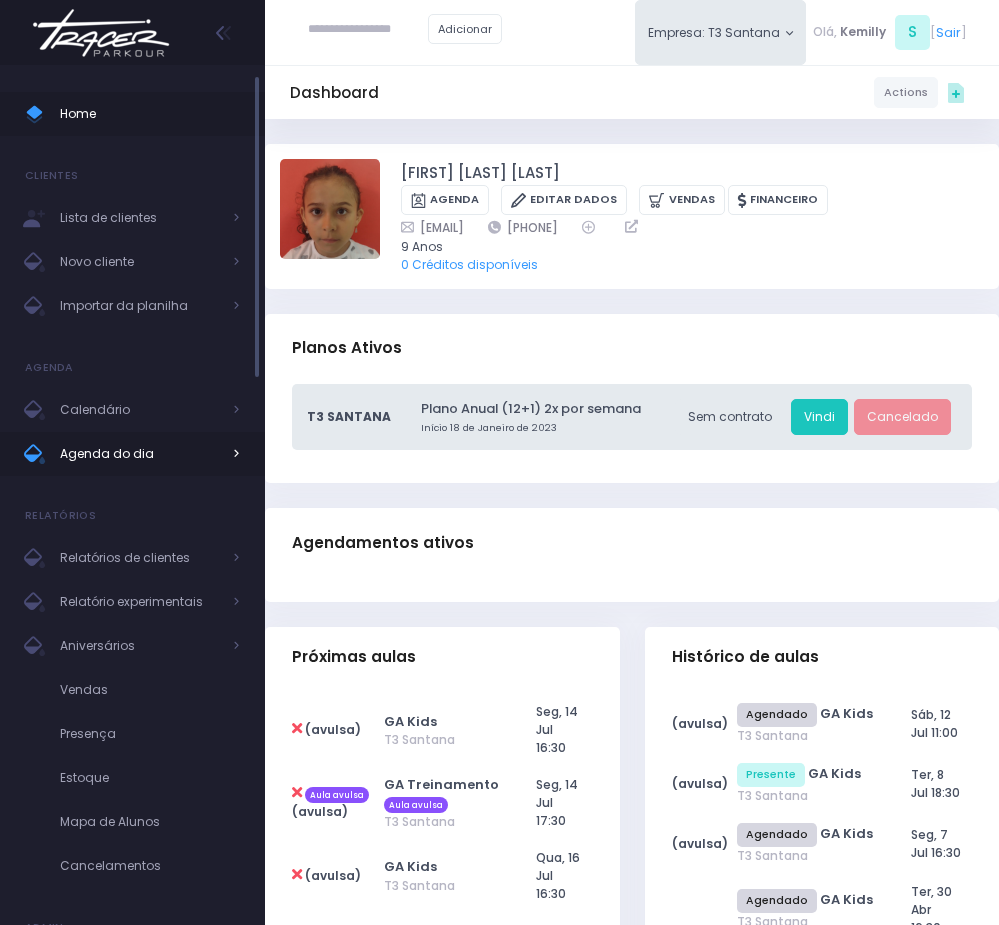 click on "Agenda do dia" at bounding box center (140, 454) 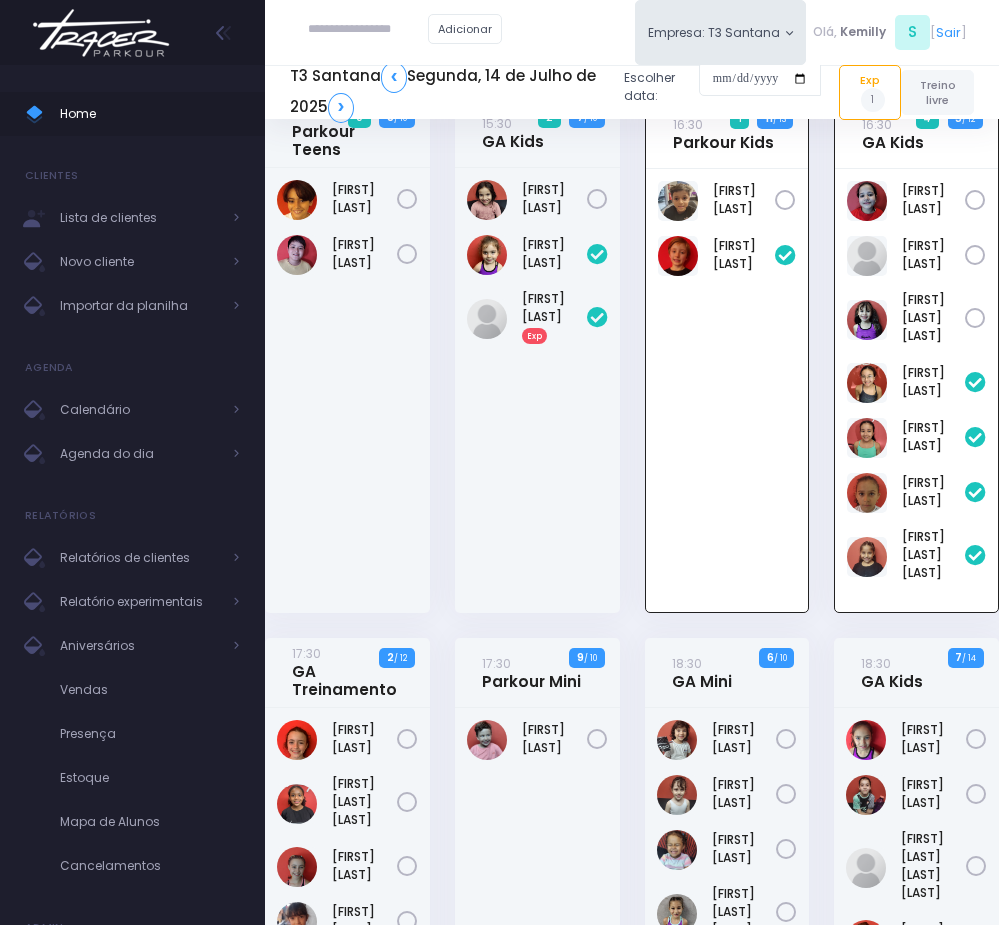 scroll, scrollTop: 0, scrollLeft: 0, axis: both 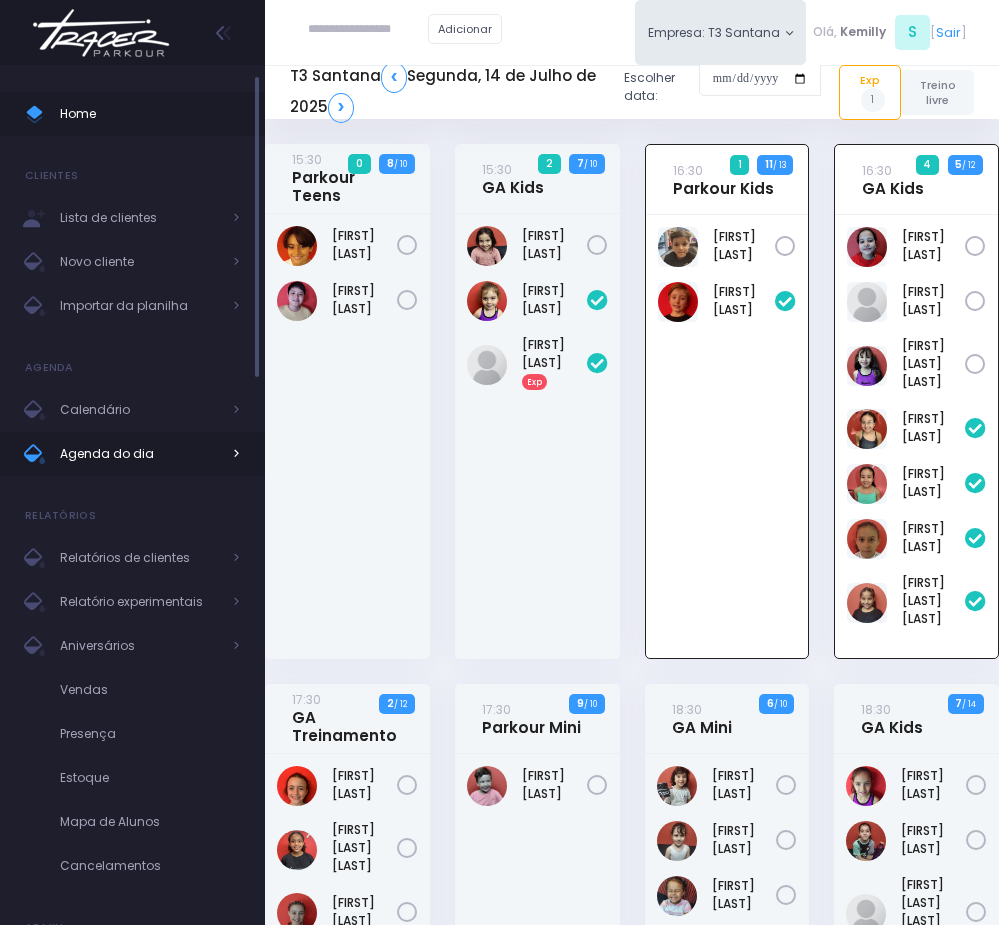 click on "Agenda do dia" at bounding box center [140, 454] 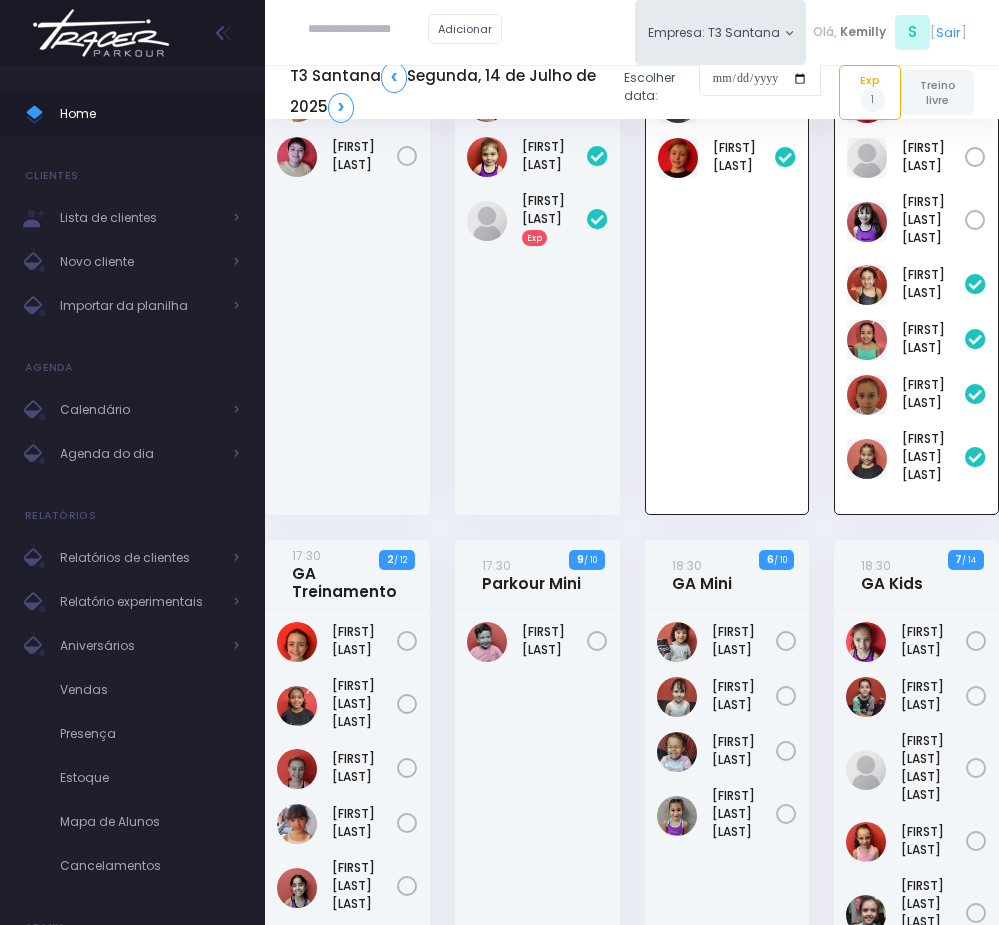 scroll, scrollTop: 444, scrollLeft: 0, axis: vertical 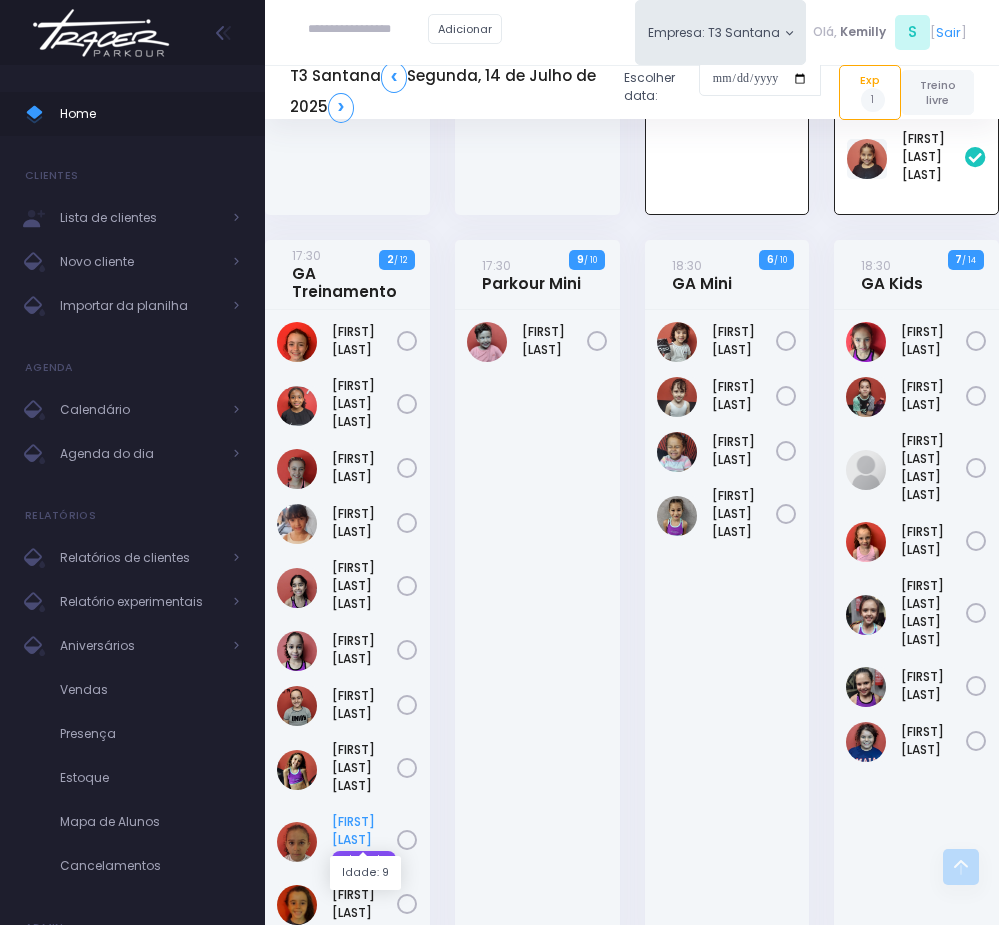 click on "Rafaela Tiosso
Aula avulsa" at bounding box center [364, 840] 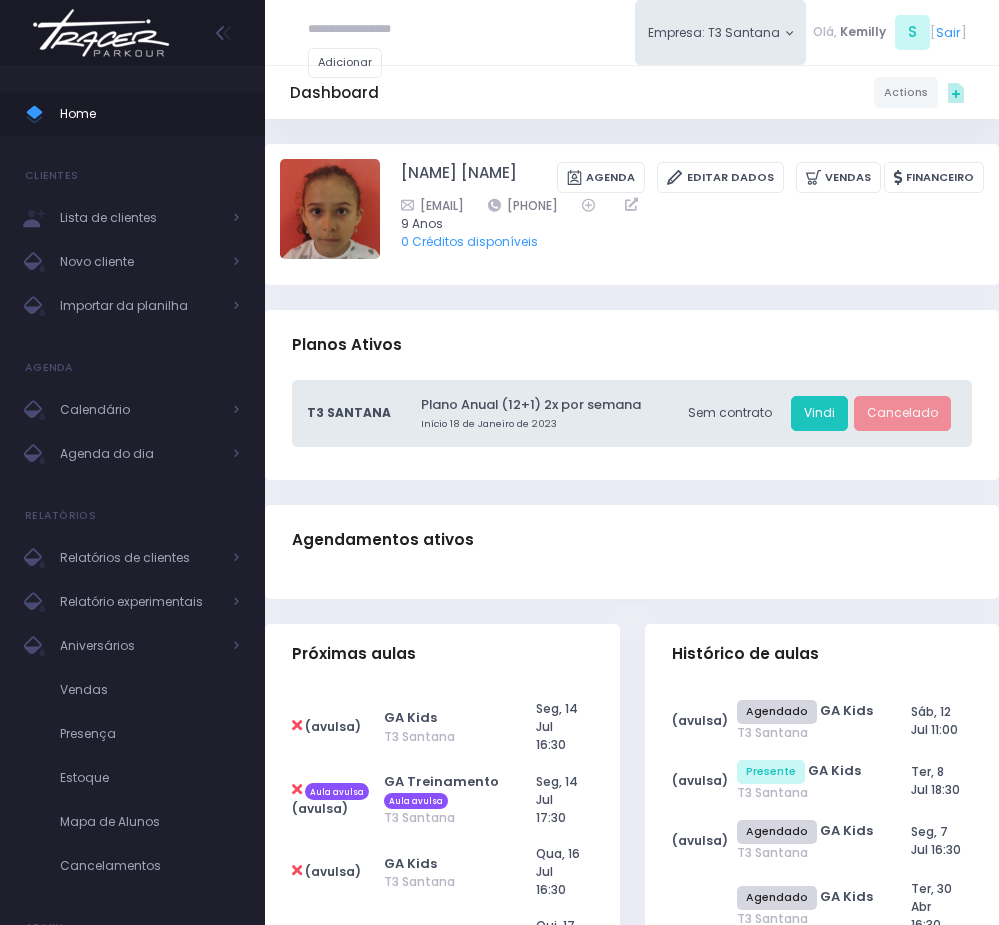 scroll, scrollTop: 0, scrollLeft: 0, axis: both 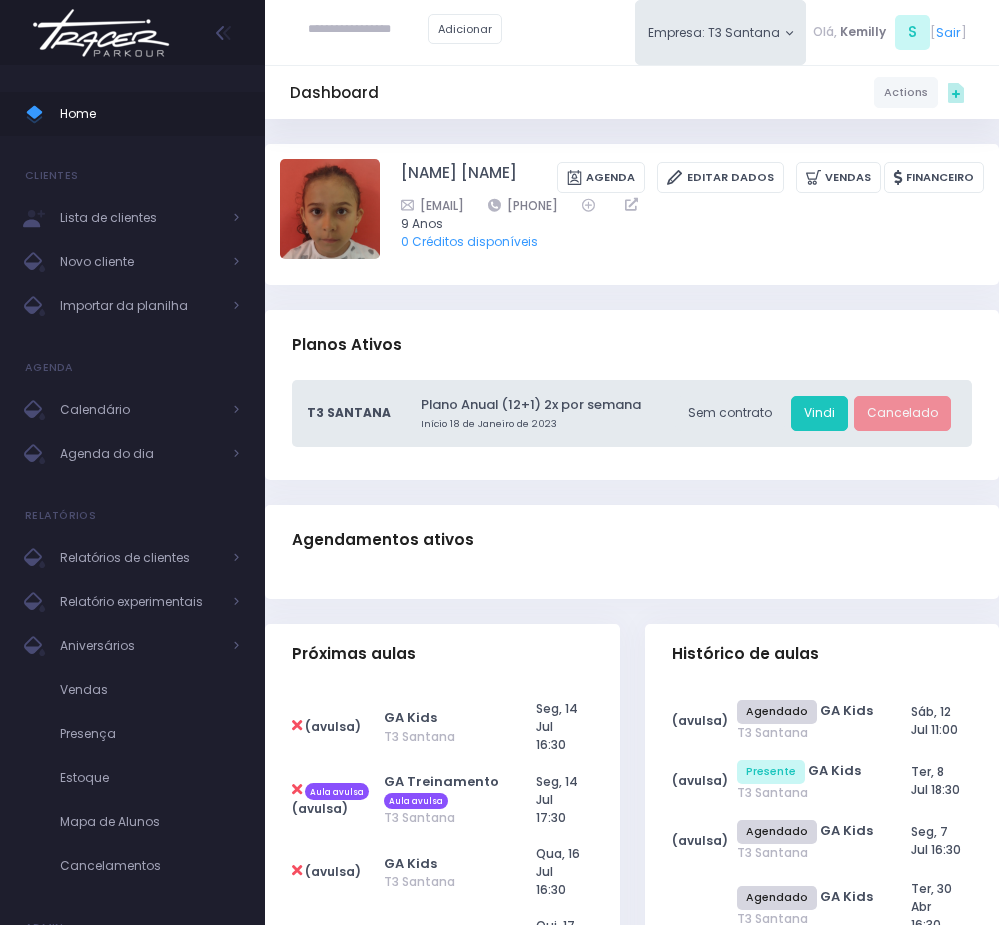 click at bounding box center (297, 789) 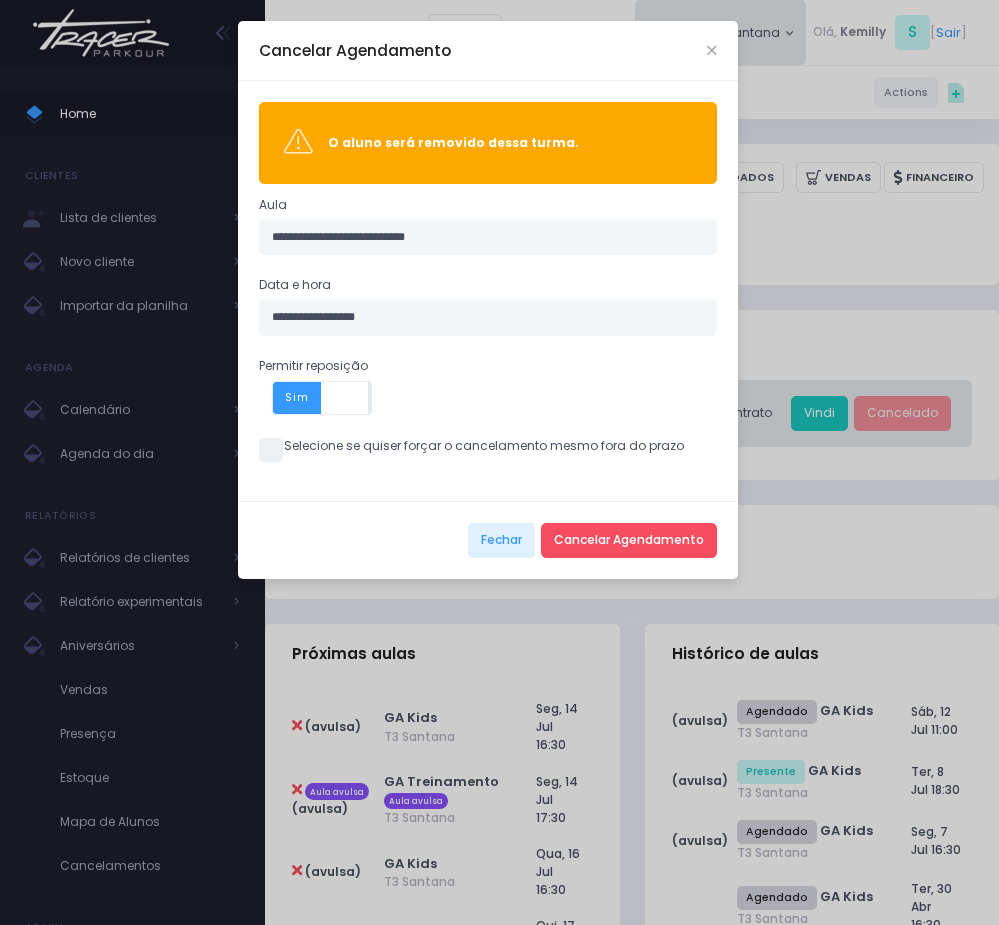 click on "Sim" at bounding box center [297, 398] 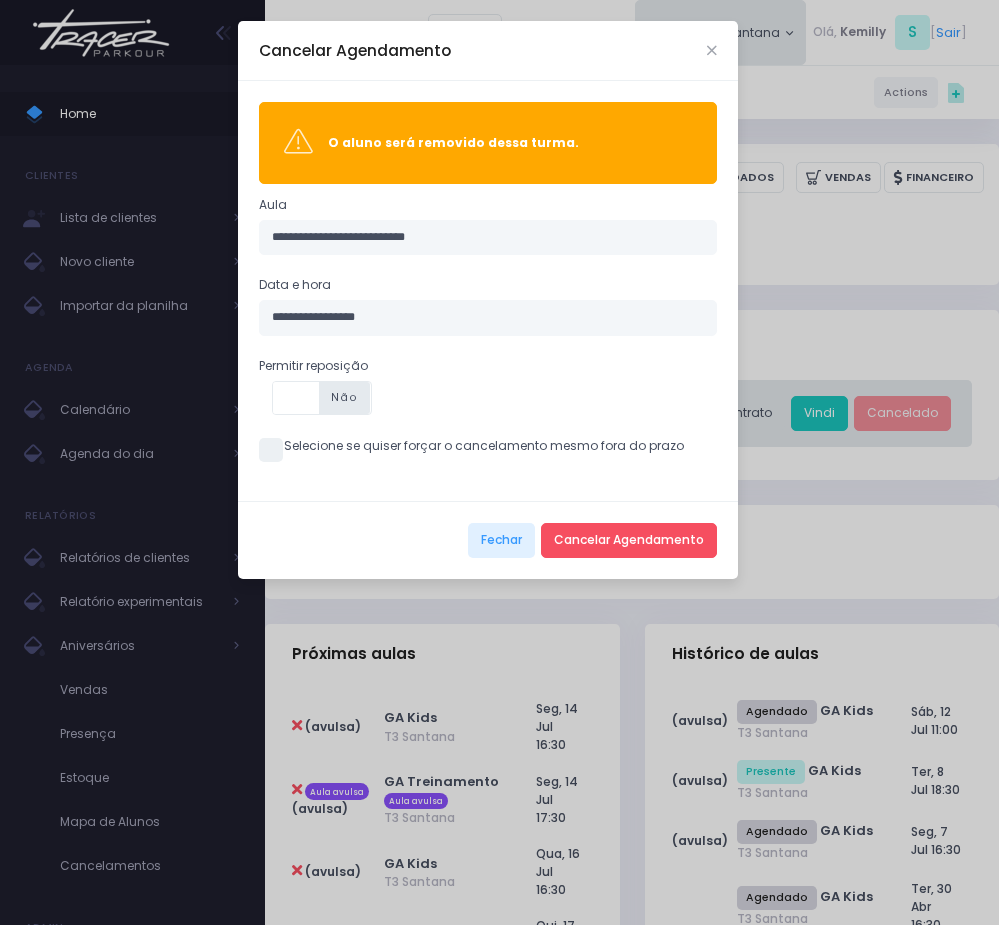 click on "Fechar
Cancelar Agendamento" at bounding box center [488, 540] 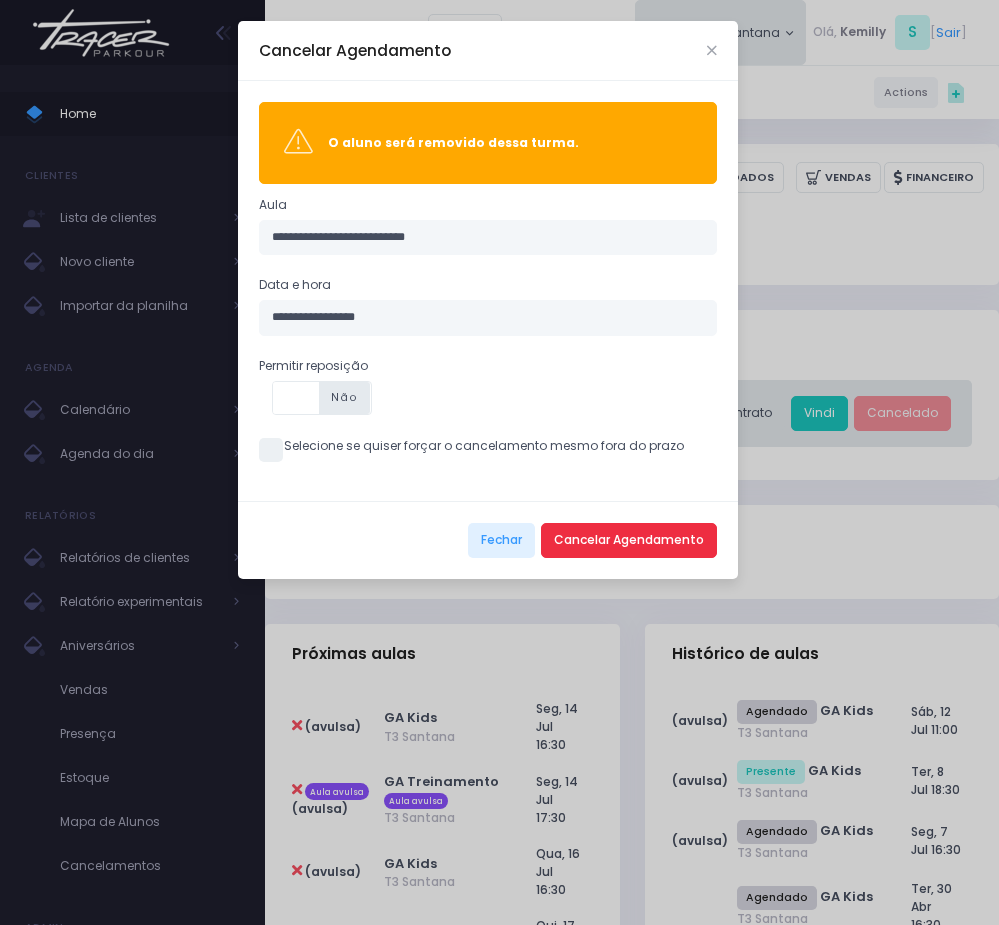 click on "Cancelar Agendamento" at bounding box center [629, 541] 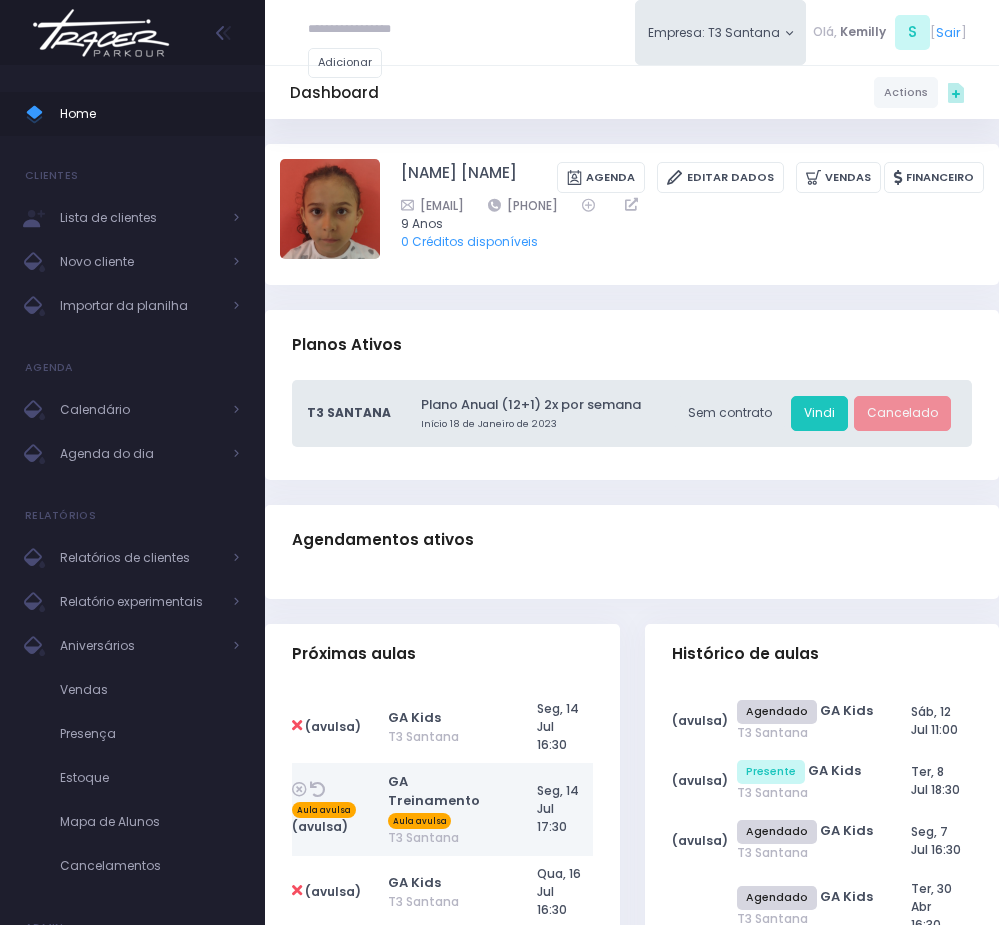 scroll, scrollTop: 0, scrollLeft: 0, axis: both 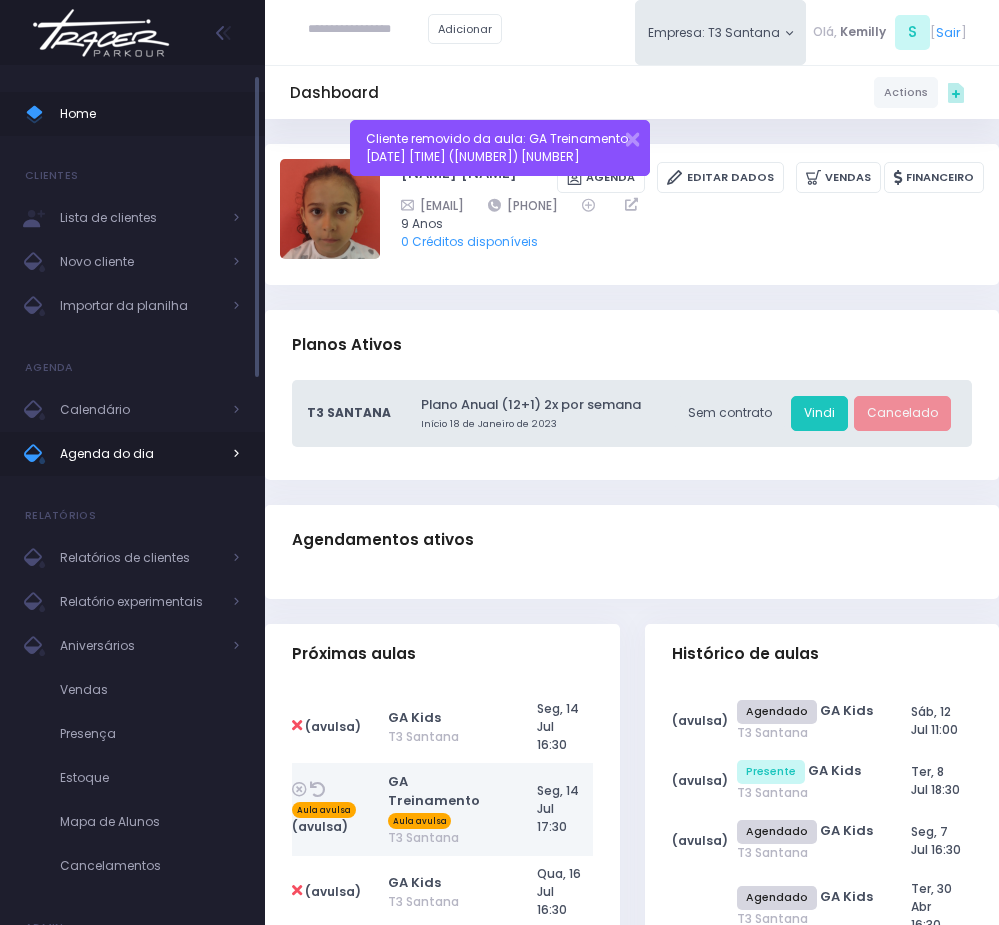 click on "Agenda do dia" at bounding box center (140, 454) 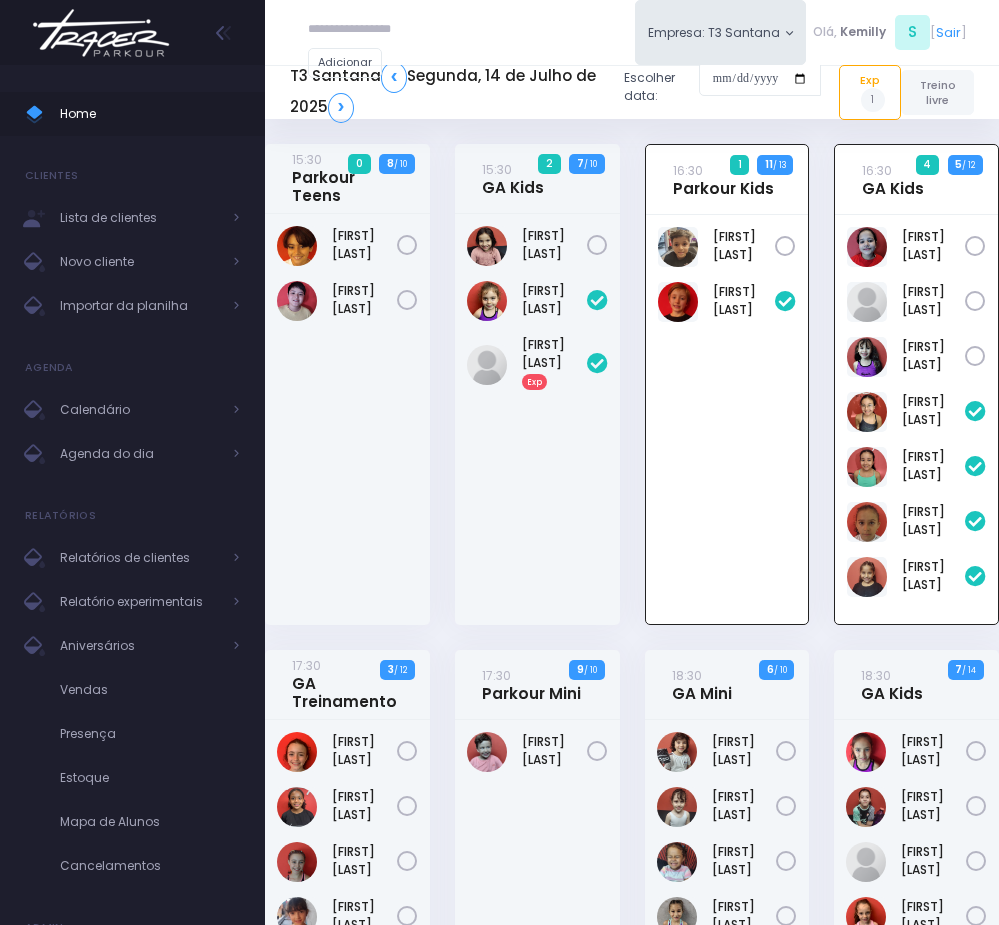scroll, scrollTop: 144, scrollLeft: 0, axis: vertical 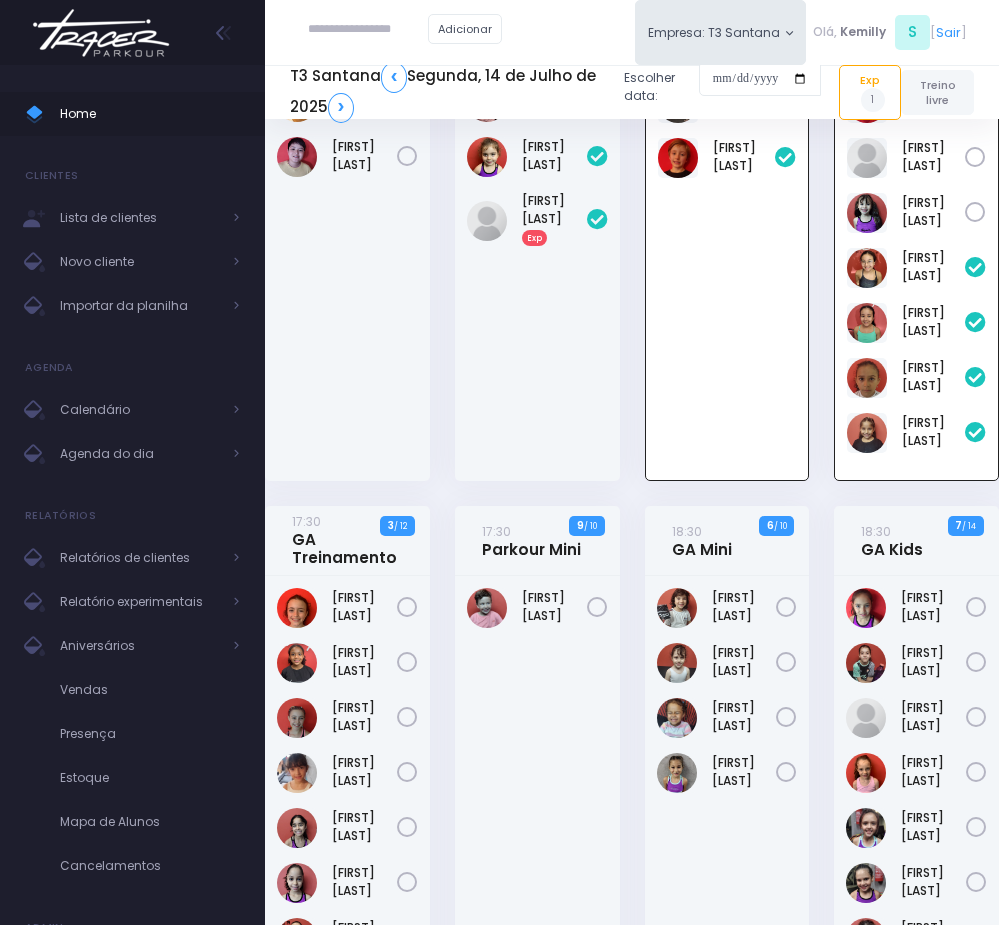 click on "Adicionar" at bounding box center (405, 30) 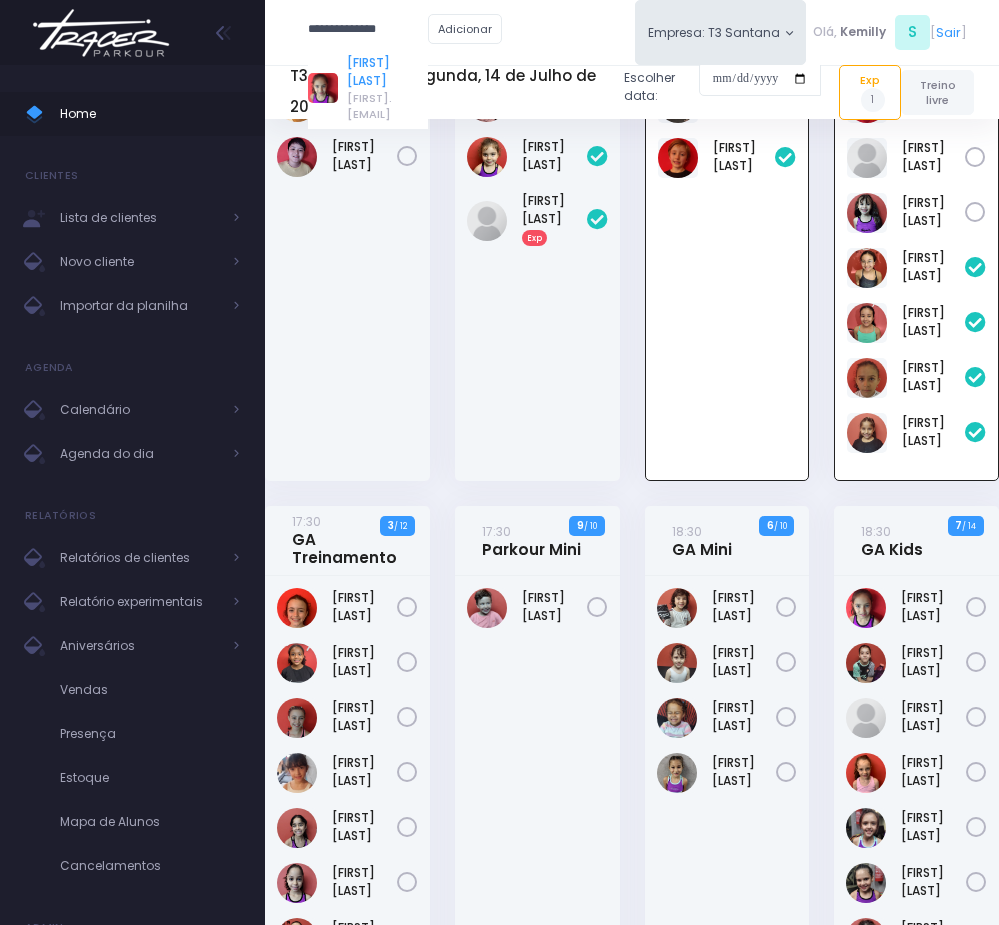 click on "BEATRIZ PIVATO" at bounding box center [387, 72] 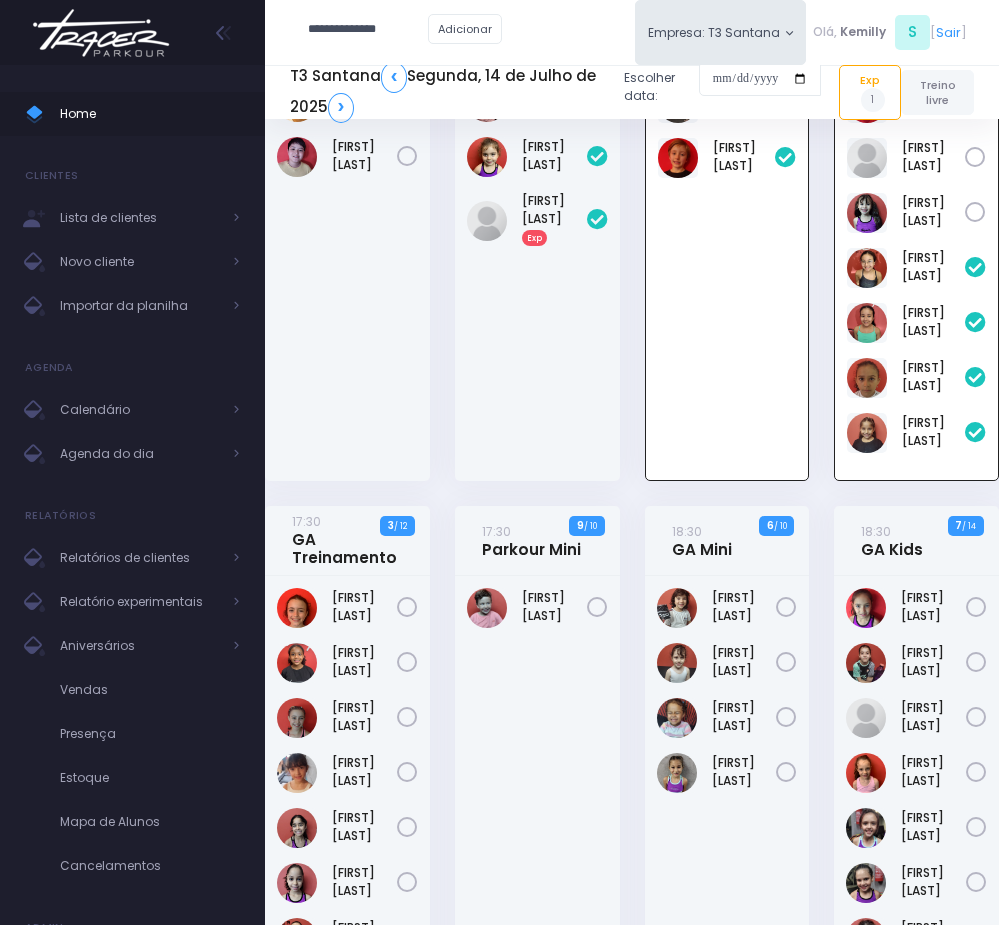 scroll, scrollTop: 0, scrollLeft: 0, axis: both 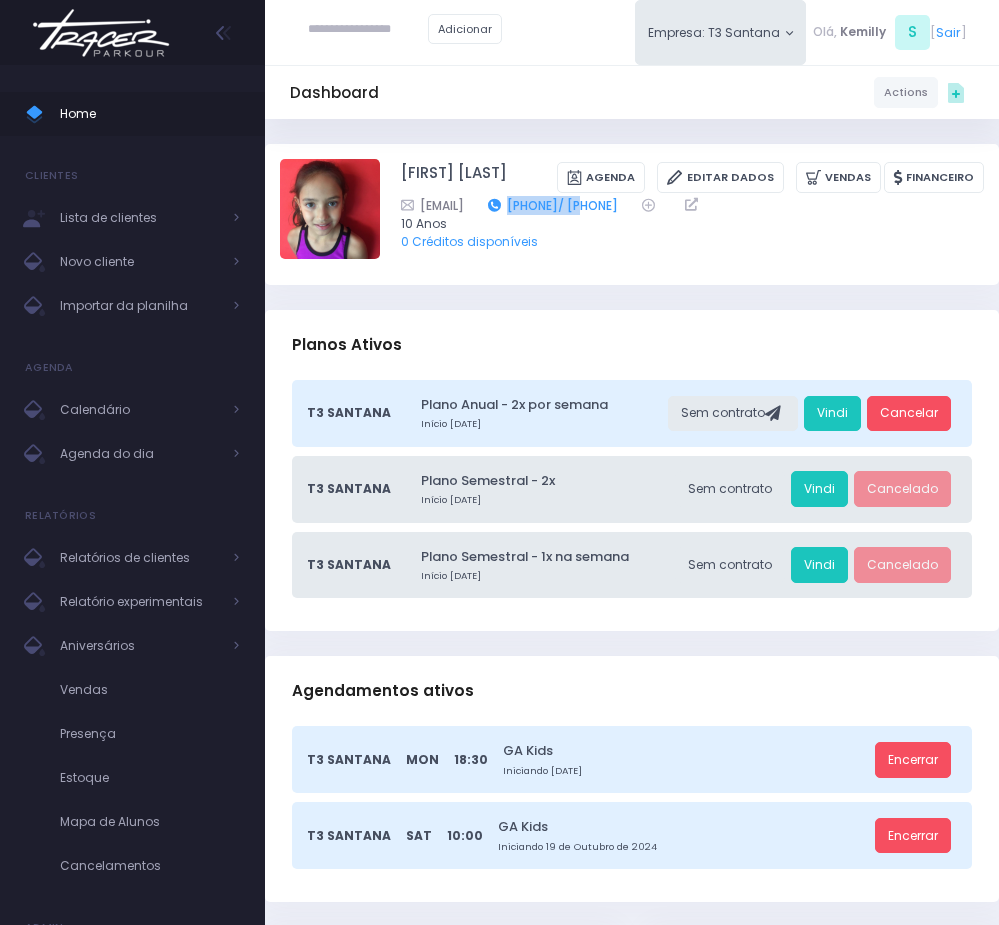 copy on "[PHONE]" 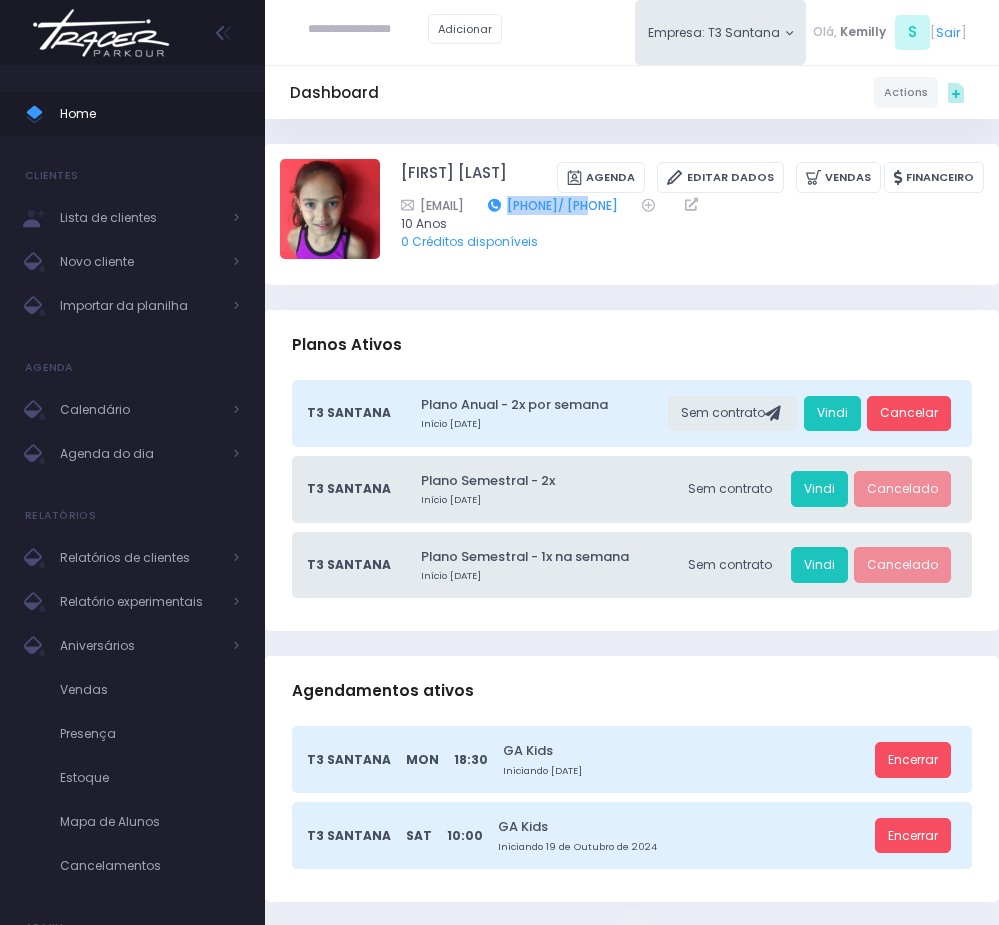 drag, startPoint x: 601, startPoint y: 202, endPoint x: 702, endPoint y: 207, distance: 101.12369 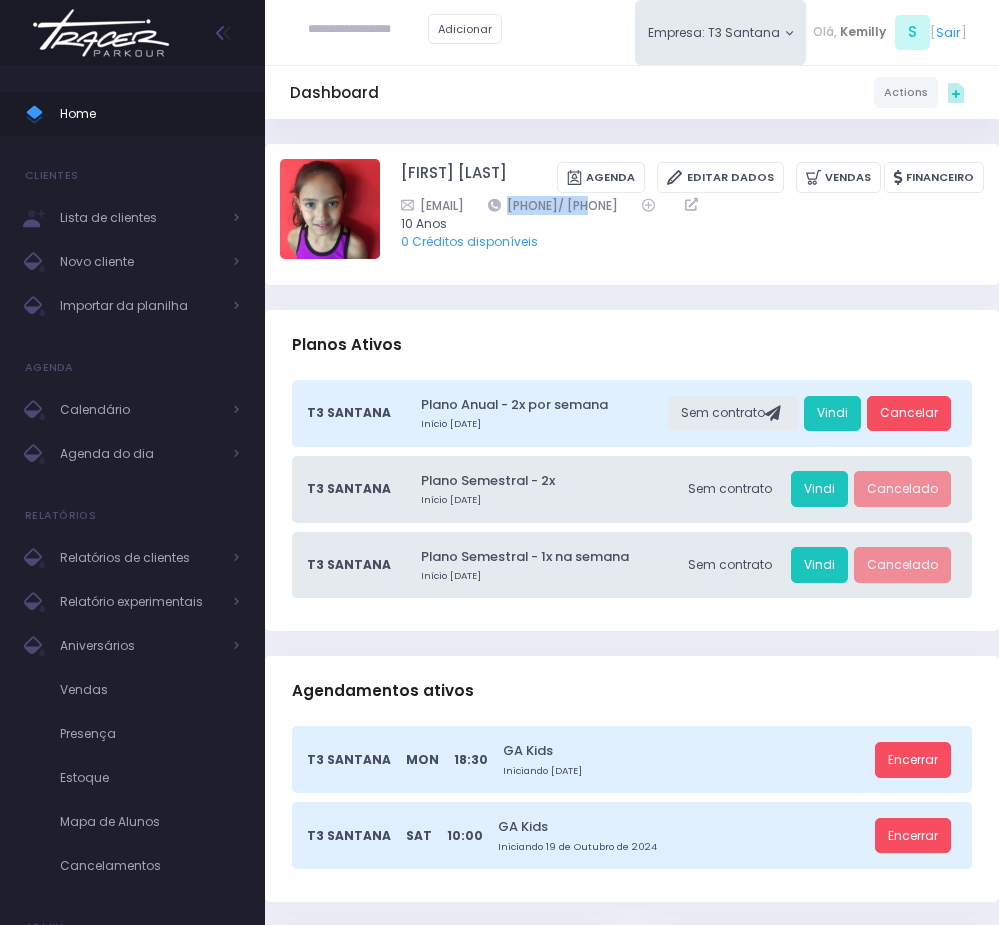copy on "11970903770/" 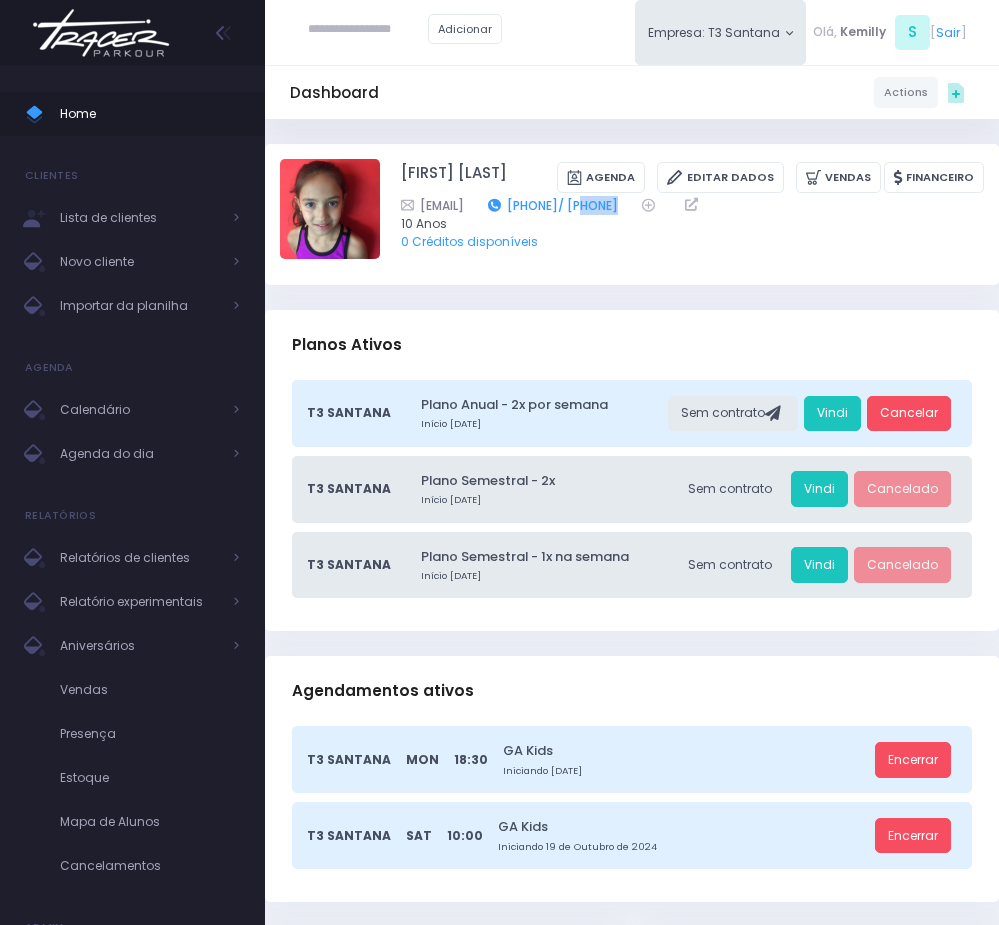 drag, startPoint x: 793, startPoint y: 204, endPoint x: 702, endPoint y: 202, distance: 91.02197 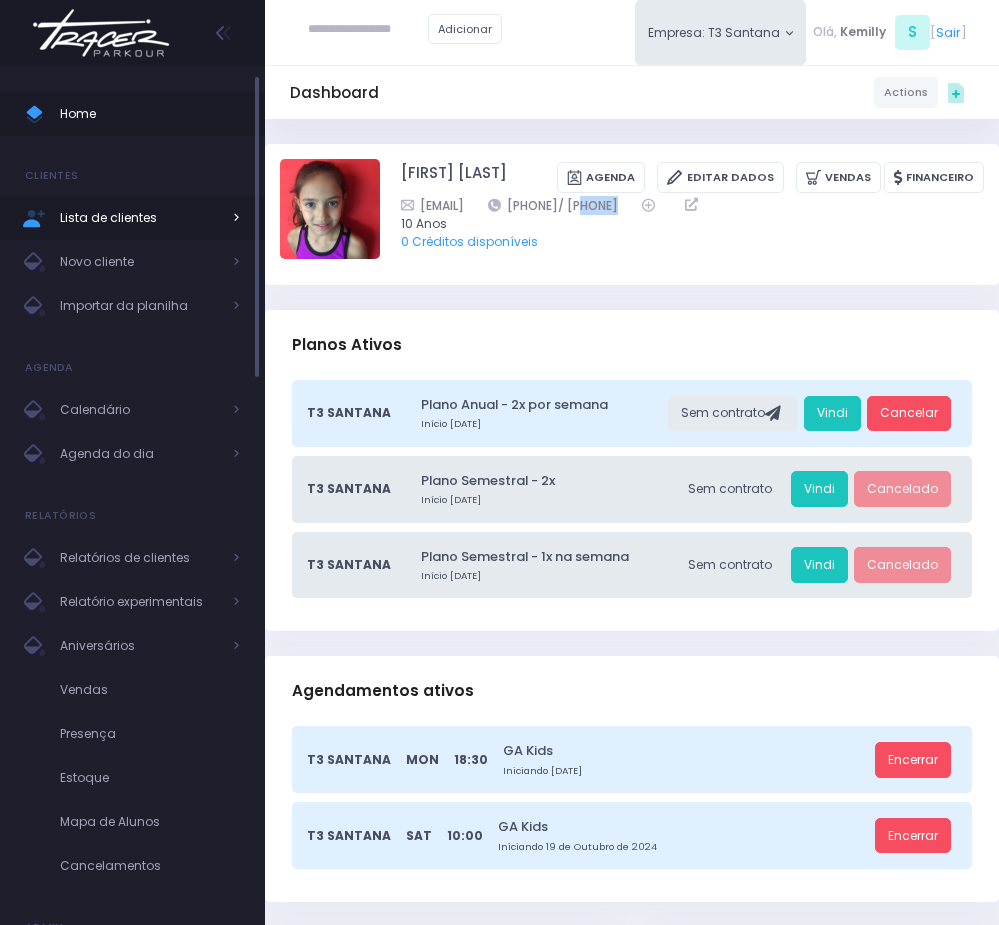 copy on "/ 11974671031" 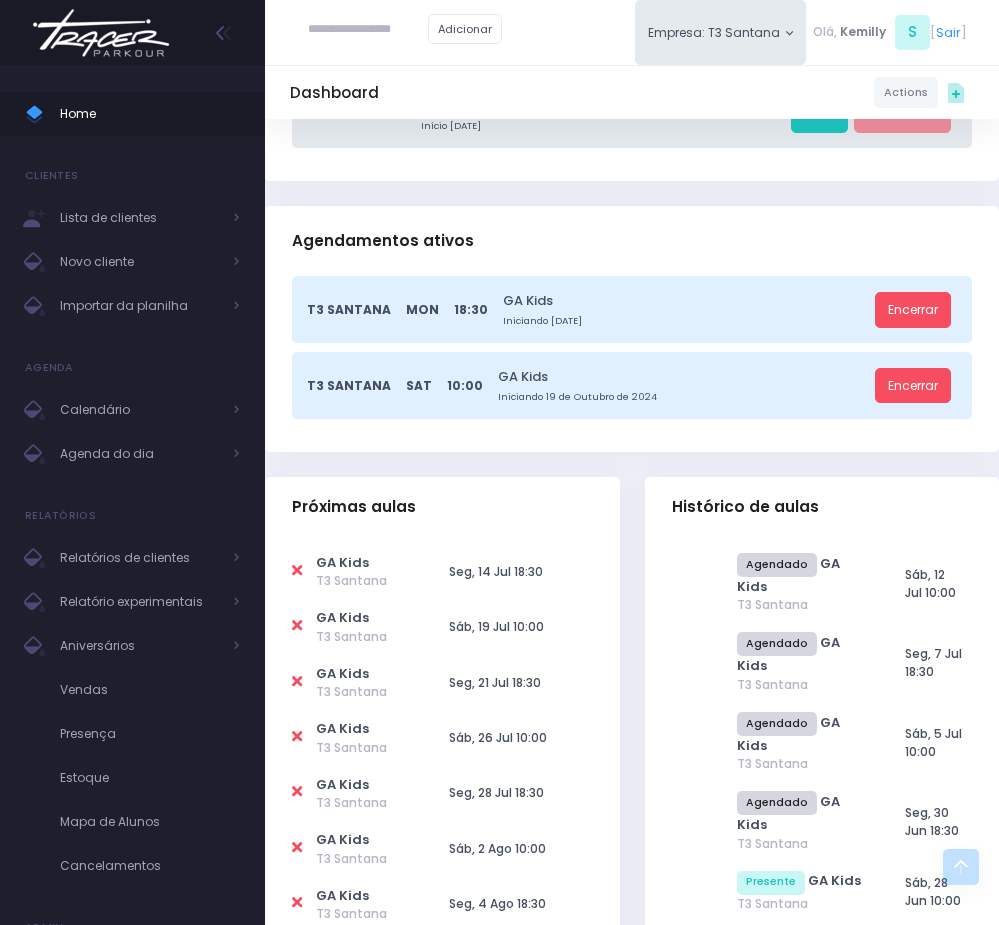 scroll, scrollTop: 600, scrollLeft: 0, axis: vertical 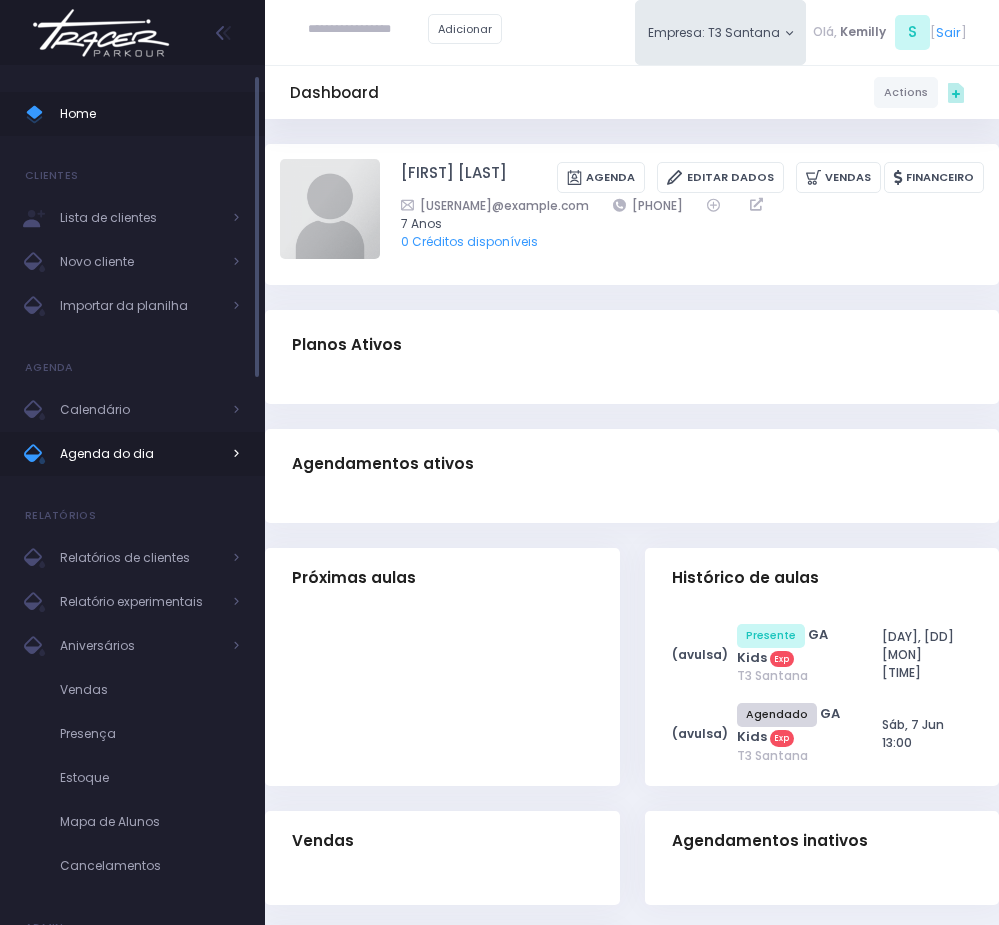 click on "Agenda do dia" at bounding box center (140, 454) 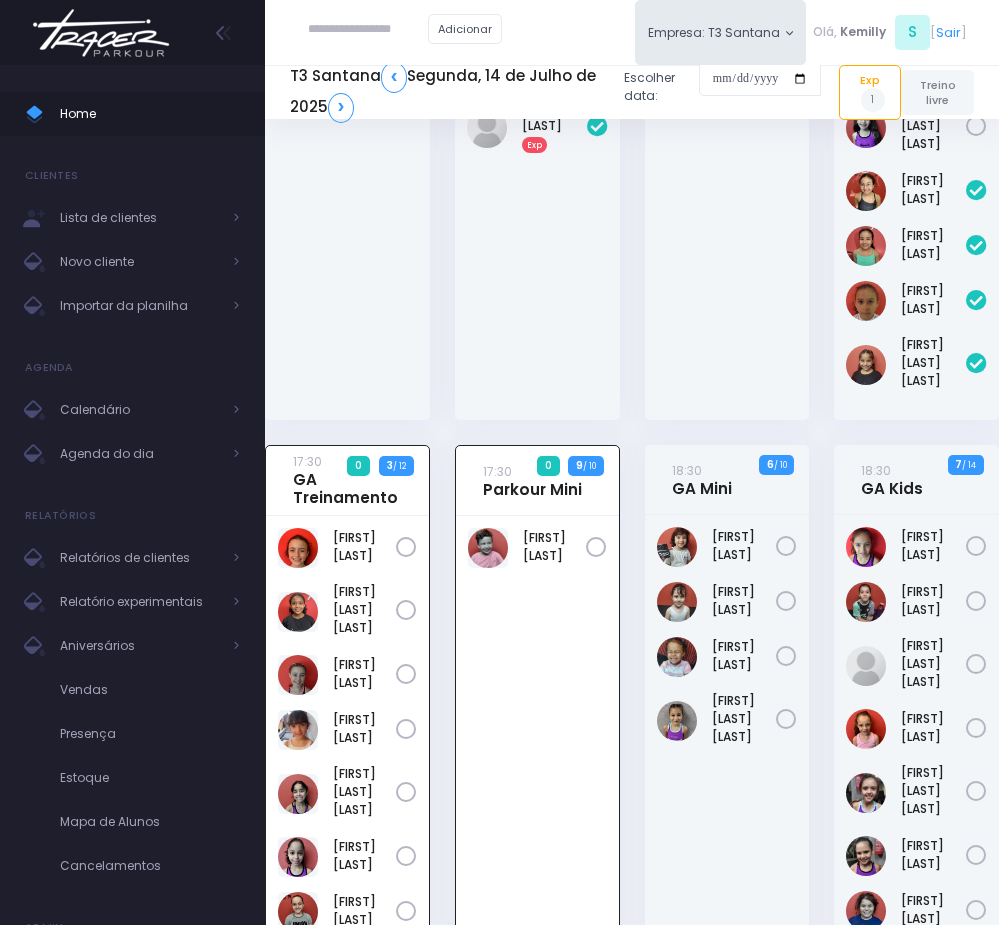 scroll, scrollTop: 0, scrollLeft: 0, axis: both 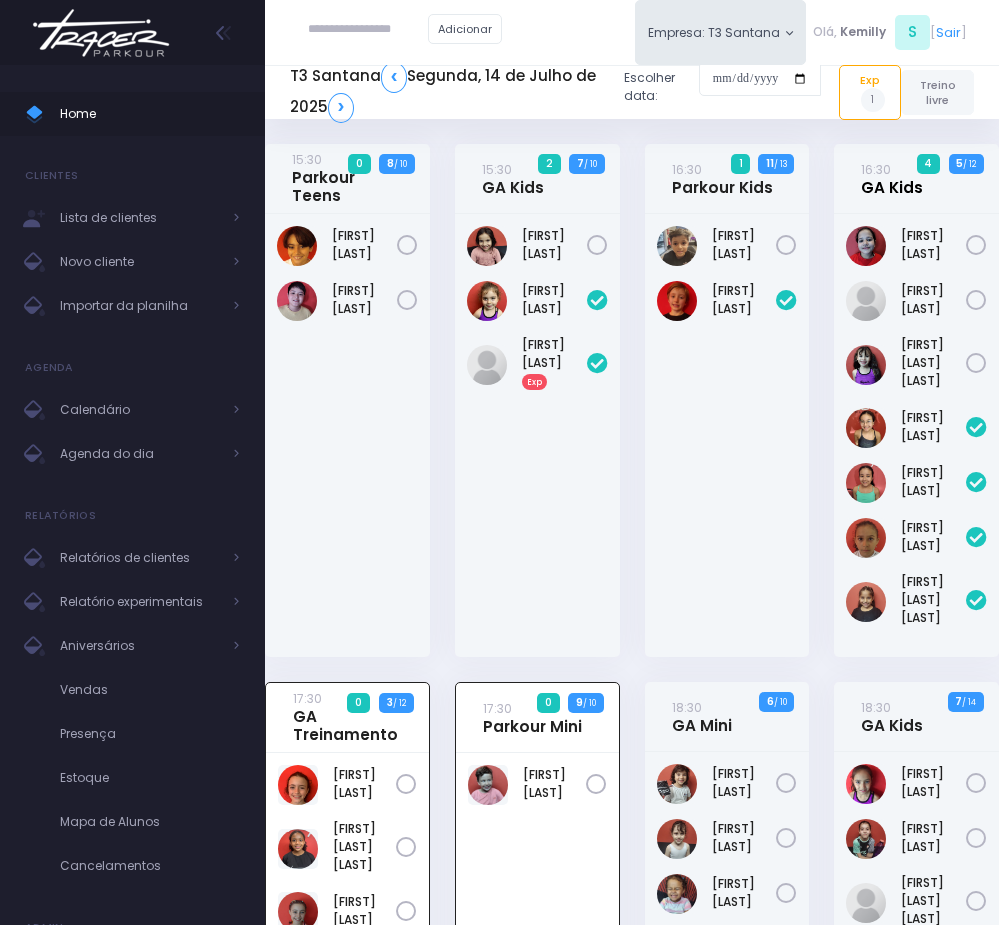 click on "16:30 GA Kids" at bounding box center [892, 178] 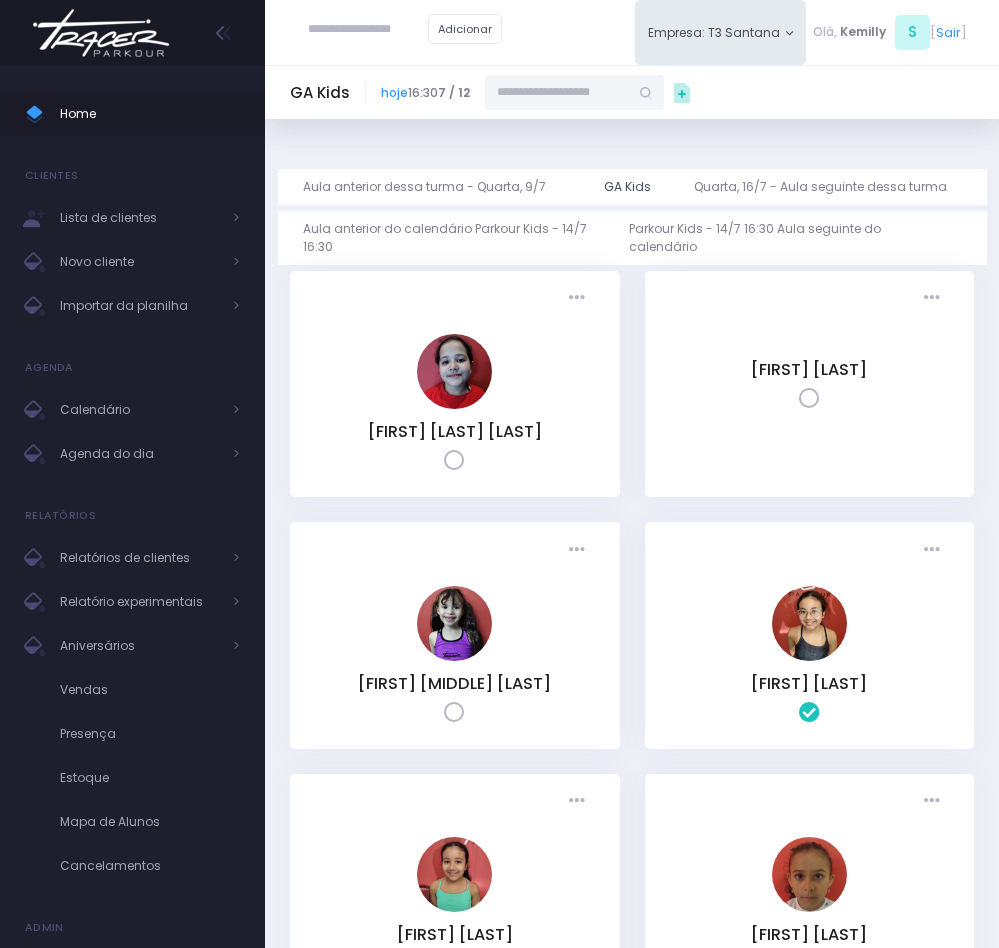 scroll, scrollTop: 0, scrollLeft: 0, axis: both 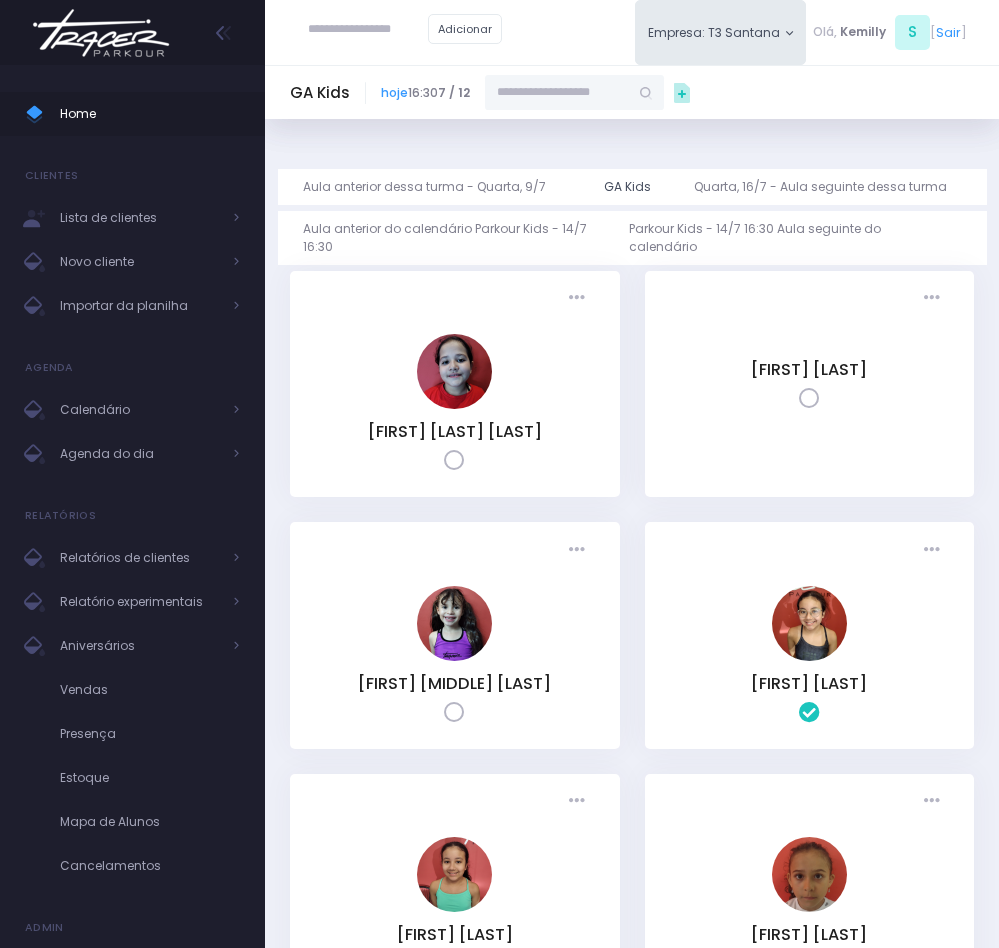 click at bounding box center (557, 93) 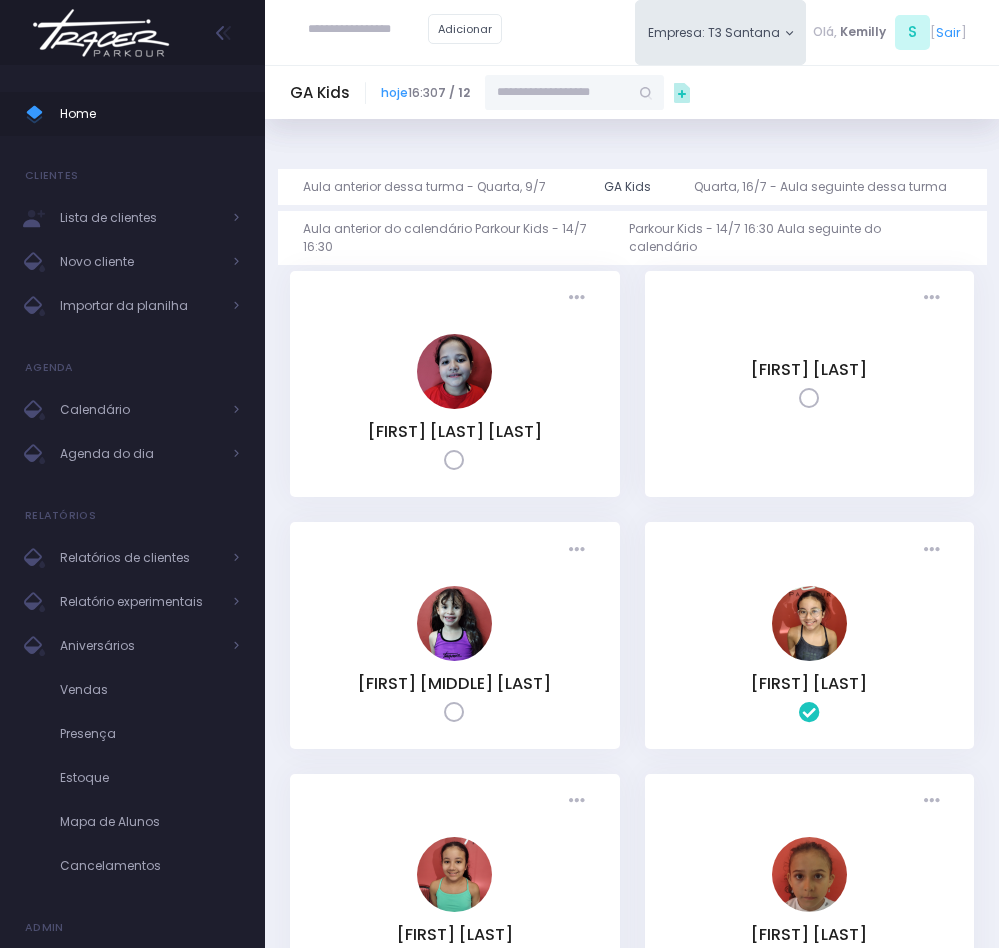 drag, startPoint x: 522, startPoint y: 55, endPoint x: 523, endPoint y: 88, distance: 33.01515 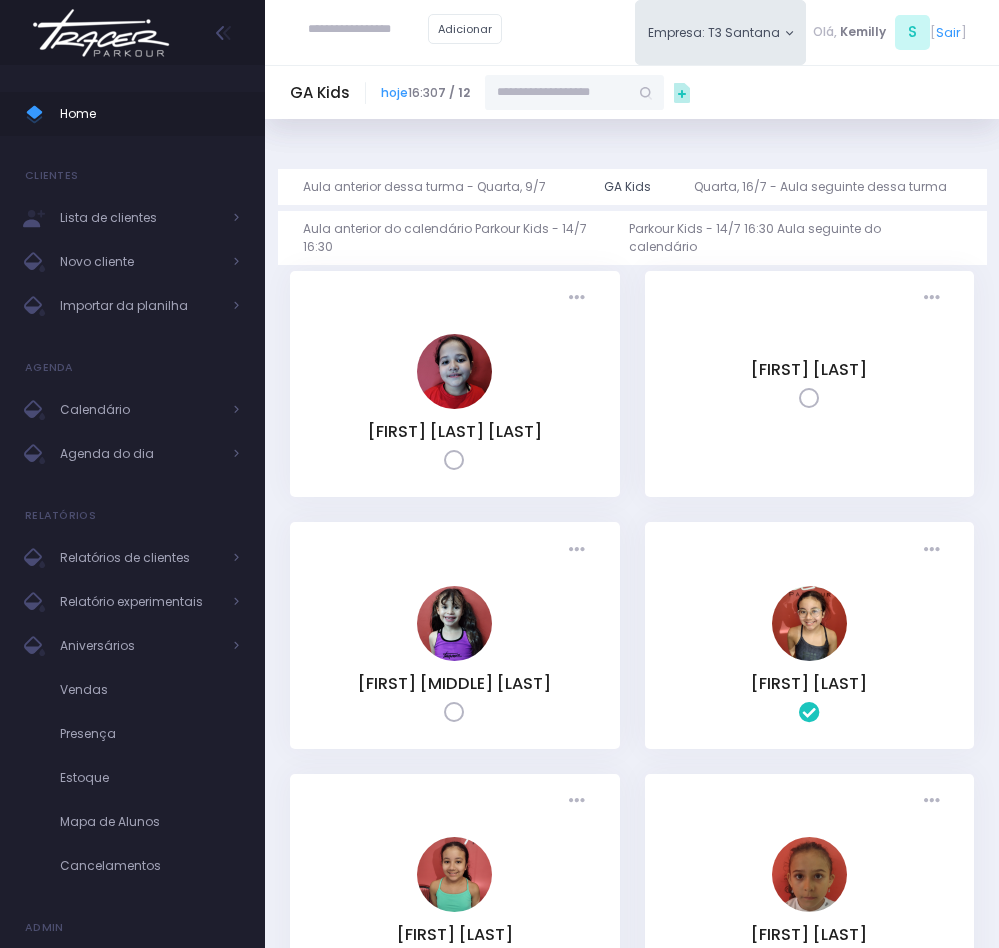 click at bounding box center [557, 93] 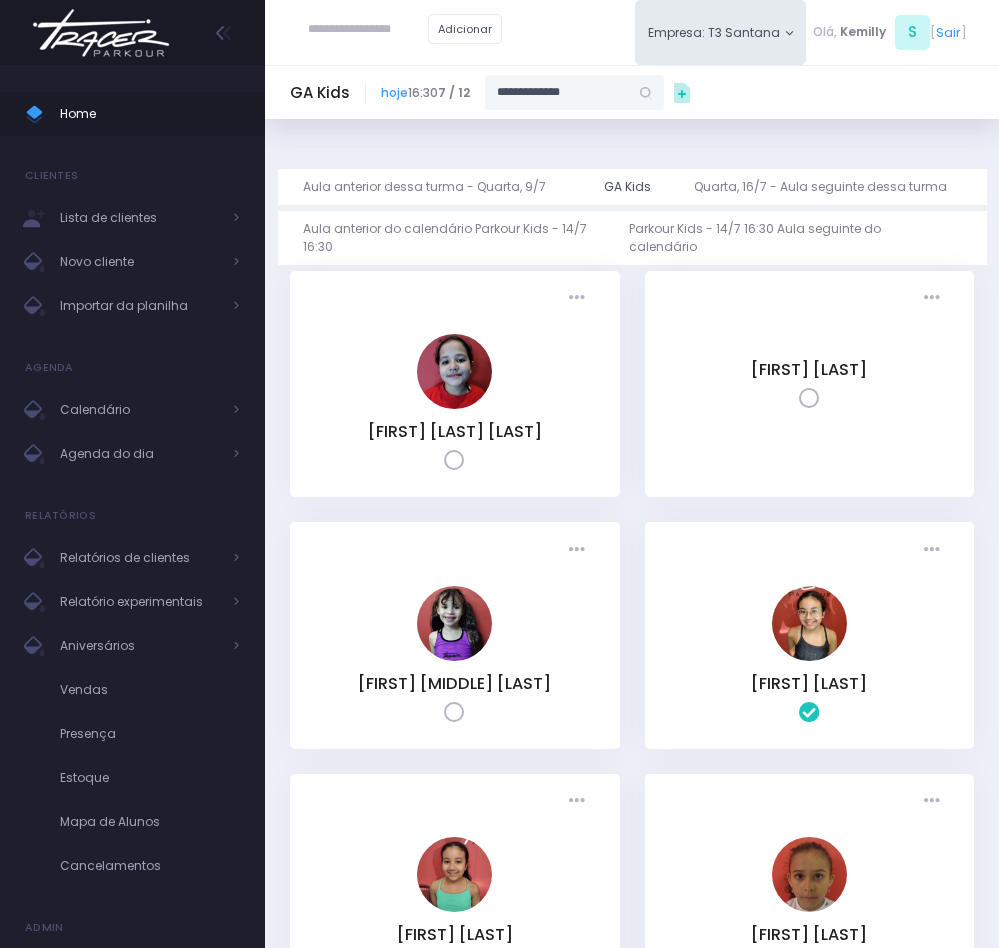 type on "**********" 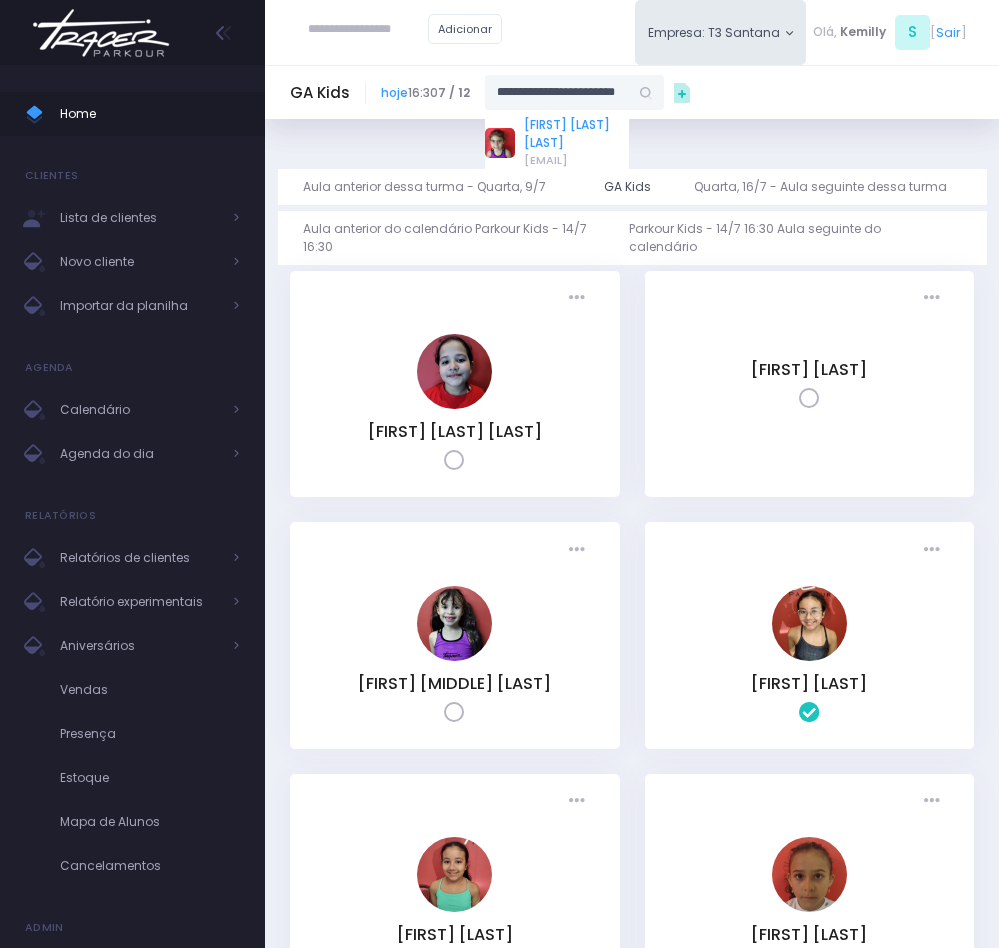 click on "MILENA GERLIN DOS SANTOS" at bounding box center [576, 134] 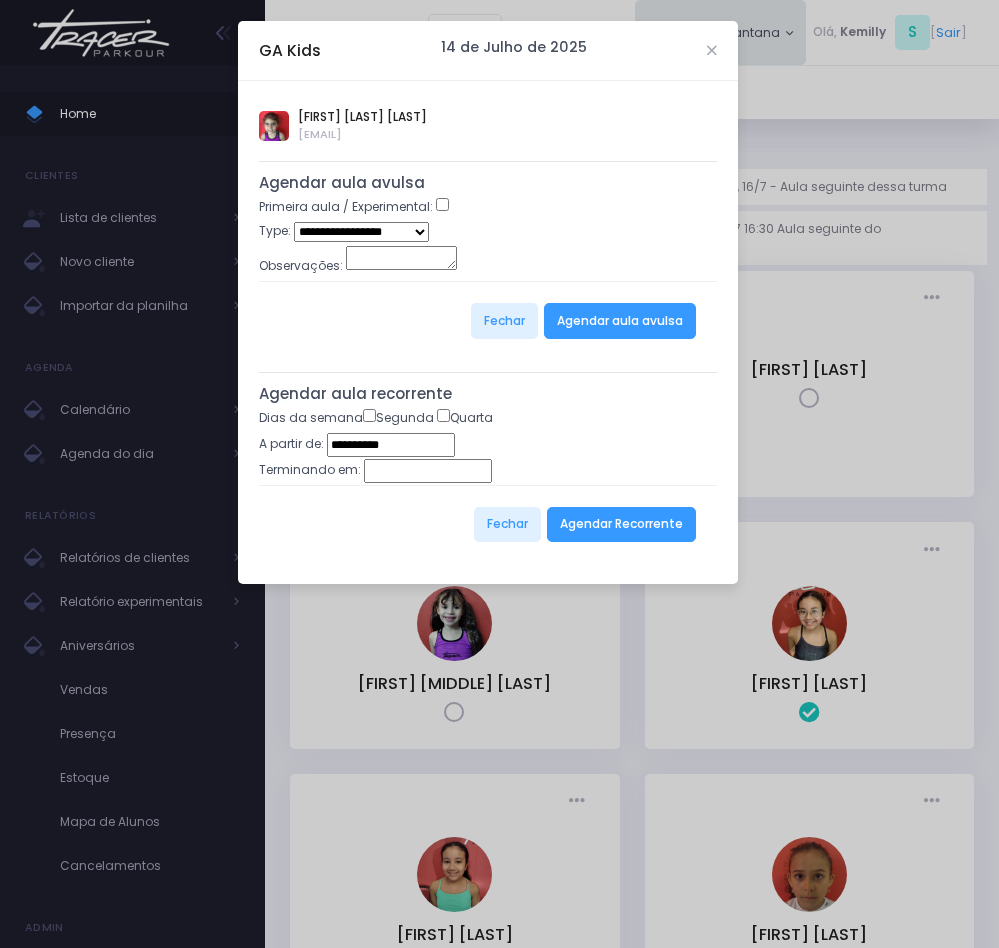 type on "**********" 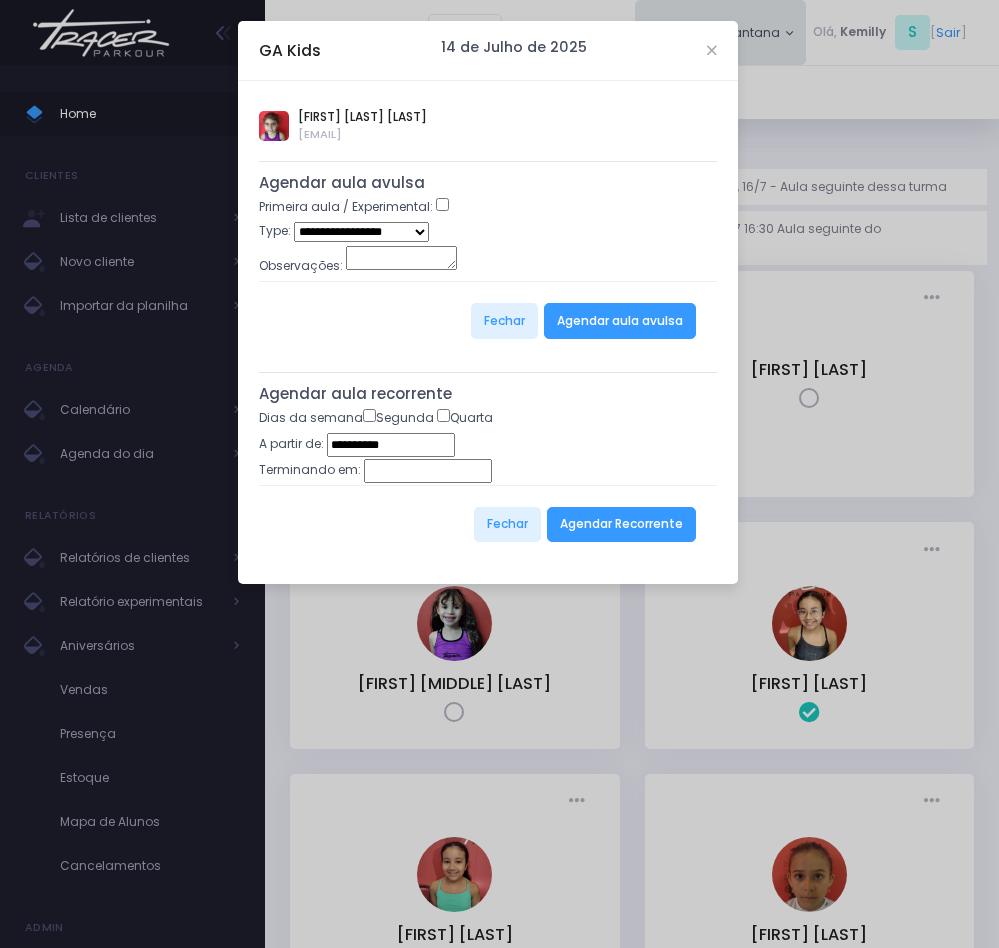 click on "**********" at bounding box center (361, 231) 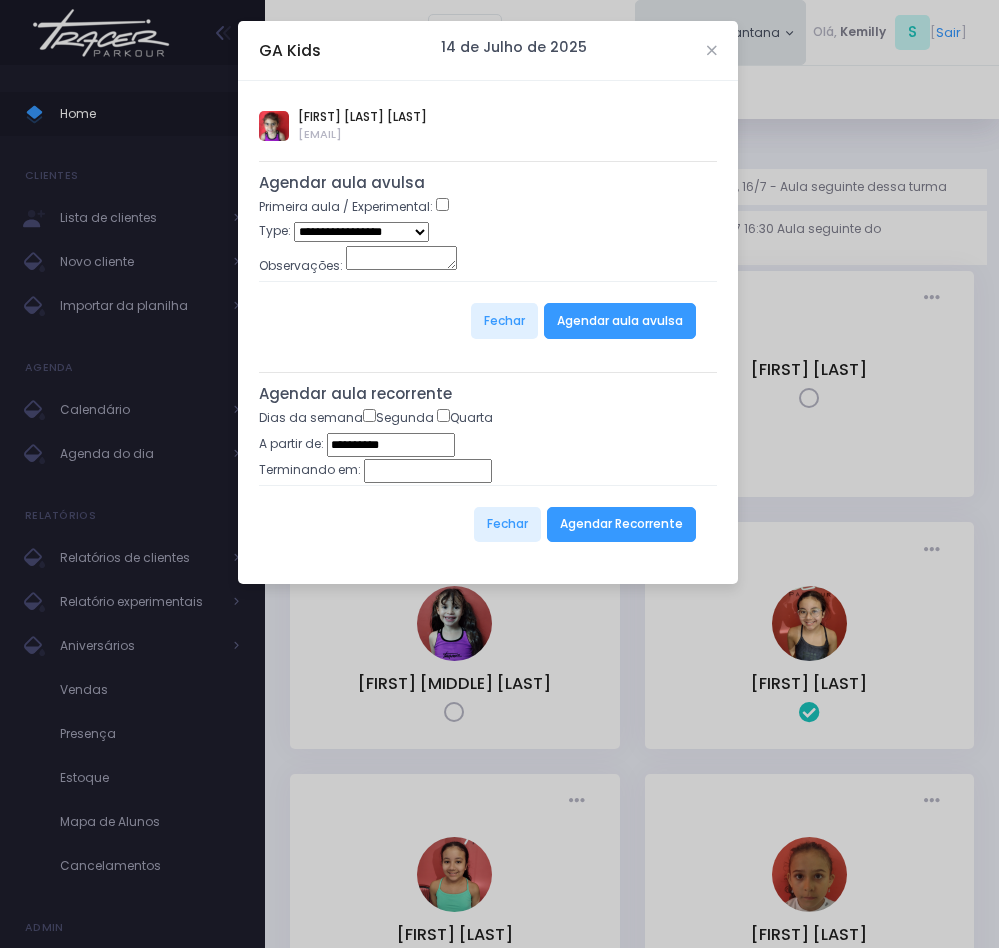 select on "*" 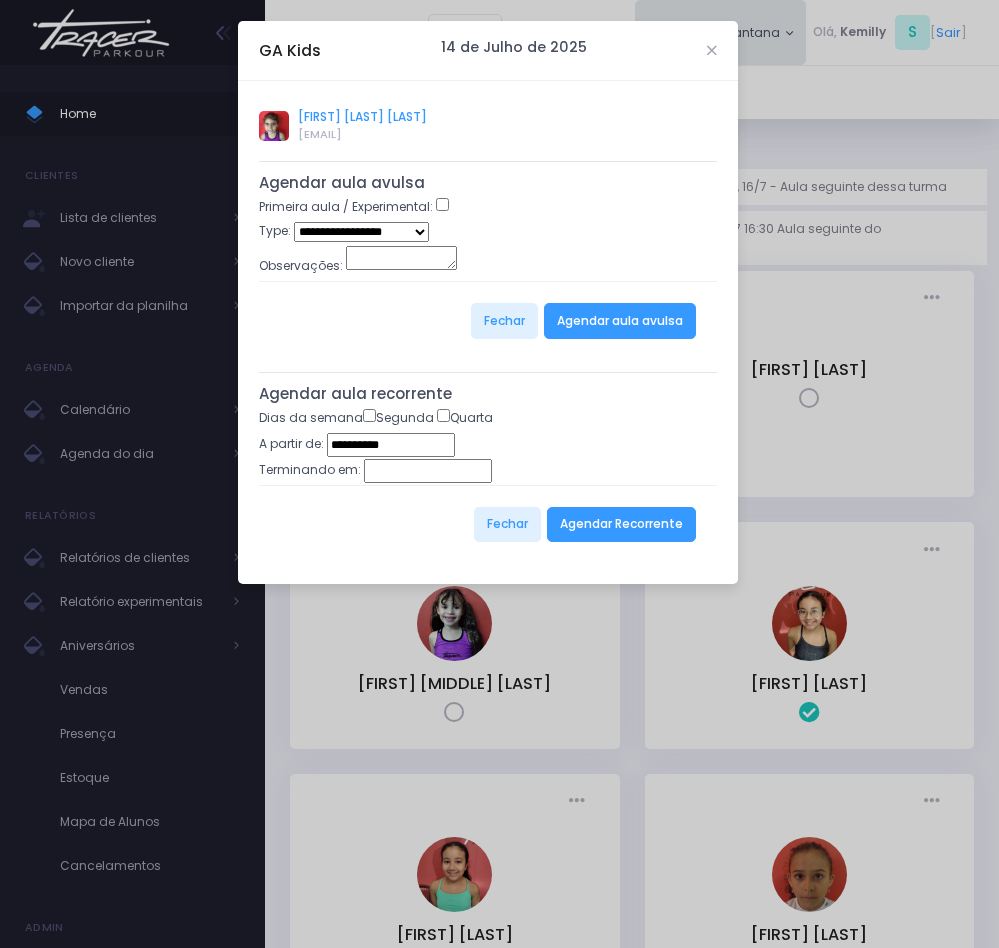 drag, startPoint x: 490, startPoint y: 120, endPoint x: 297, endPoint y: 111, distance: 193.20973 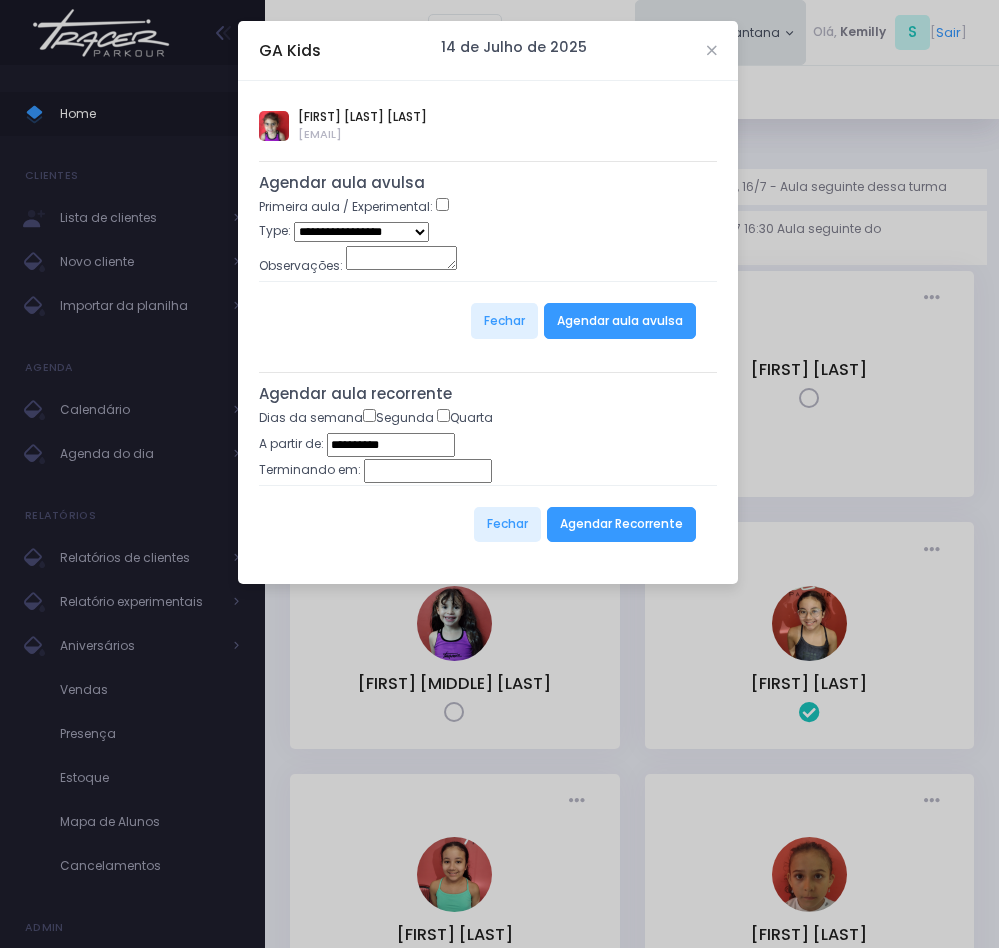 copy on "MILENA GERLIN DOS SANTOS" 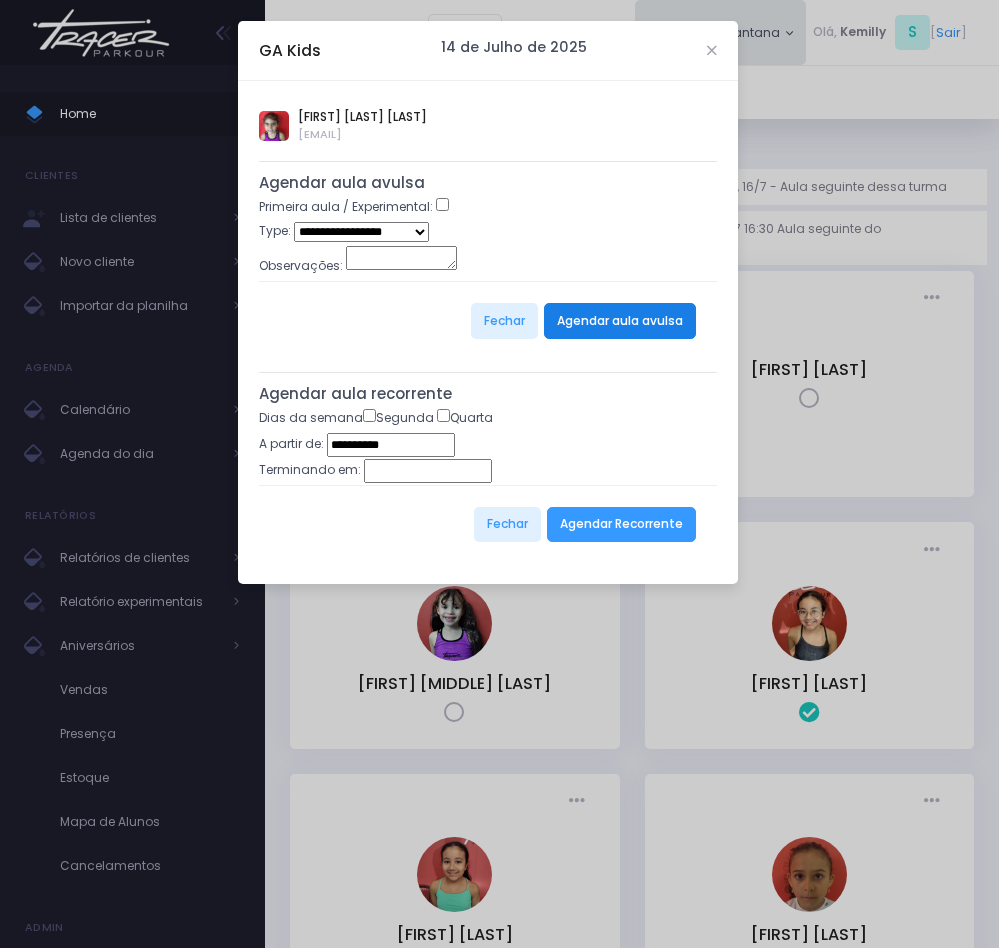 click on "Agendar aula avulsa" at bounding box center (620, 321) 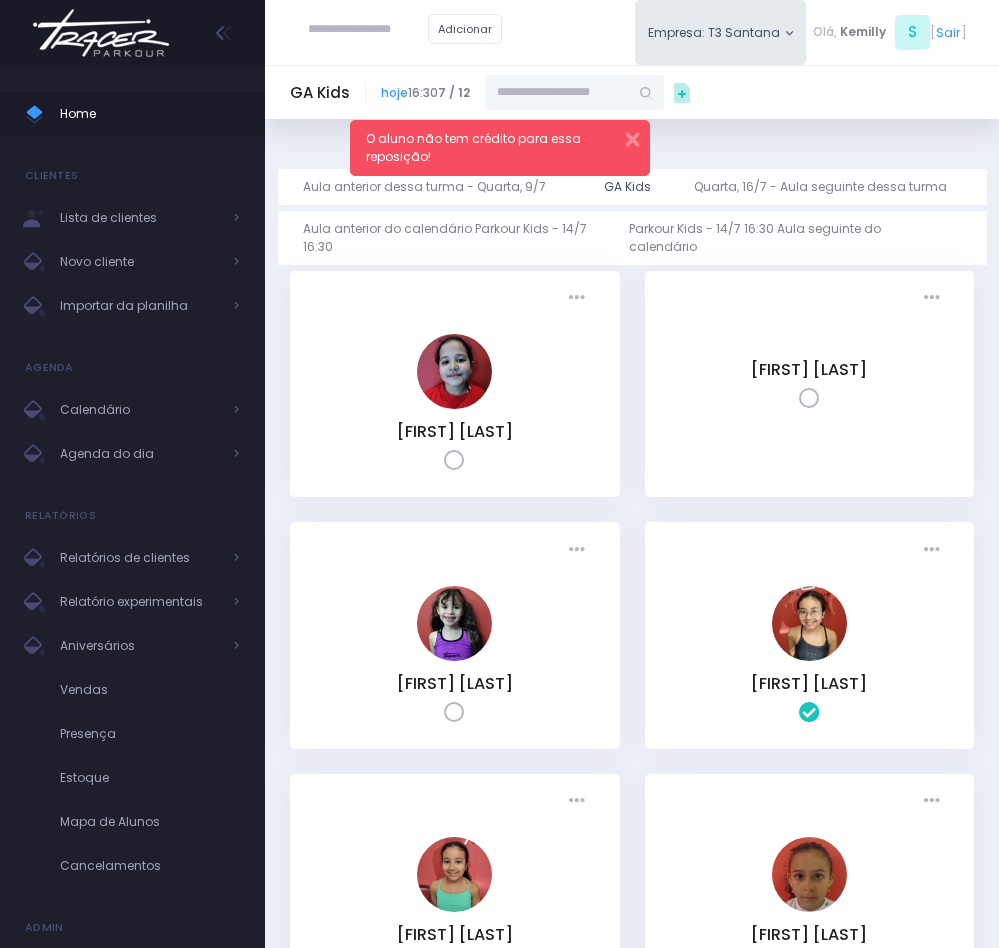 scroll, scrollTop: 0, scrollLeft: 0, axis: both 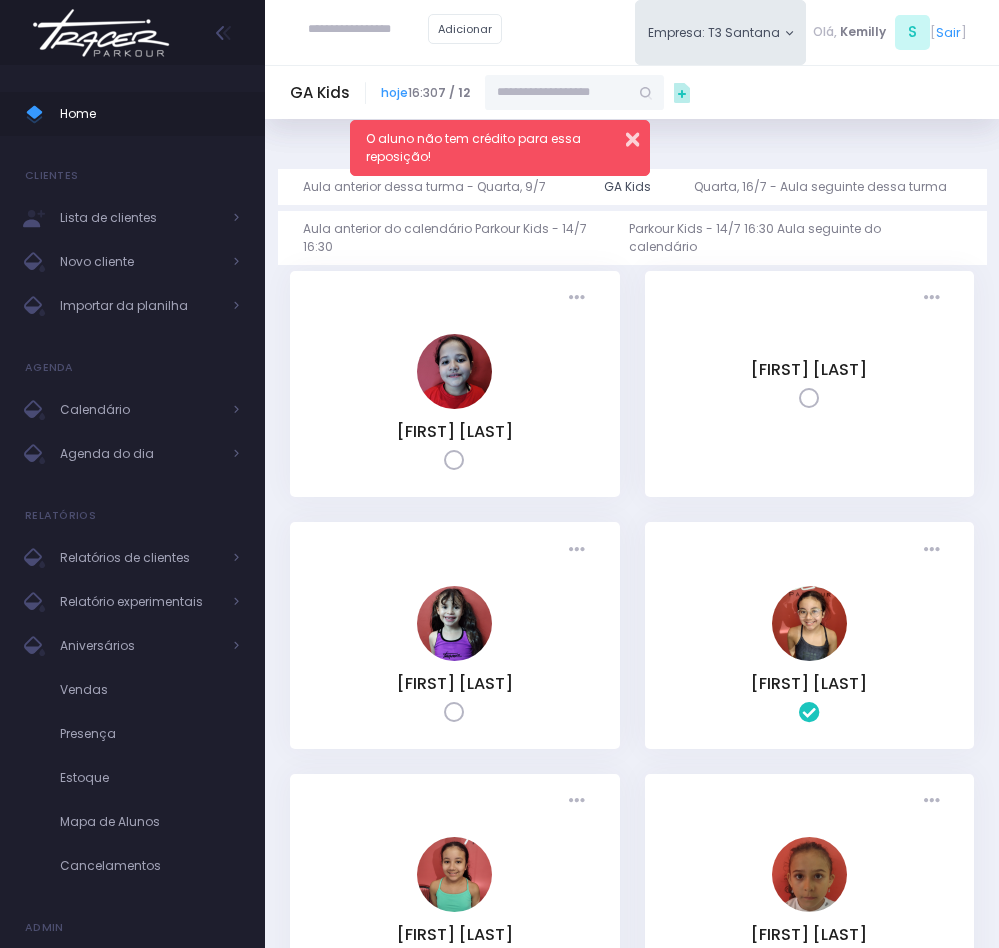 click at bounding box center [620, 136] 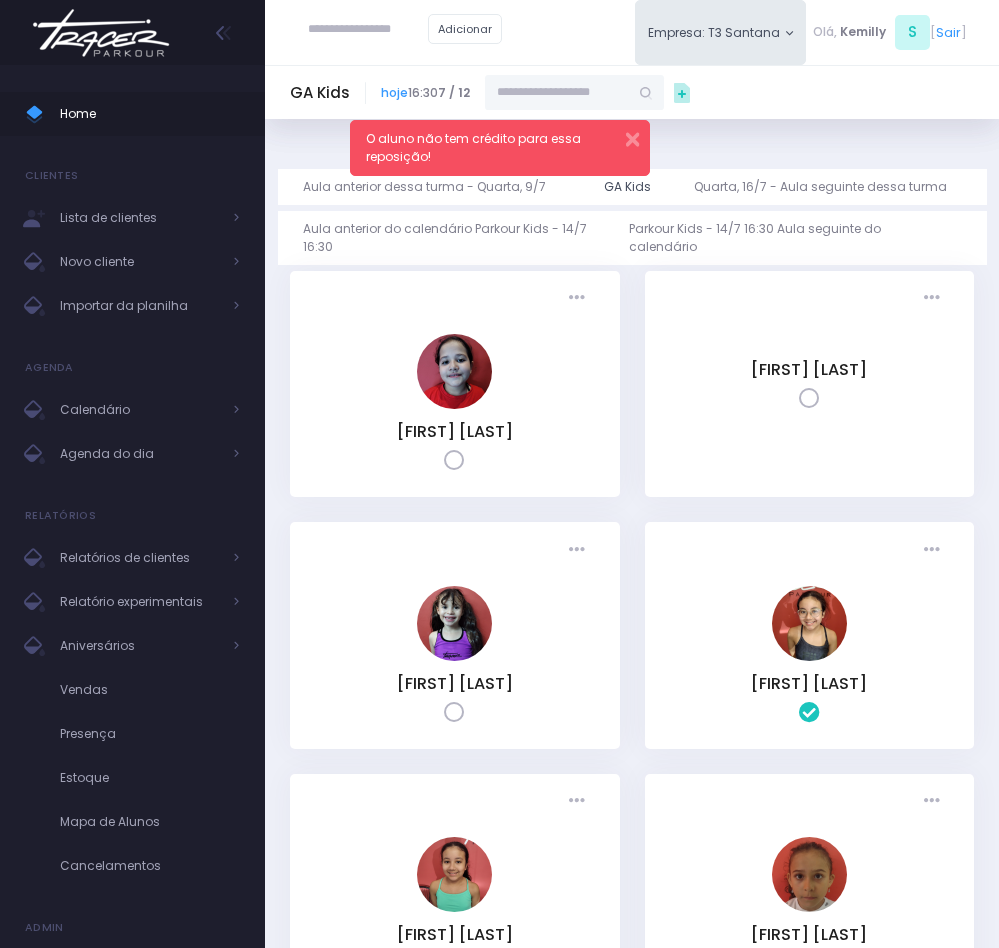 click at bounding box center (557, 93) 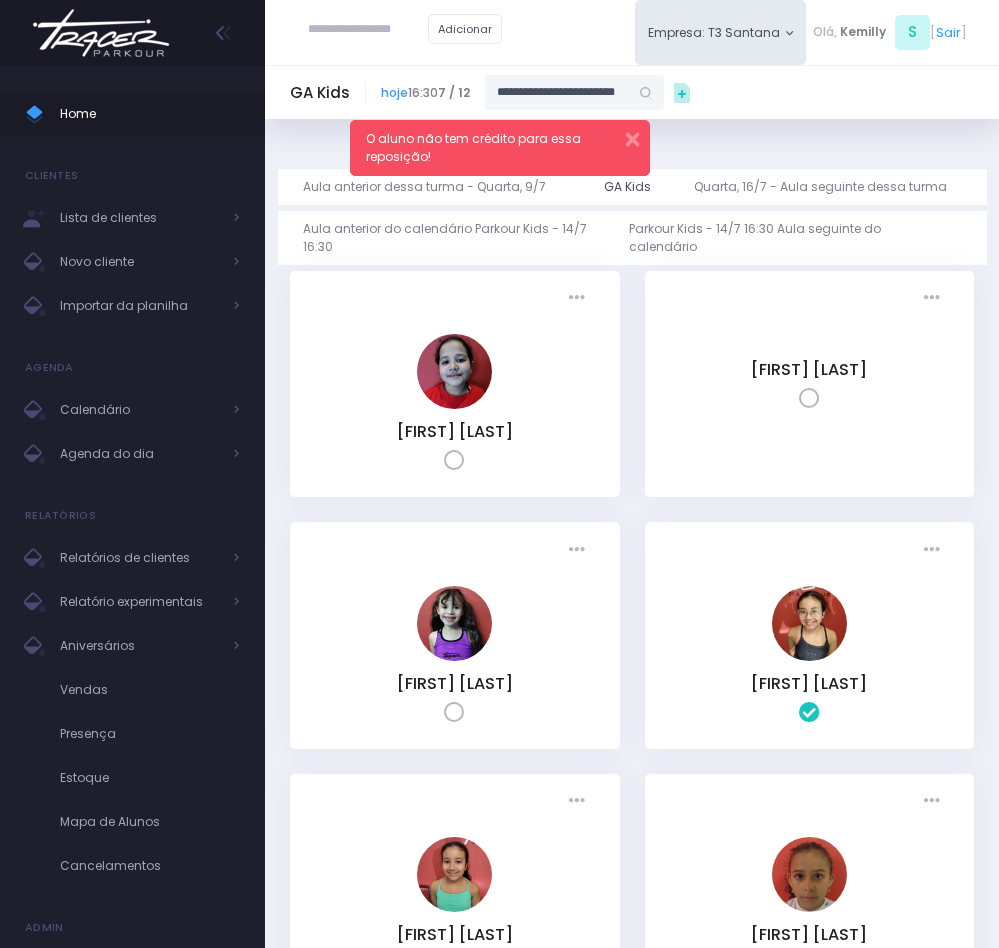 scroll, scrollTop: 0, scrollLeft: 10, axis: horizontal 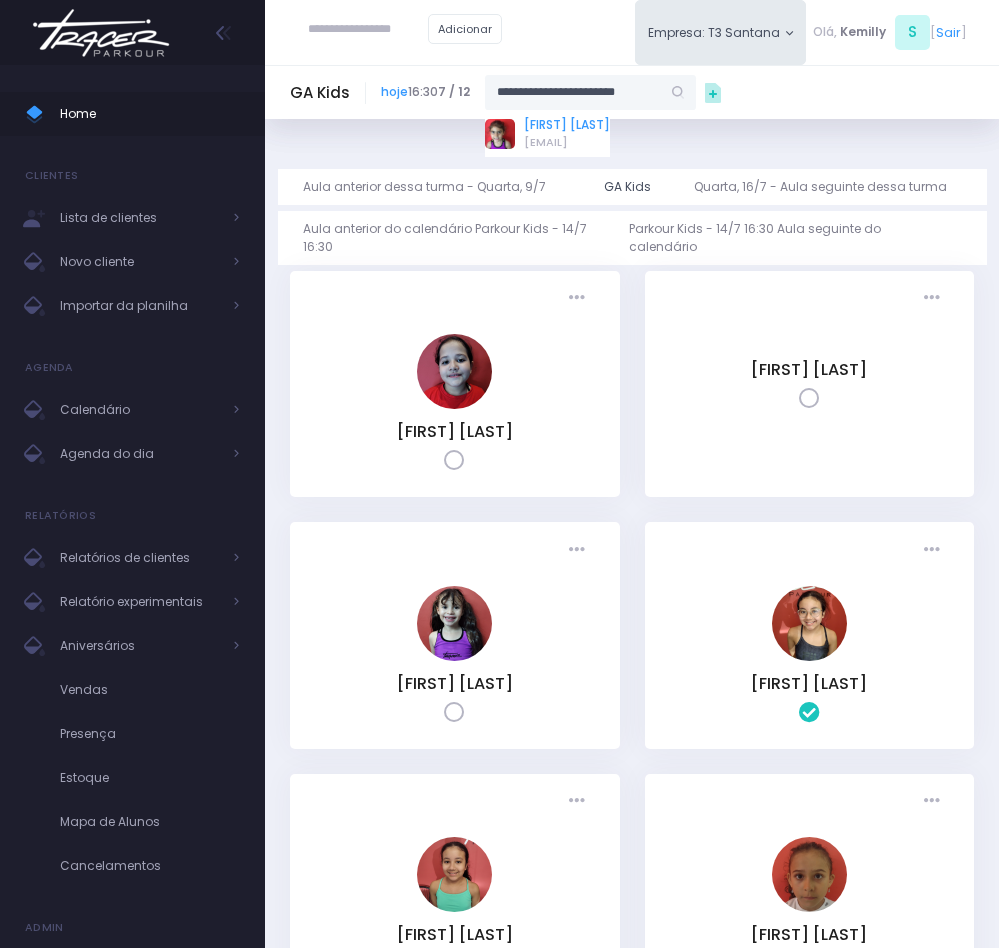 click on "MILENA GERLIN DOS SANTOS" at bounding box center (567, 125) 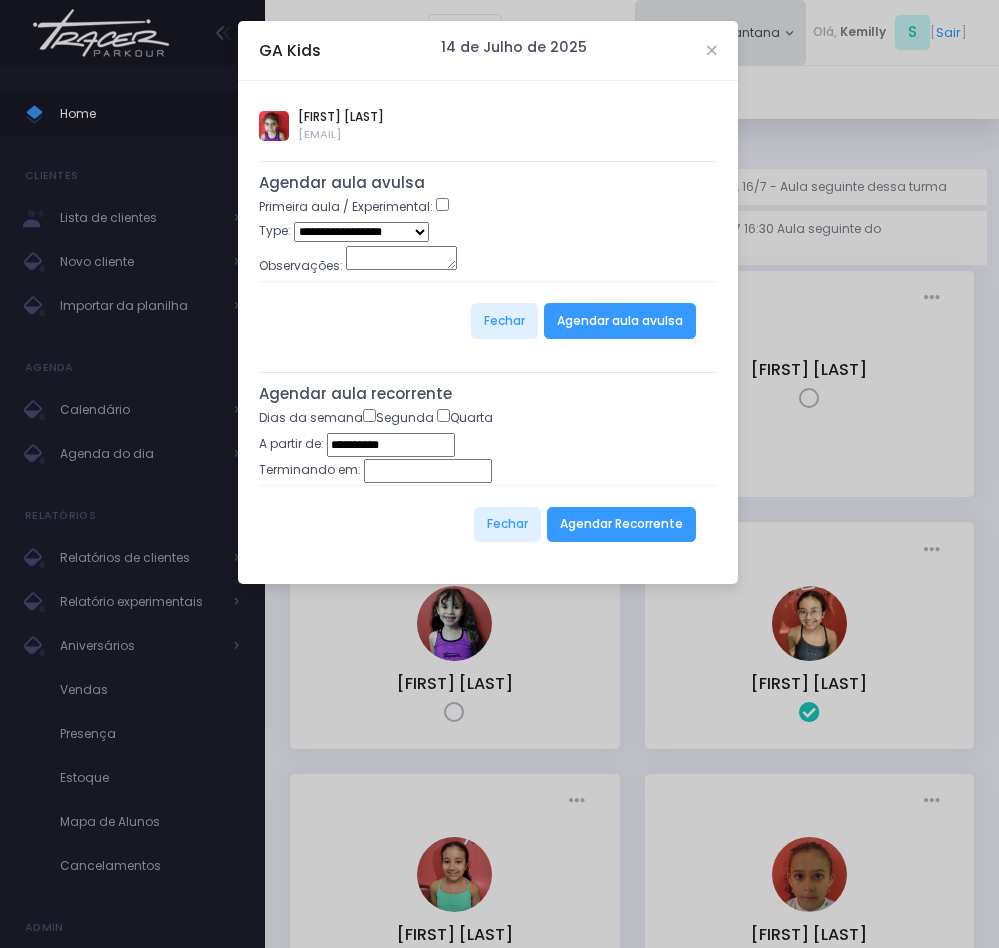 type on "**********" 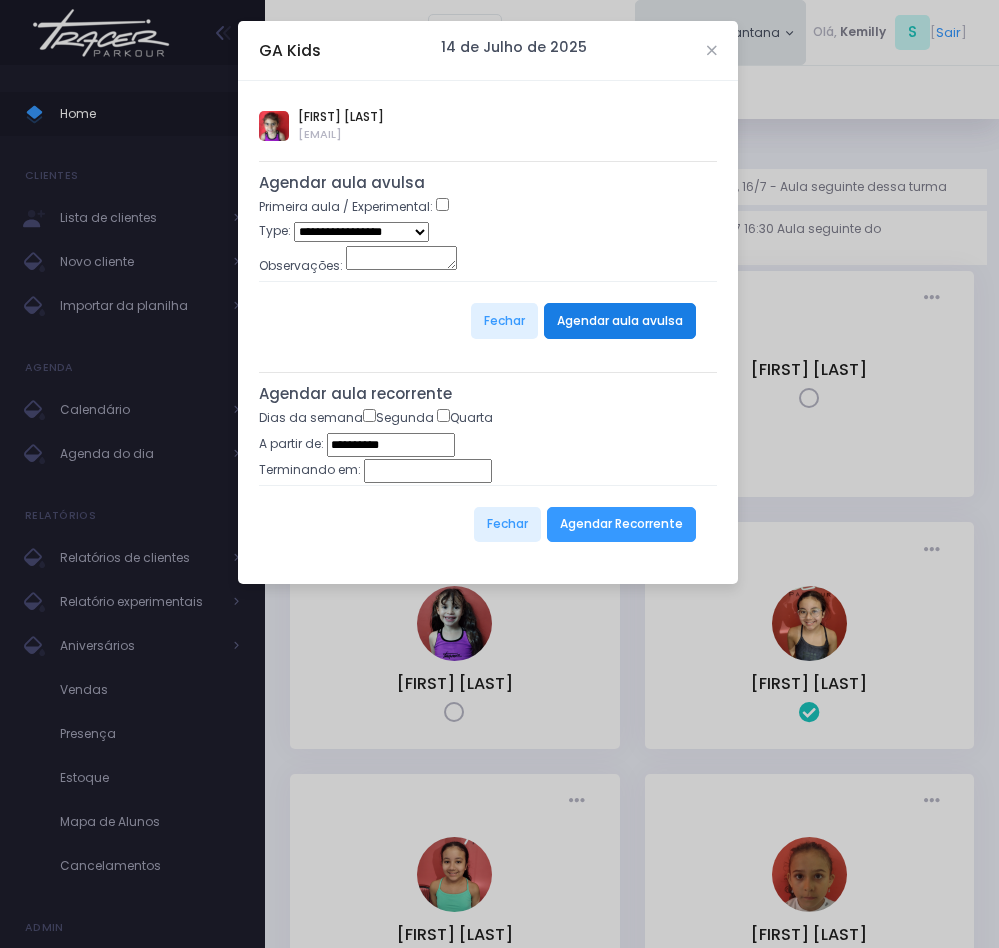 click on "Agendar aula avulsa" at bounding box center [620, 321] 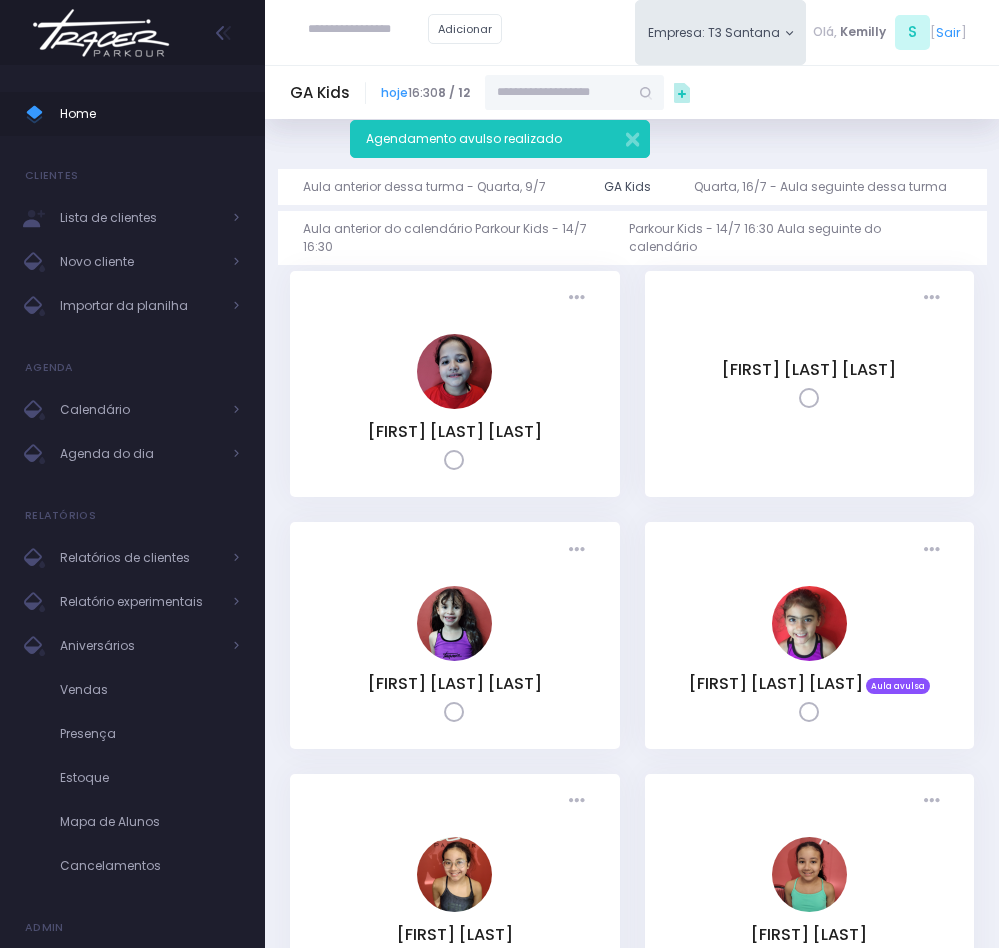 scroll, scrollTop: 0, scrollLeft: 0, axis: both 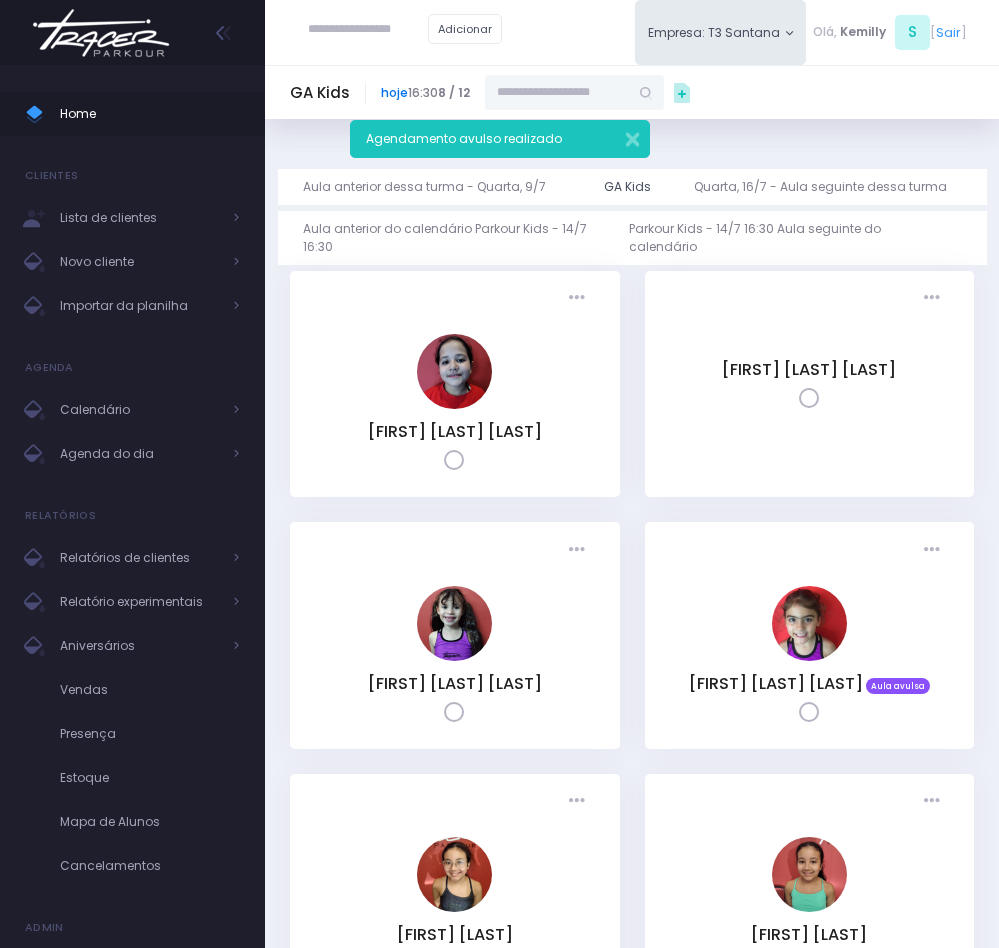 click on "hoje" at bounding box center (394, 92) 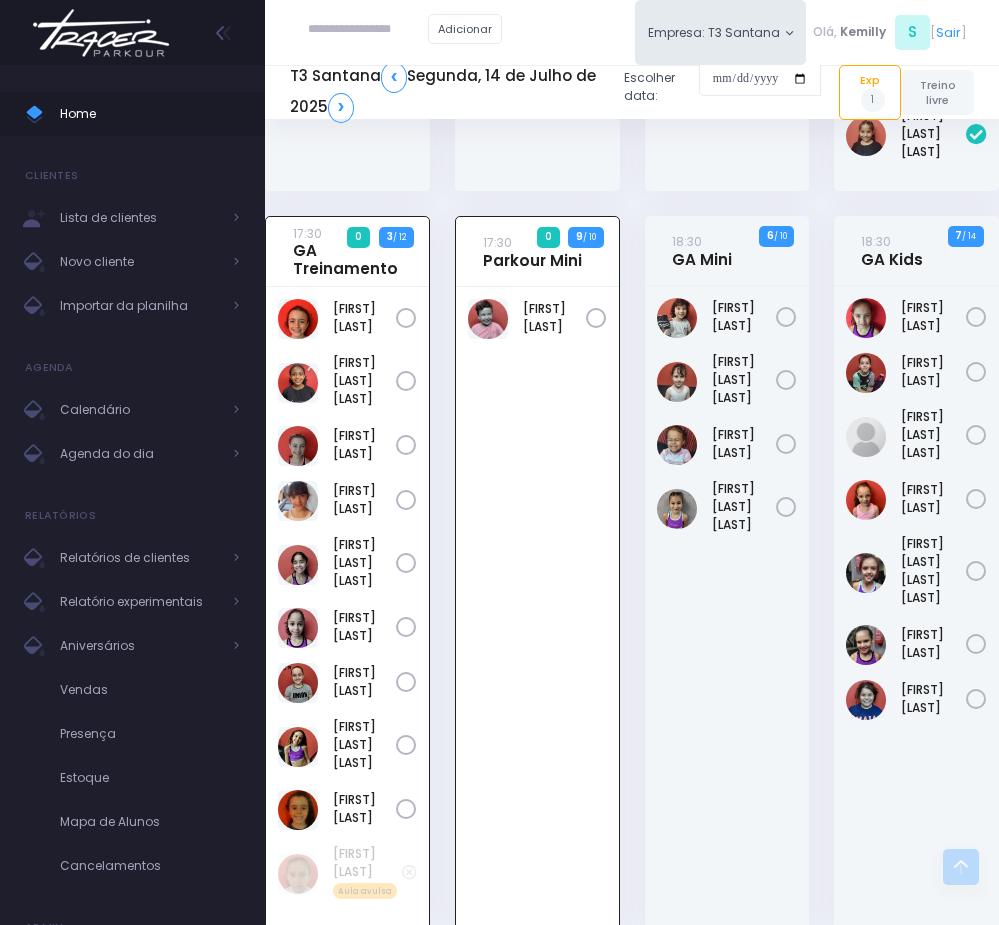 scroll, scrollTop: 436, scrollLeft: 0, axis: vertical 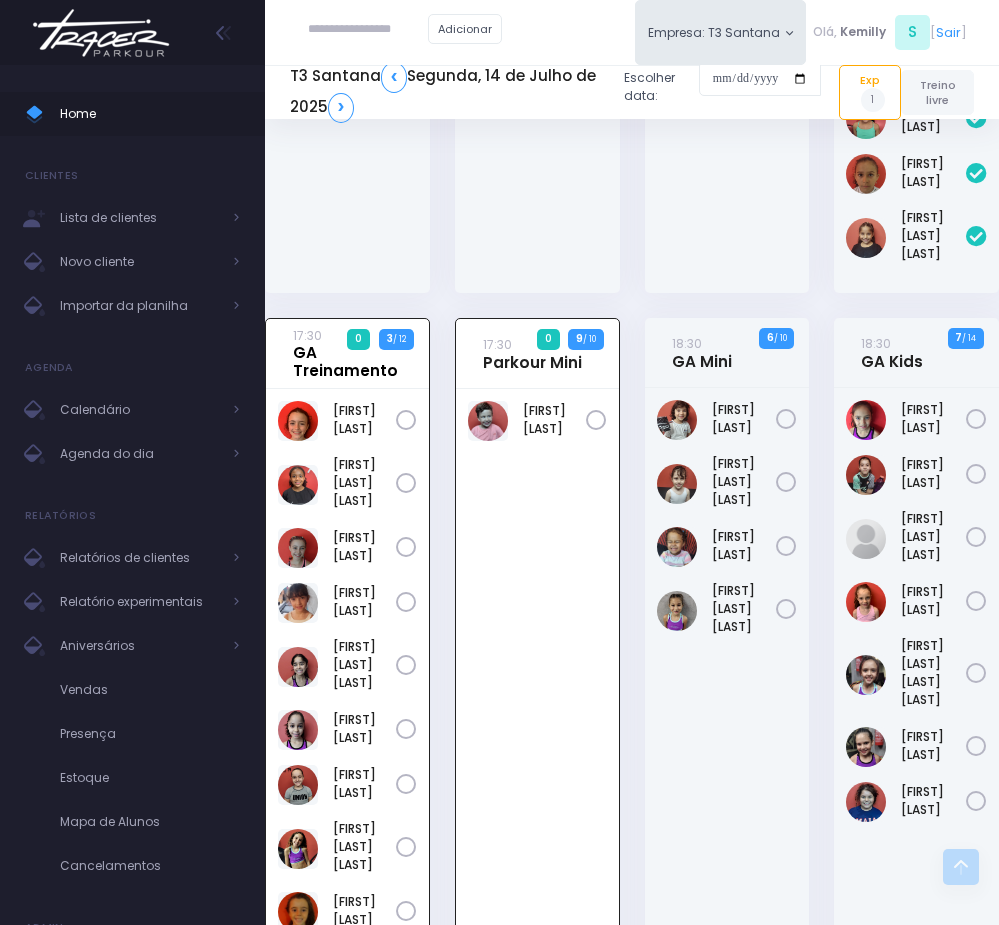 click on "17:30 GA Treinamento" at bounding box center [345, 353] 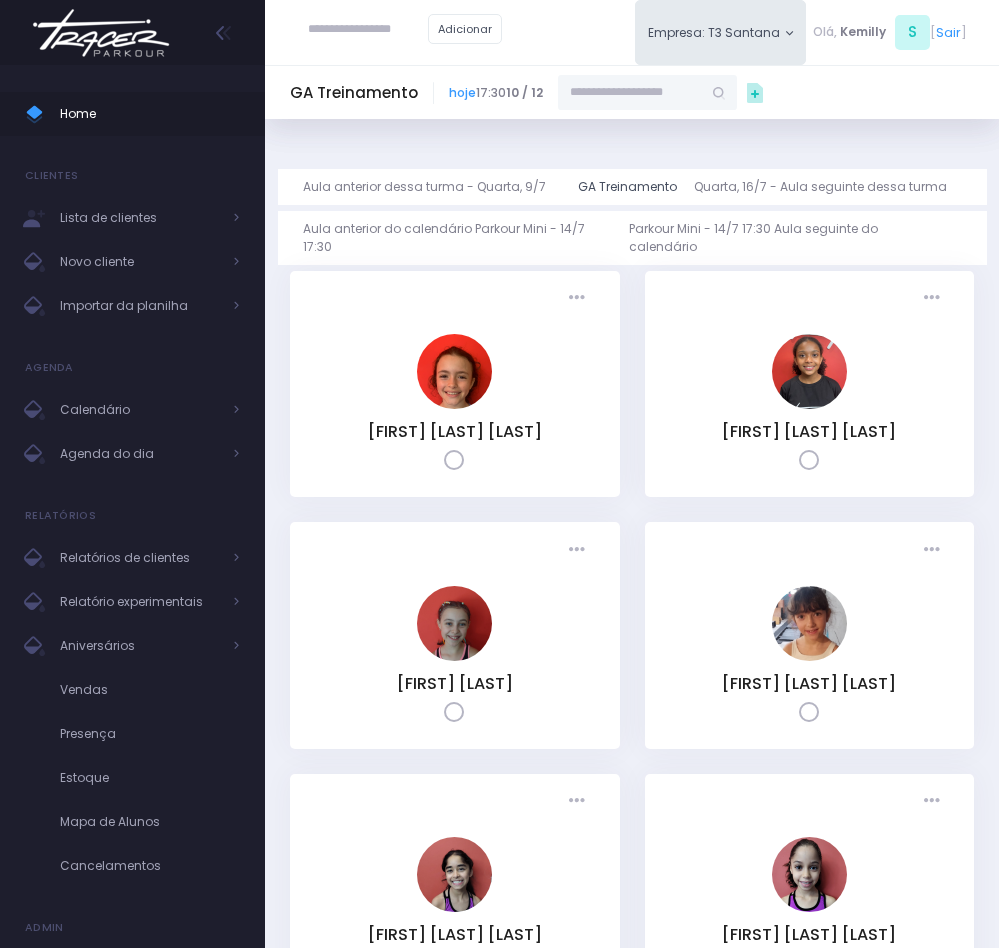 scroll, scrollTop: 0, scrollLeft: 0, axis: both 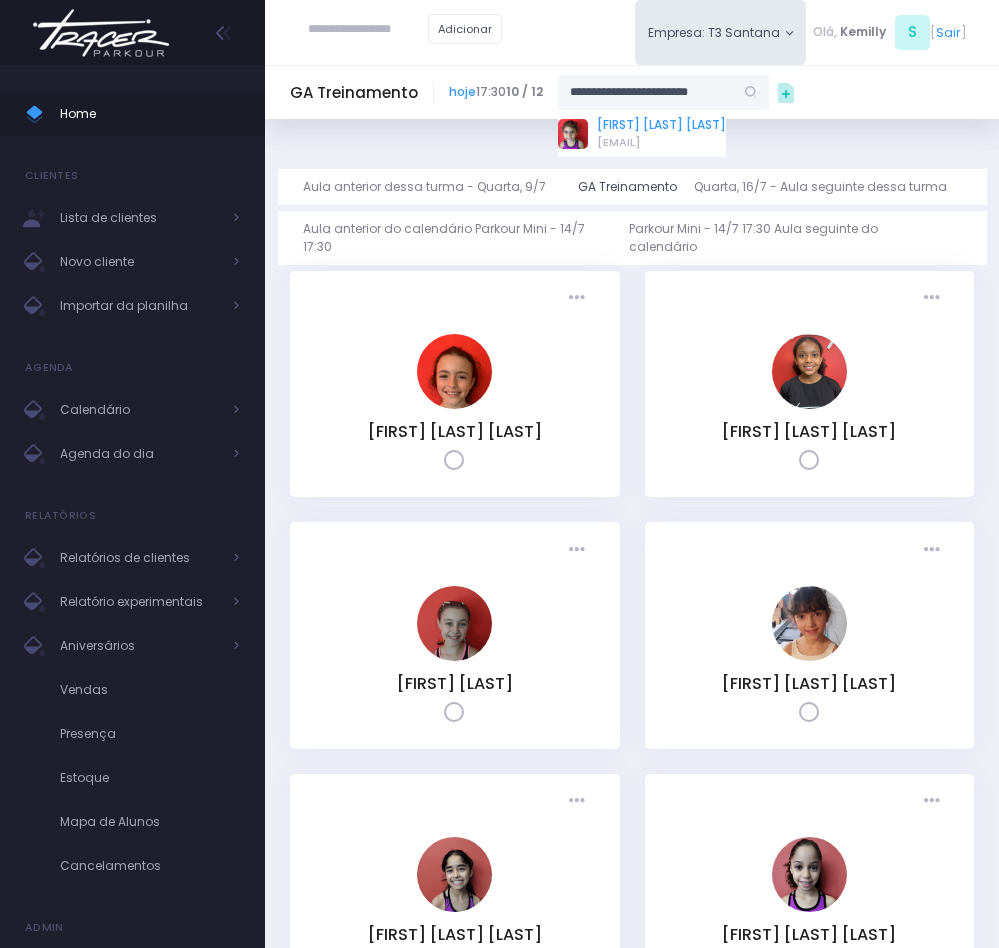 click on "MILENA GERLIN DOS SANTOS" at bounding box center (661, 125) 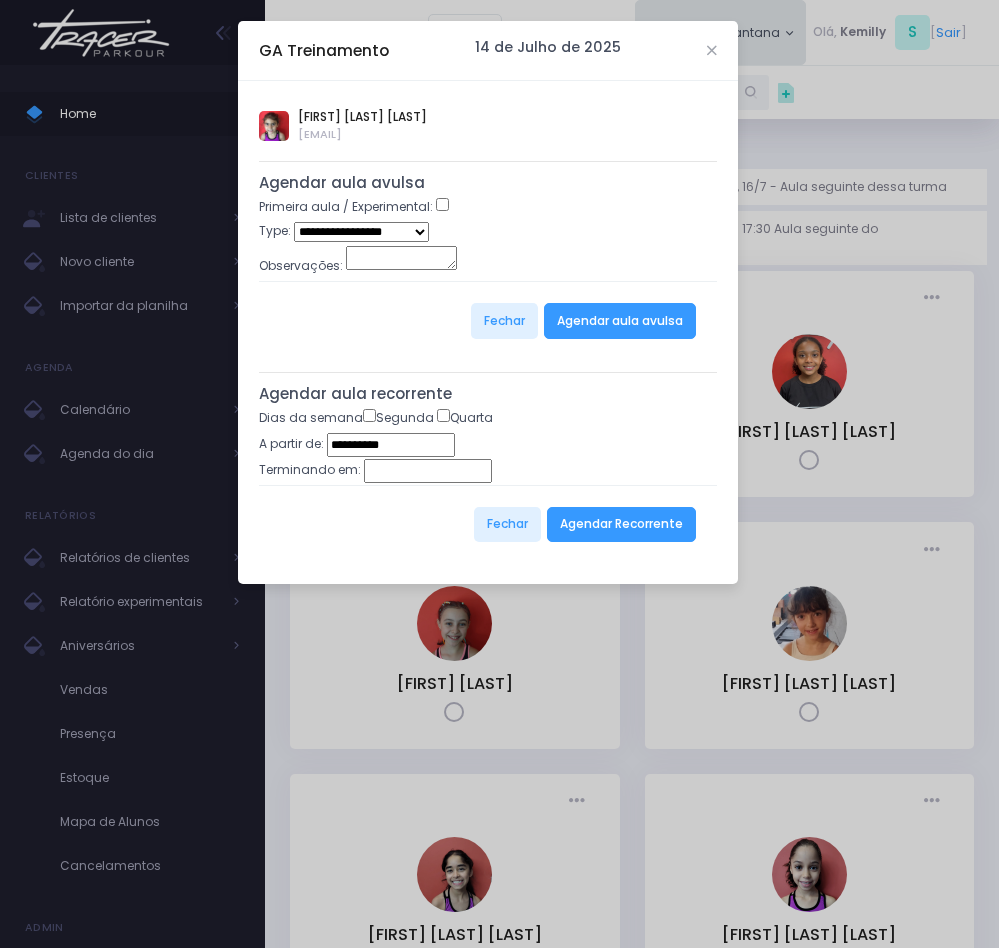 type on "**********" 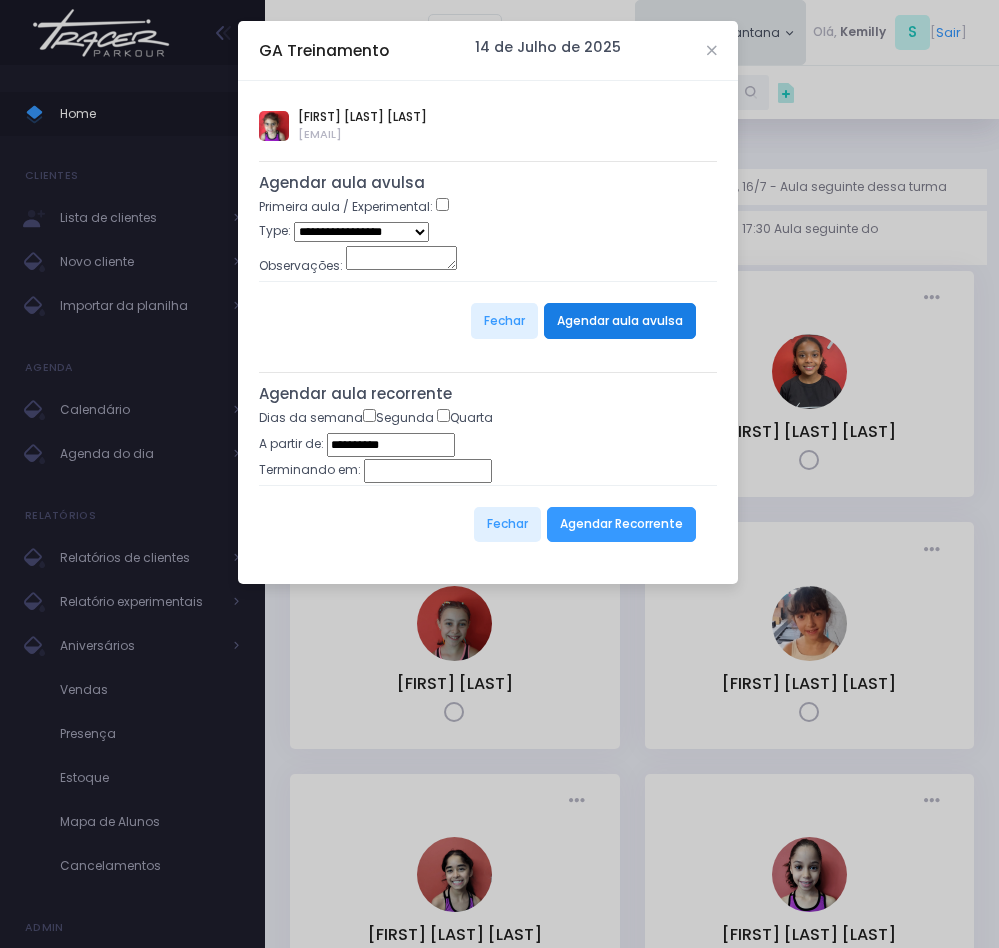 click on "Agendar aula avulsa" at bounding box center (620, 321) 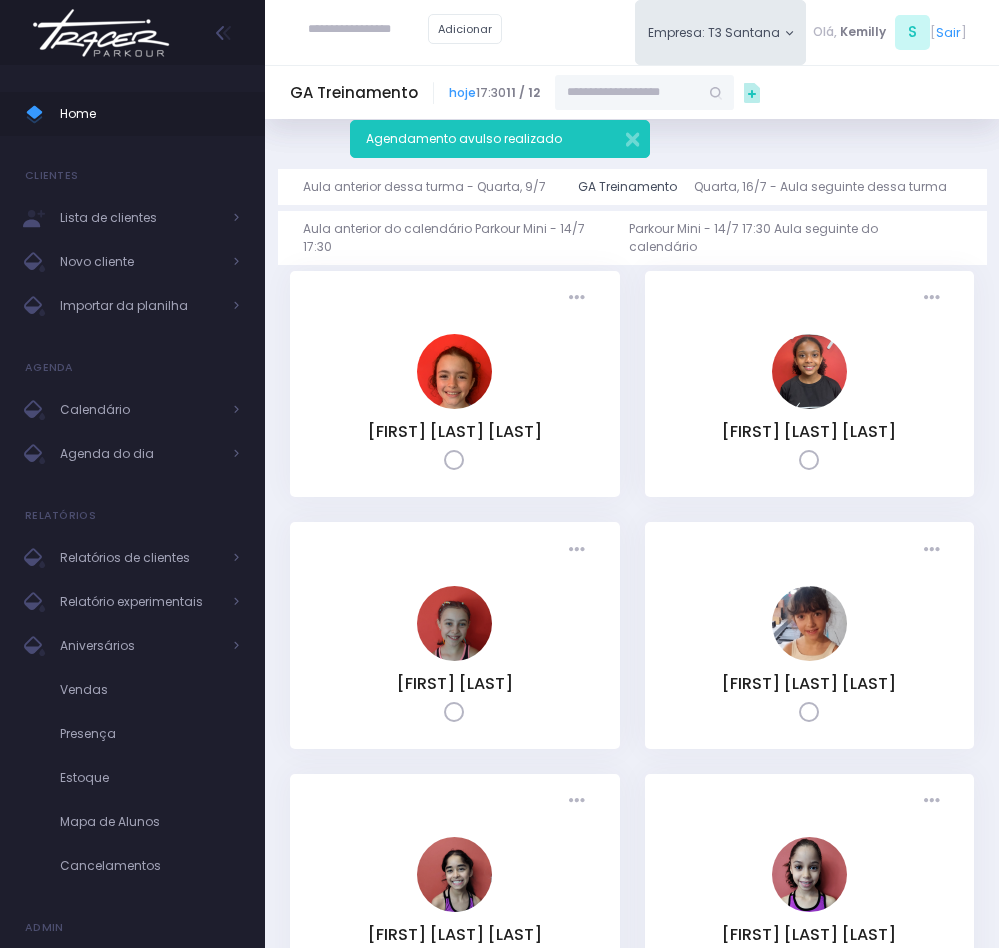 scroll, scrollTop: 0, scrollLeft: 0, axis: both 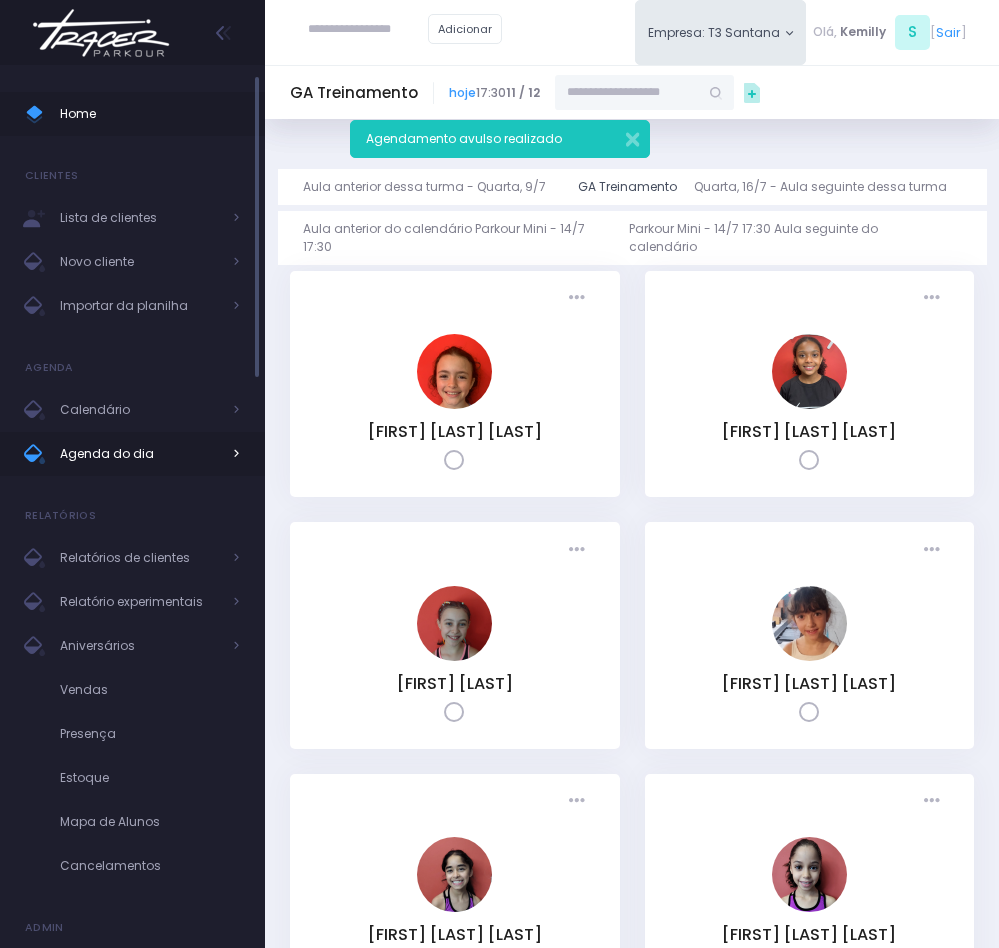 click on "Agenda do dia" at bounding box center (140, 454) 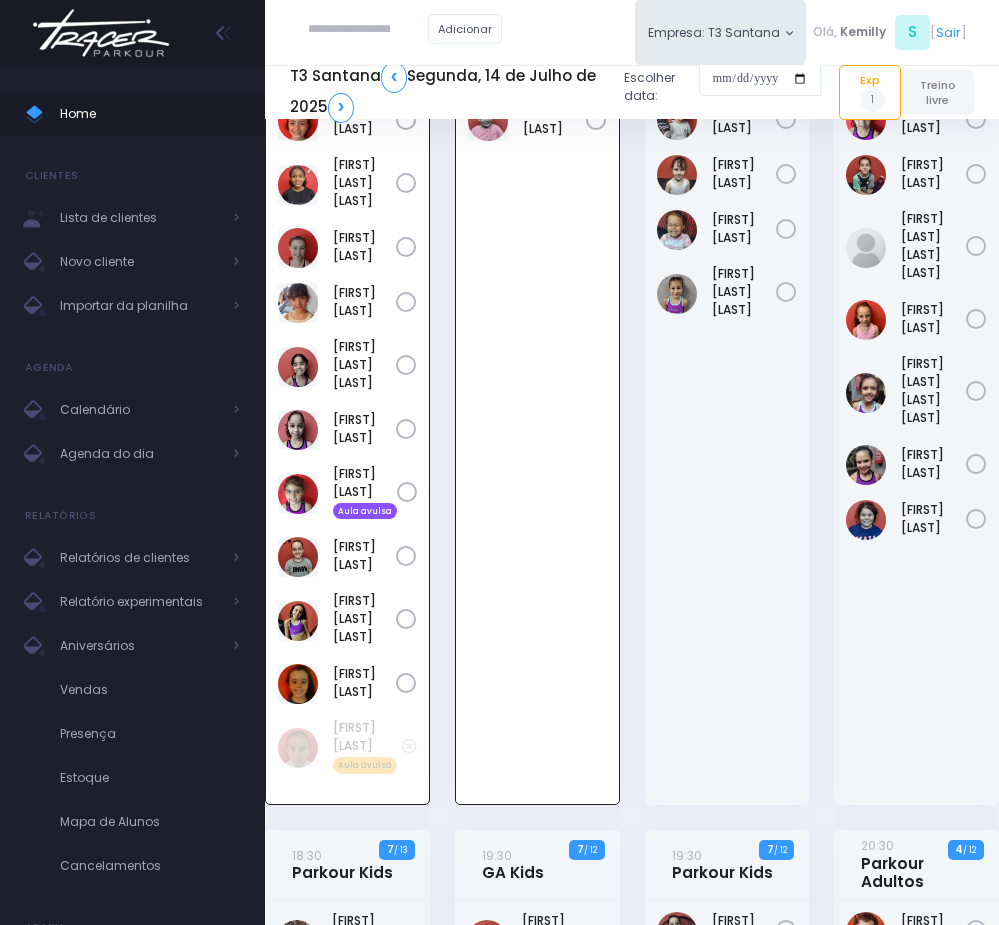 click on "Home
Clientes
Lista de clientes
Novo cliente" at bounding box center [499, -274] 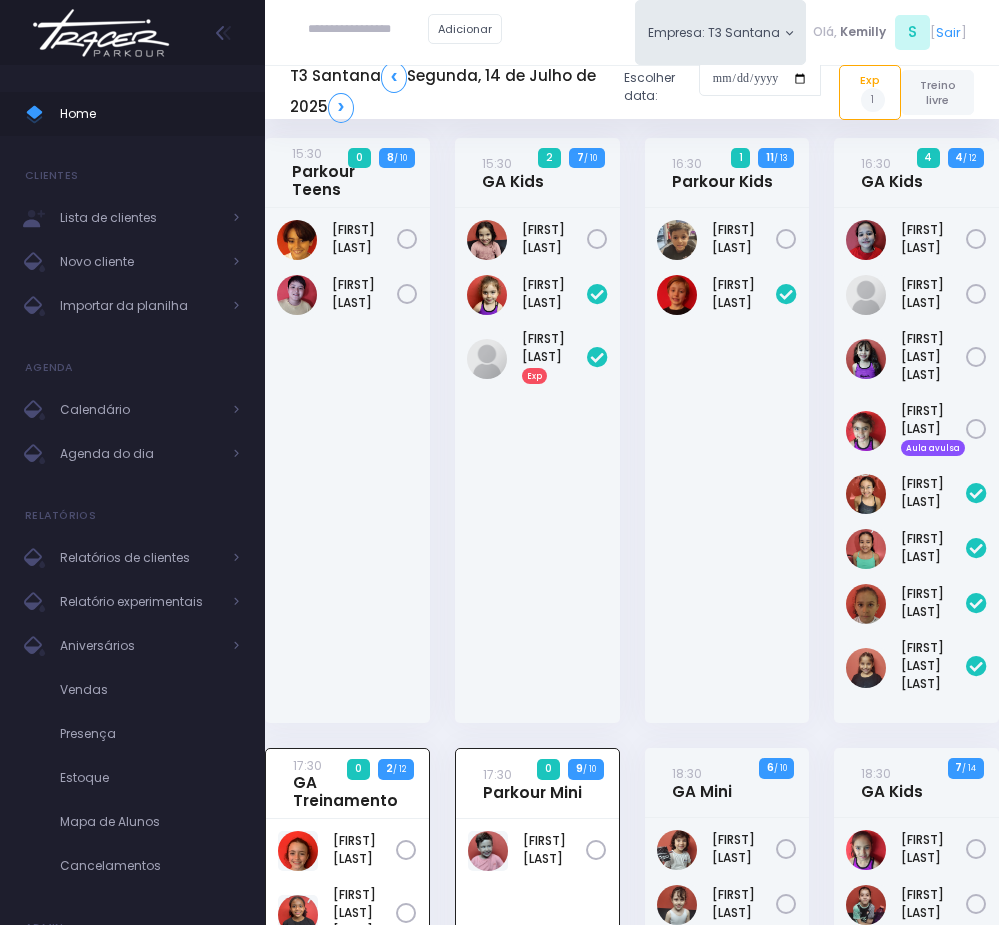 scroll, scrollTop: 0, scrollLeft: 0, axis: both 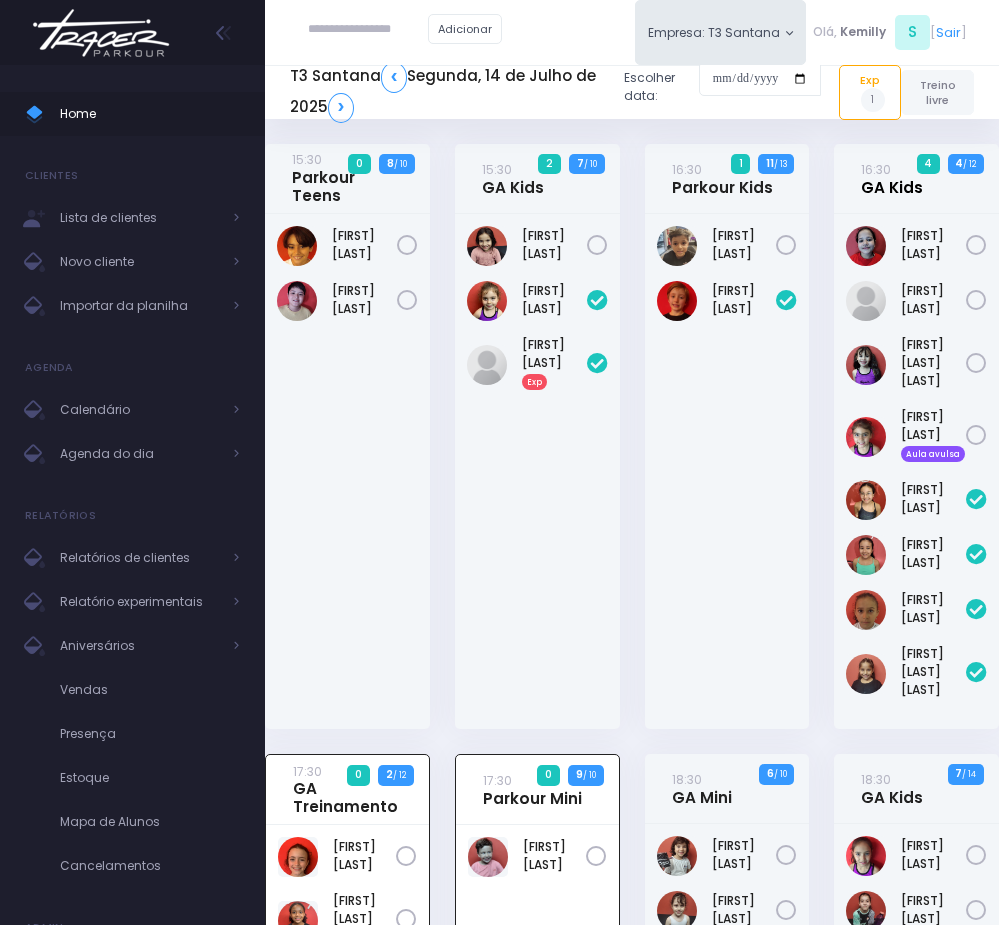 click on "16:30 GA Kids" at bounding box center [892, 178] 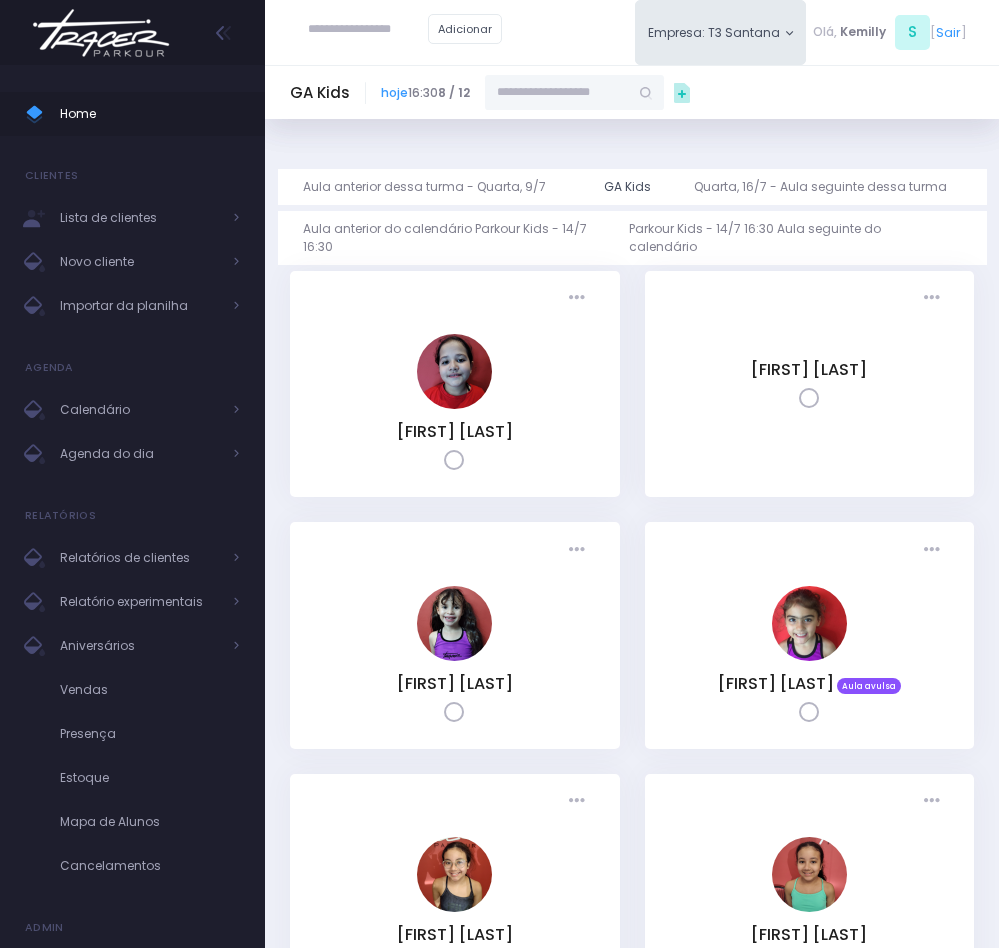 scroll, scrollTop: 0, scrollLeft: 0, axis: both 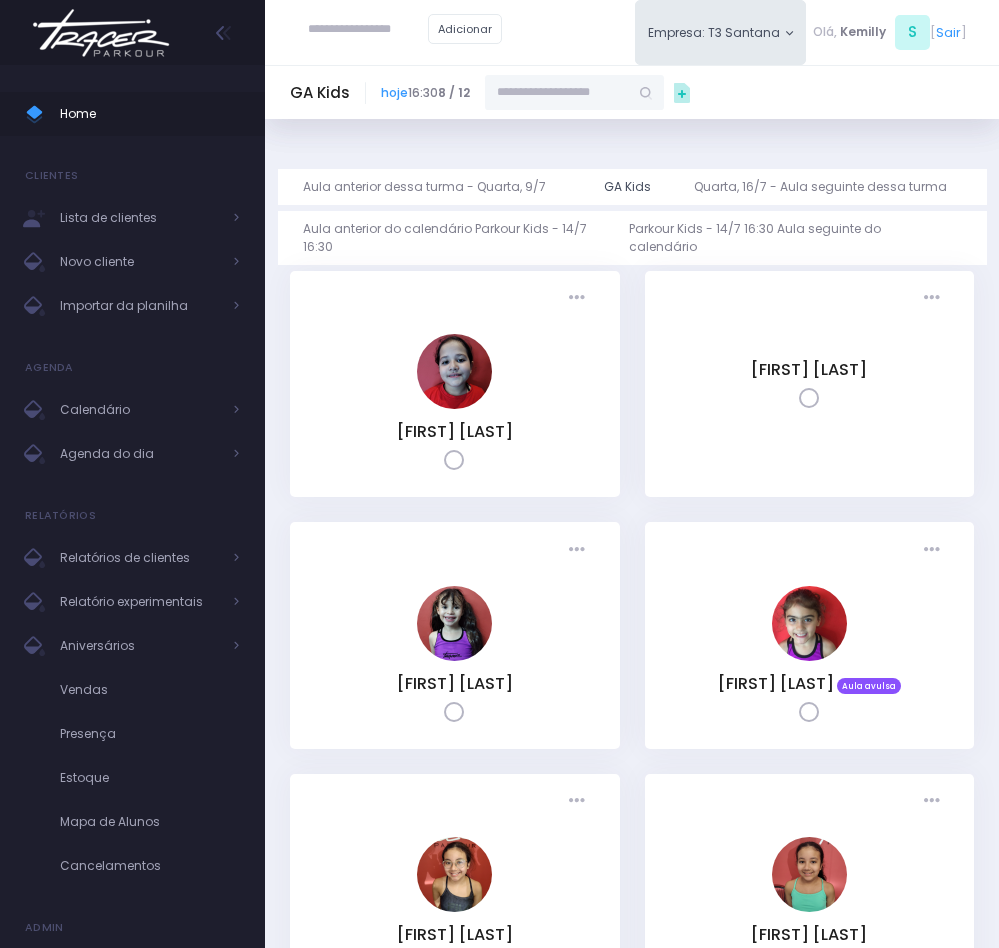 click at bounding box center [809, 712] 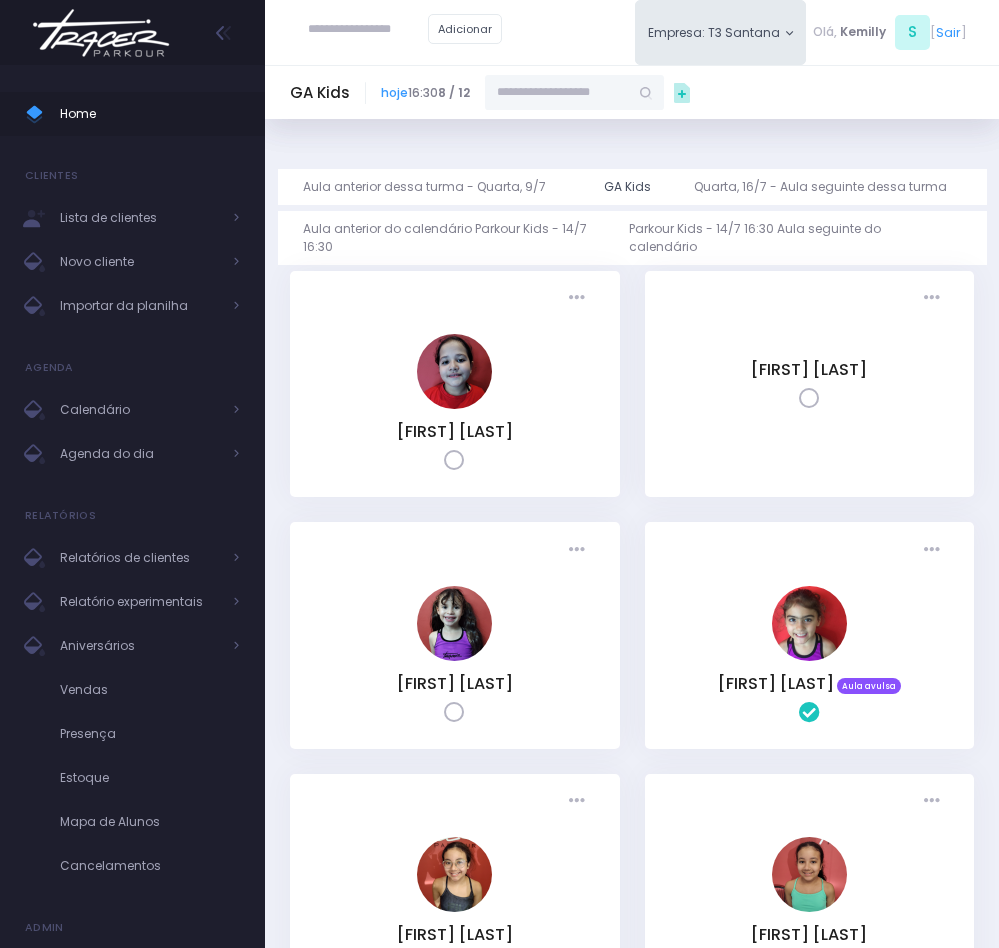 click at bounding box center (557, 93) 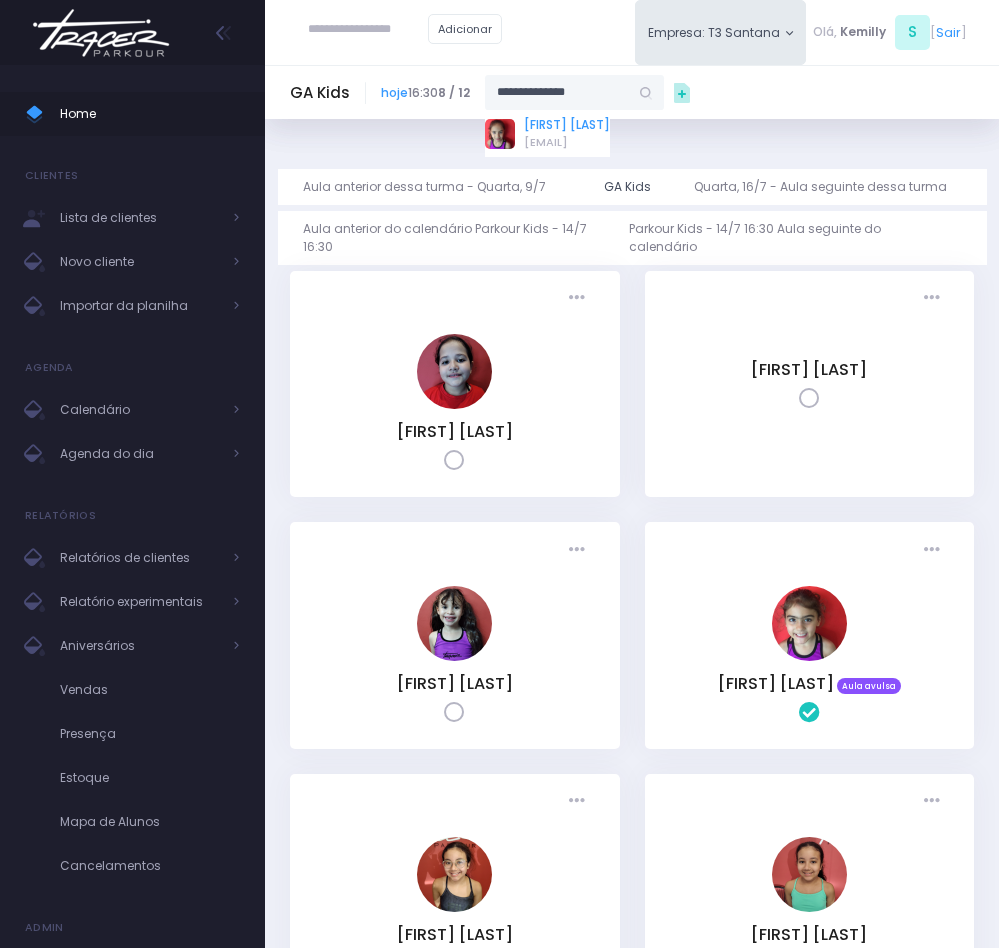 click on "[FIRST] [LAST]" at bounding box center [567, 125] 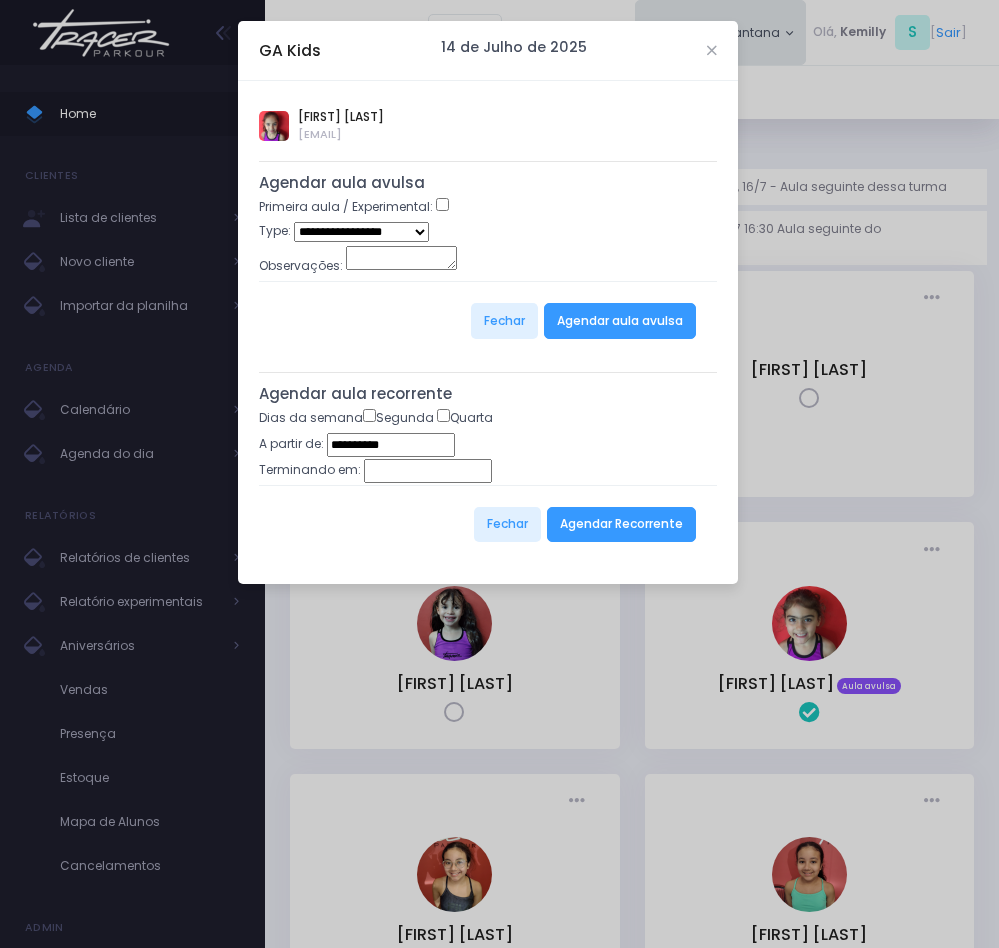 type on "**********" 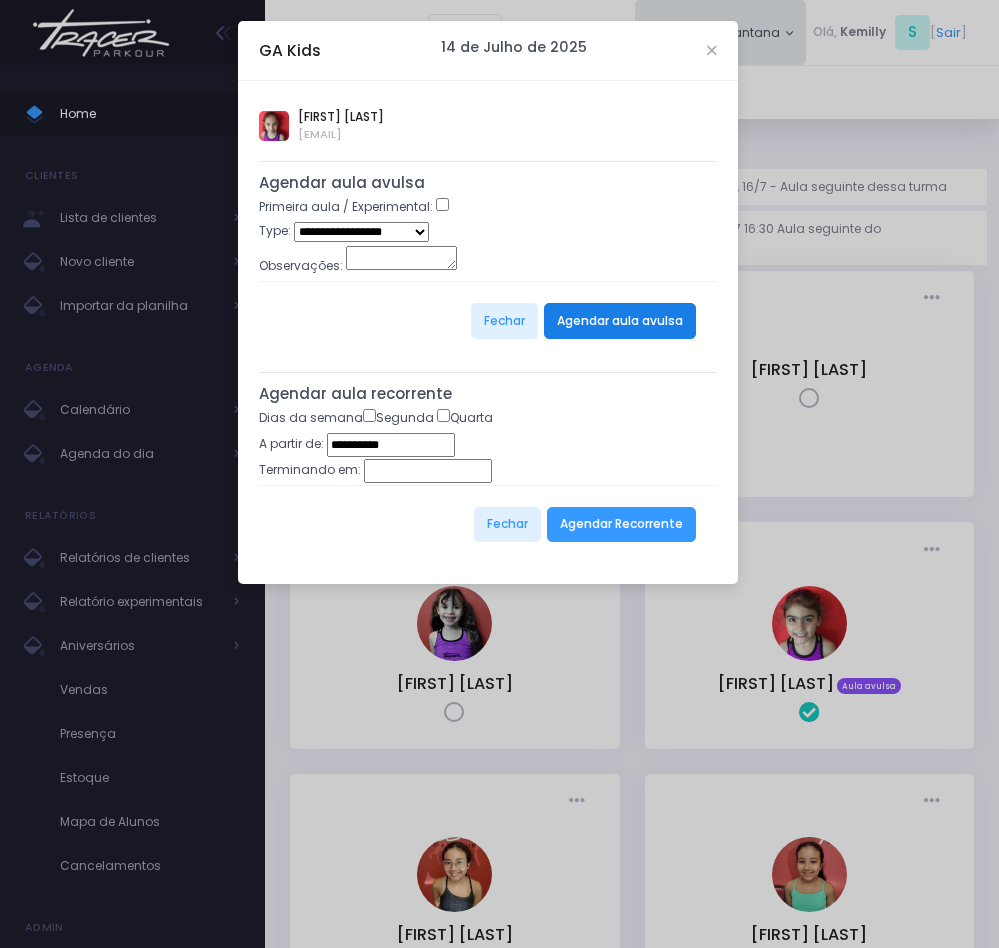 click on "Agendar aula avulsa" at bounding box center [620, 321] 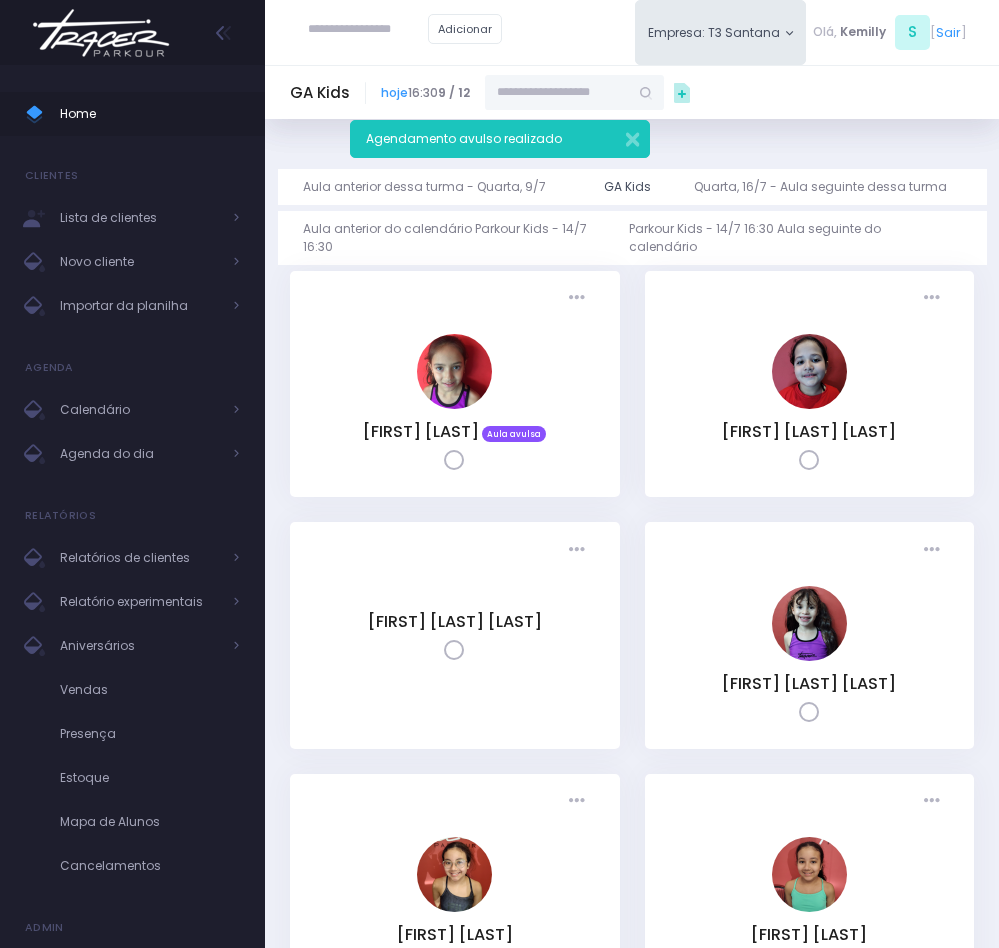 scroll, scrollTop: 0, scrollLeft: 0, axis: both 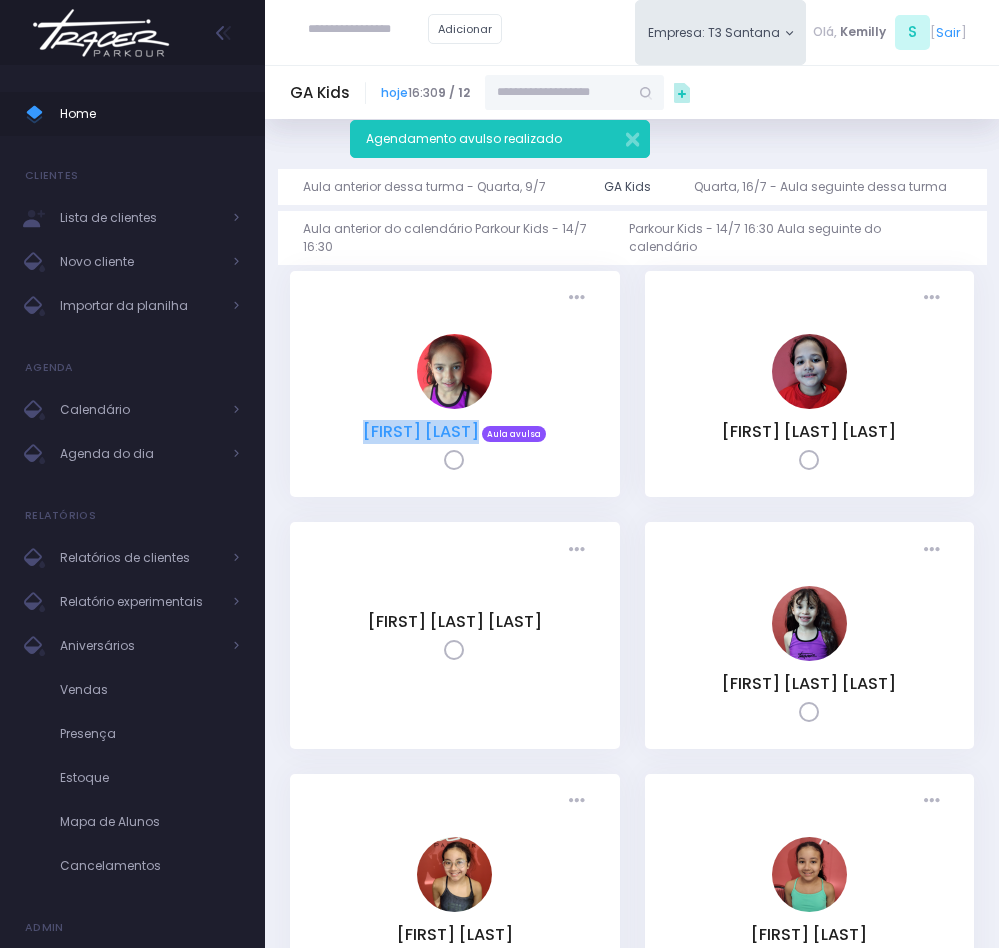 drag, startPoint x: 336, startPoint y: 405, endPoint x: 481, endPoint y: 409, distance: 145.05516 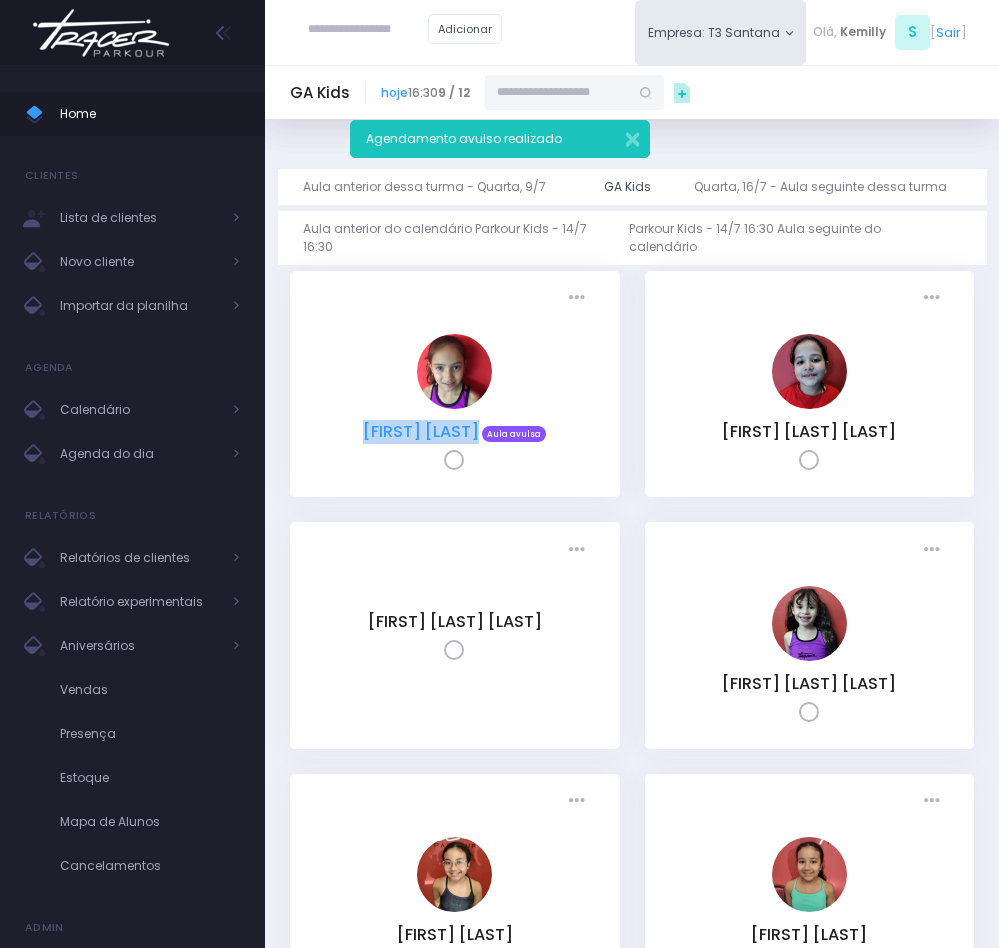 copy on "BEATRIZ PIVATO" 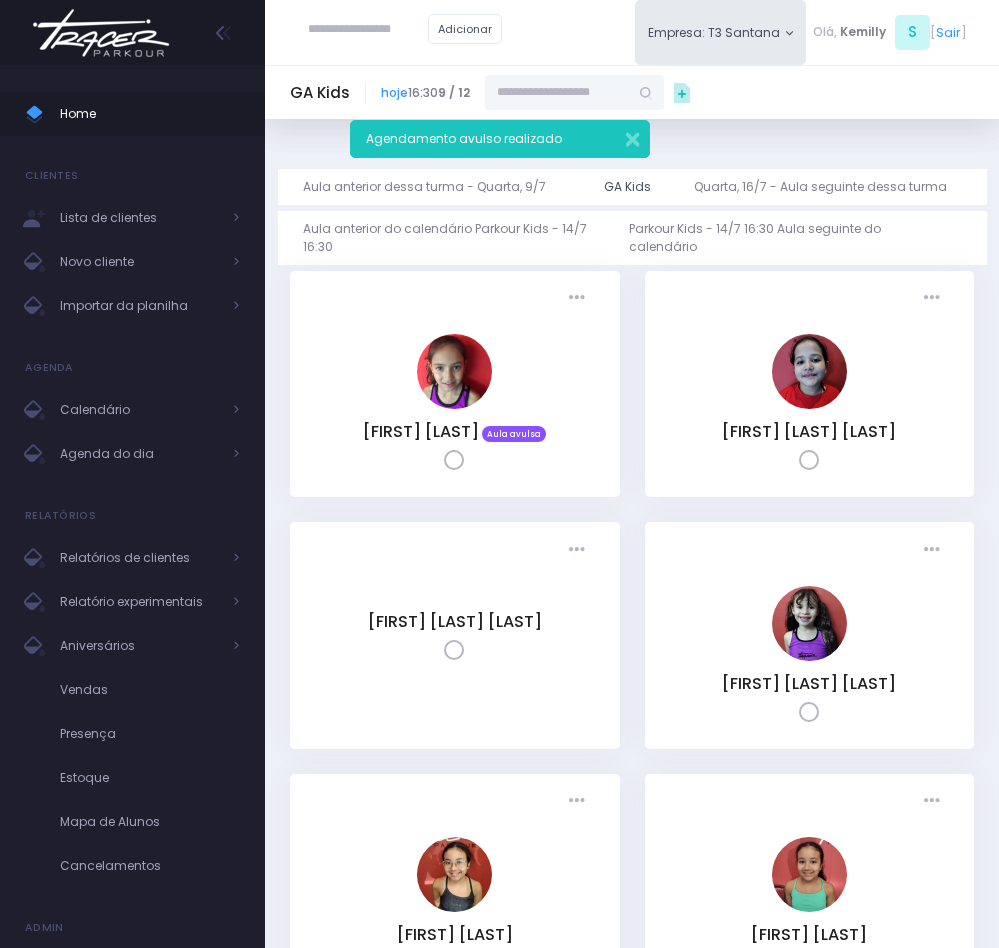 click at bounding box center [454, 460] 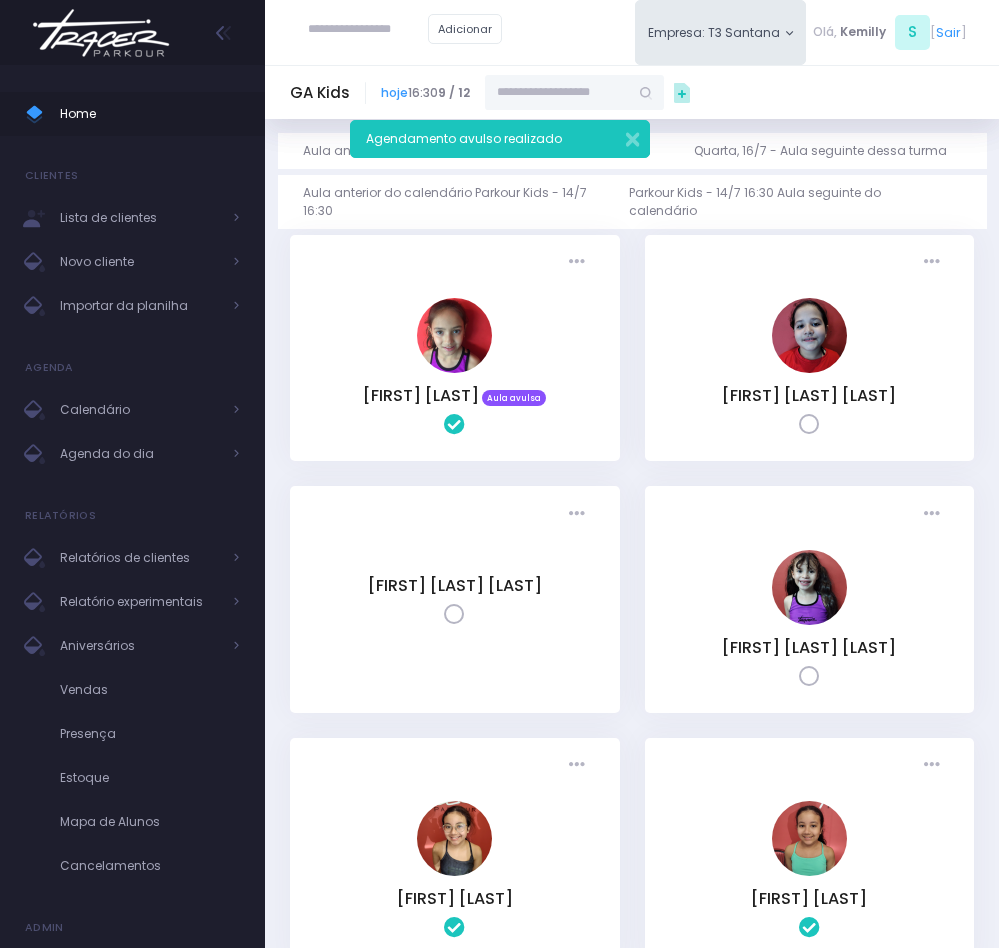 scroll, scrollTop: 0, scrollLeft: 0, axis: both 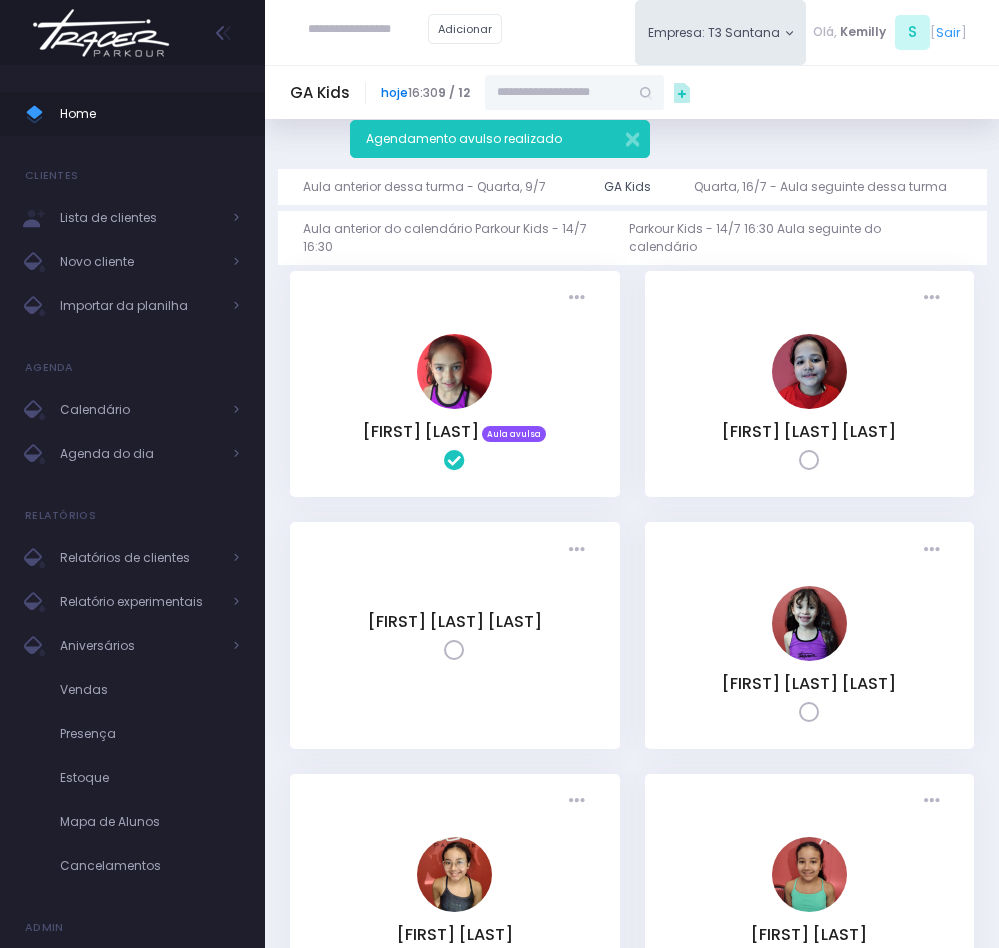 click on "hoje" at bounding box center (394, 92) 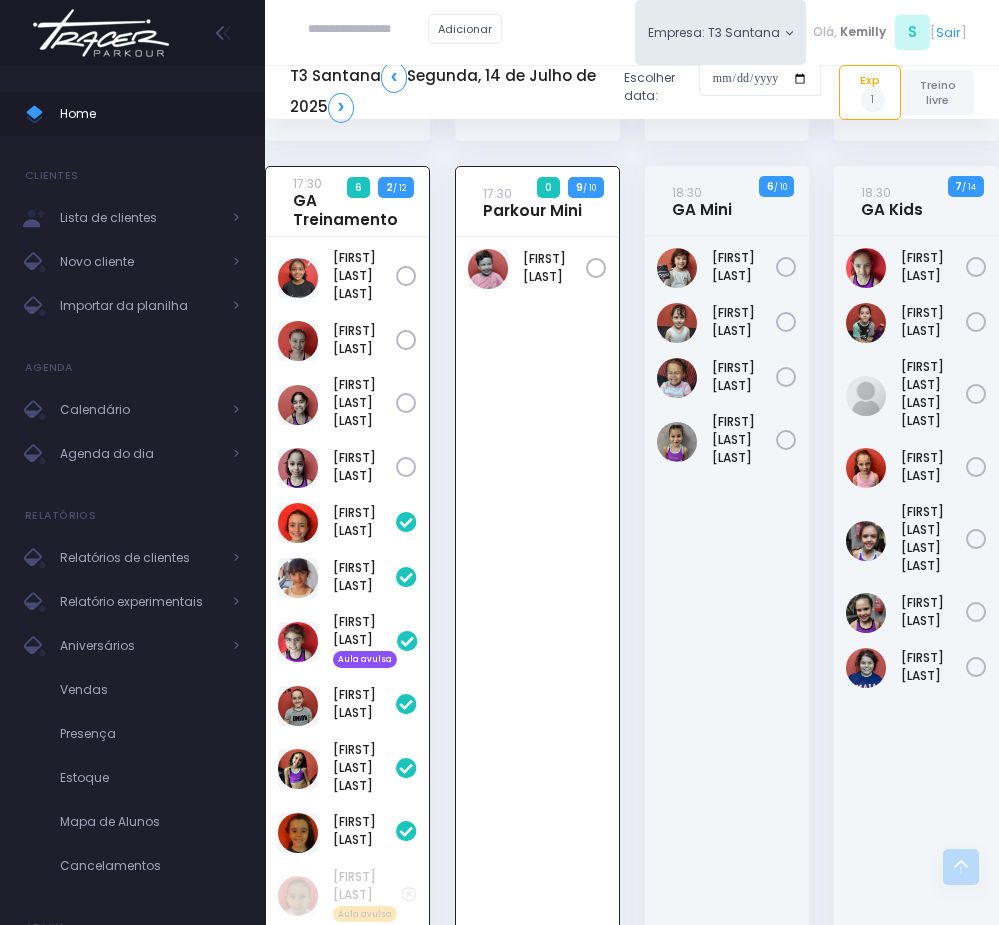 scroll, scrollTop: 810, scrollLeft: 0, axis: vertical 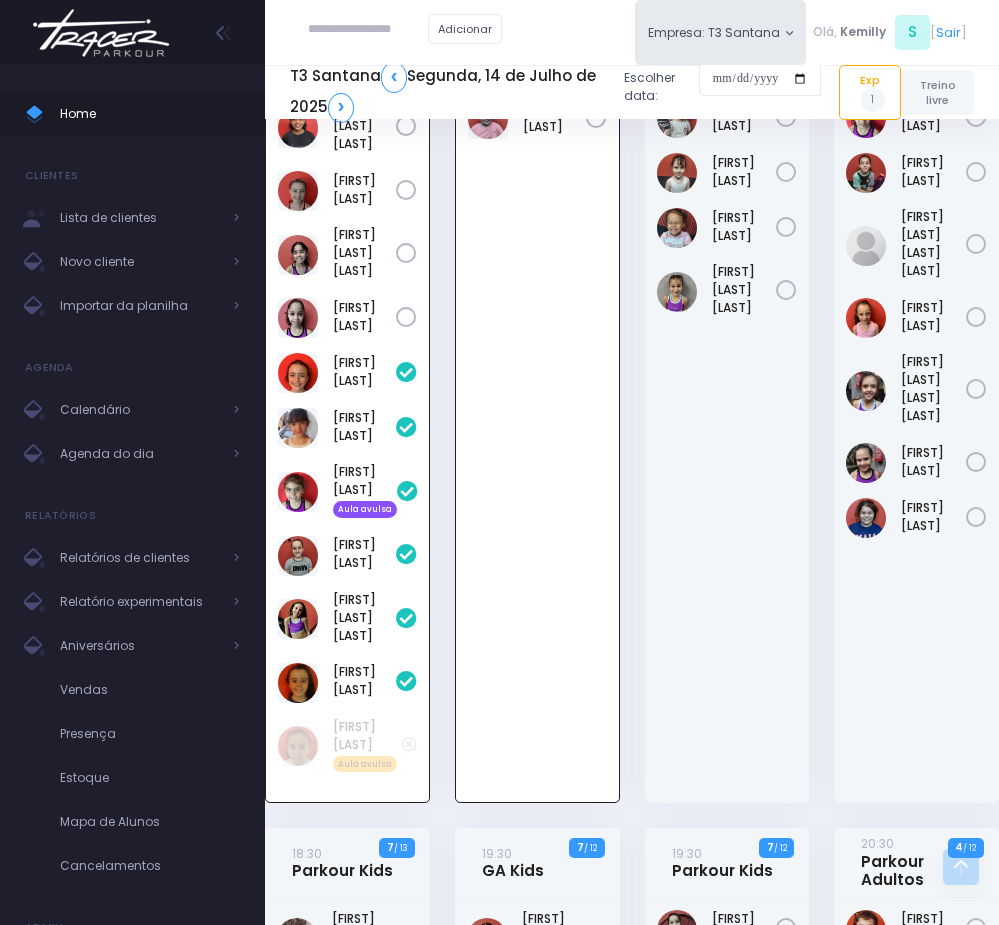 click at bounding box center (368, 30) 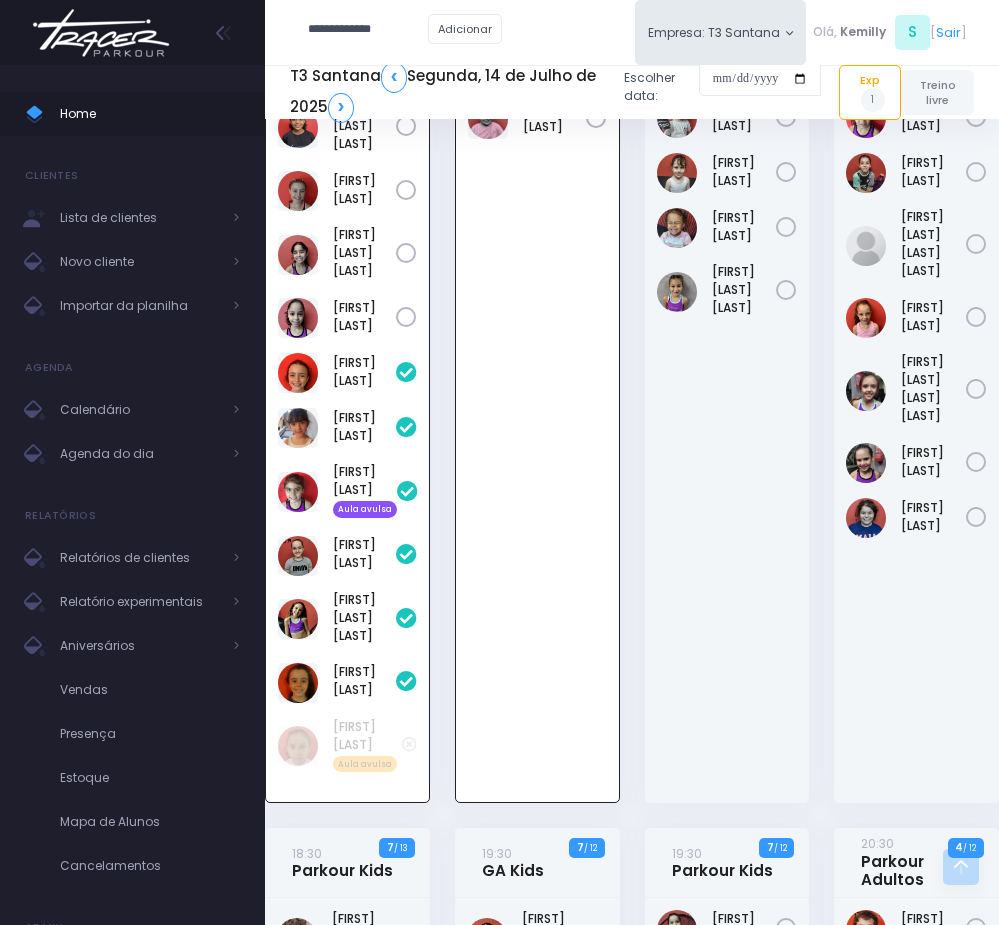 click on "**********" at bounding box center [368, 30] 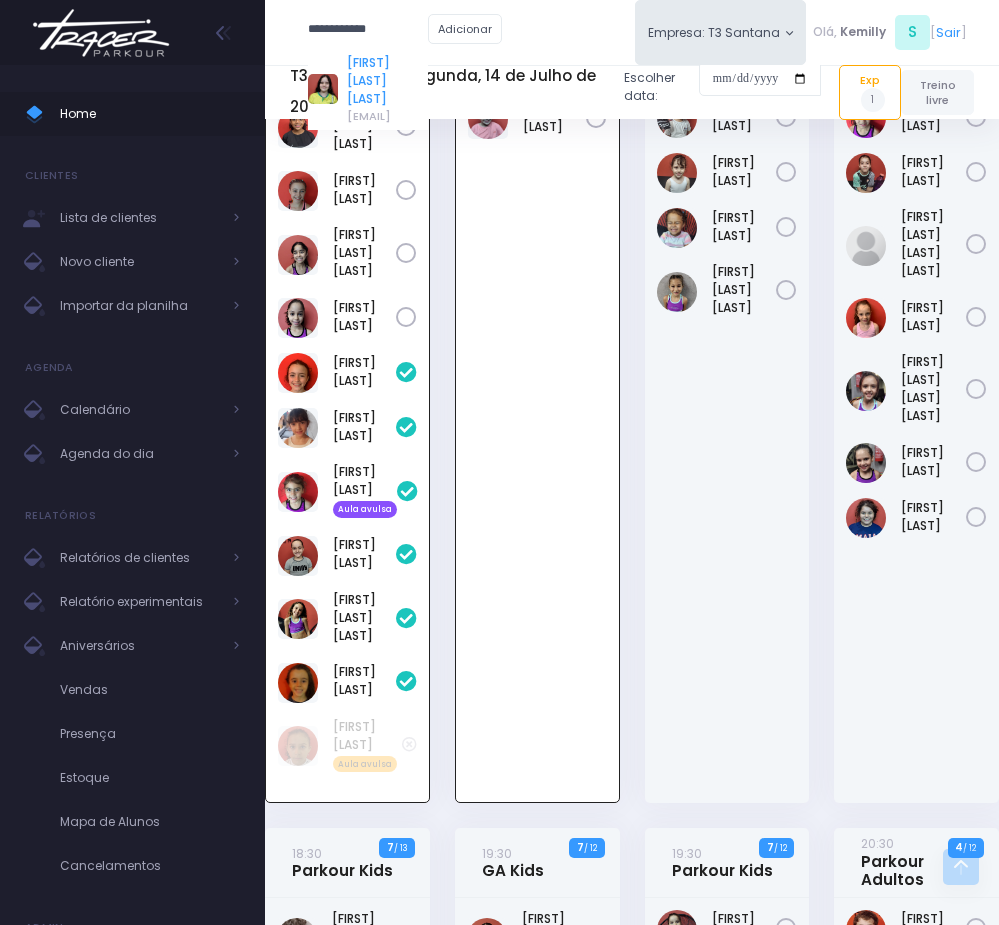 click on "[FIRST] [LAST]" at bounding box center (387, 81) 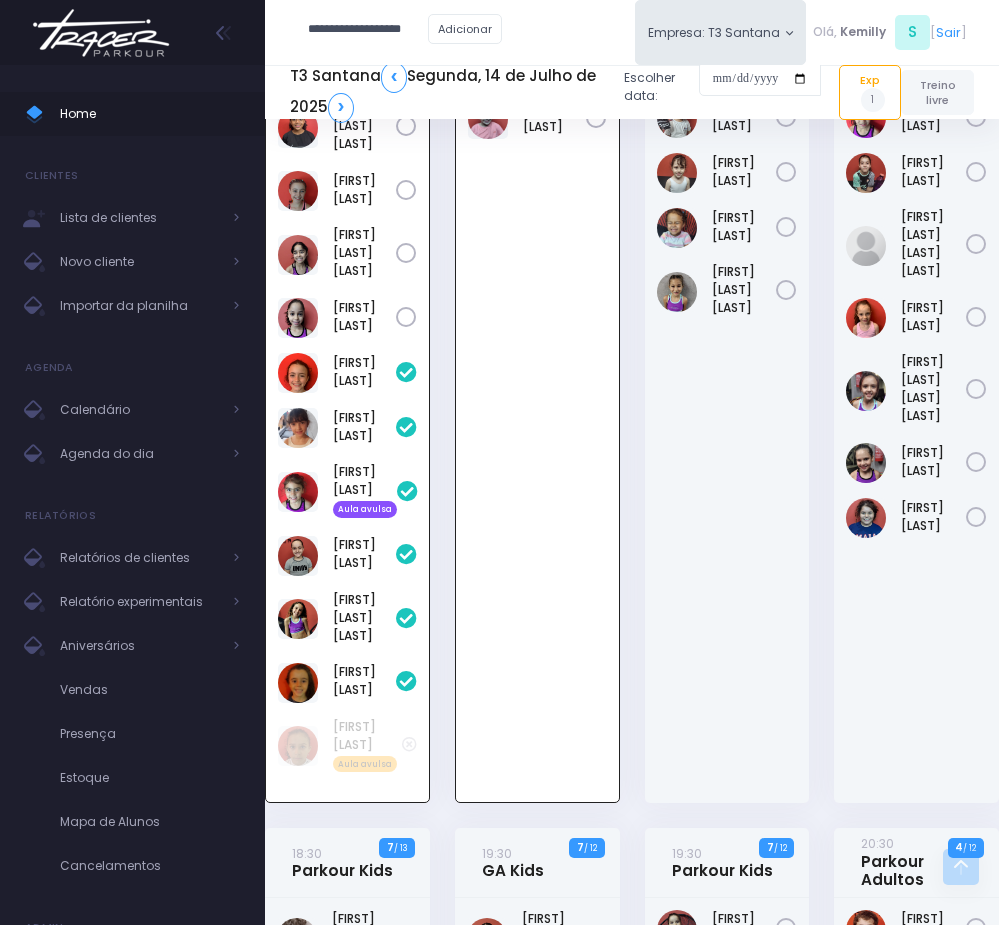 scroll, scrollTop: 0, scrollLeft: 0, axis: both 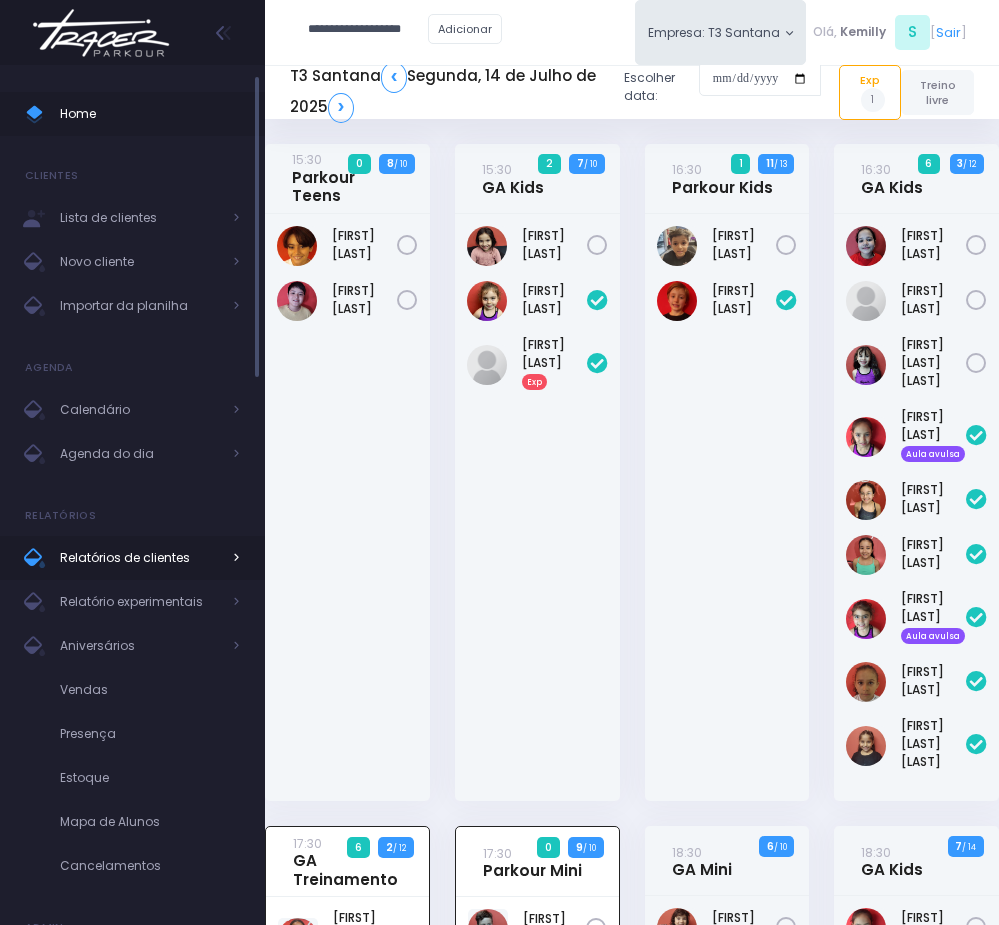 type on "**********" 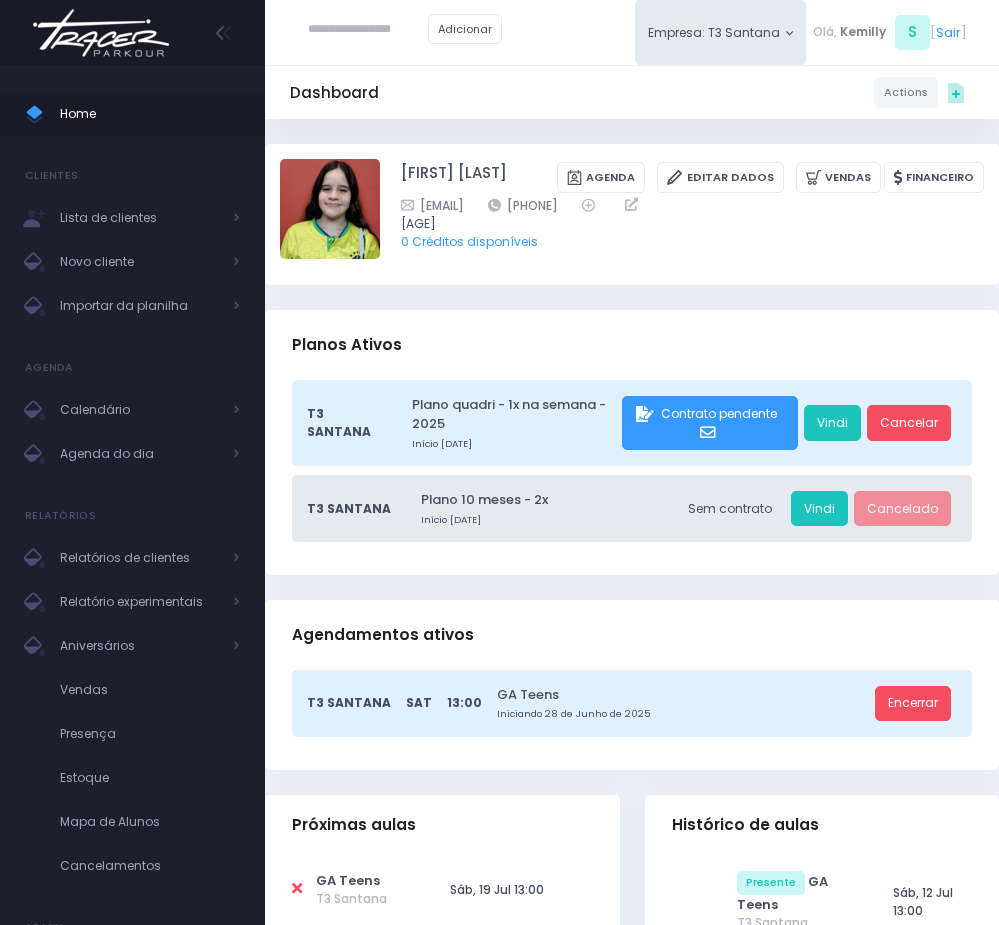scroll, scrollTop: 0, scrollLeft: 0, axis: both 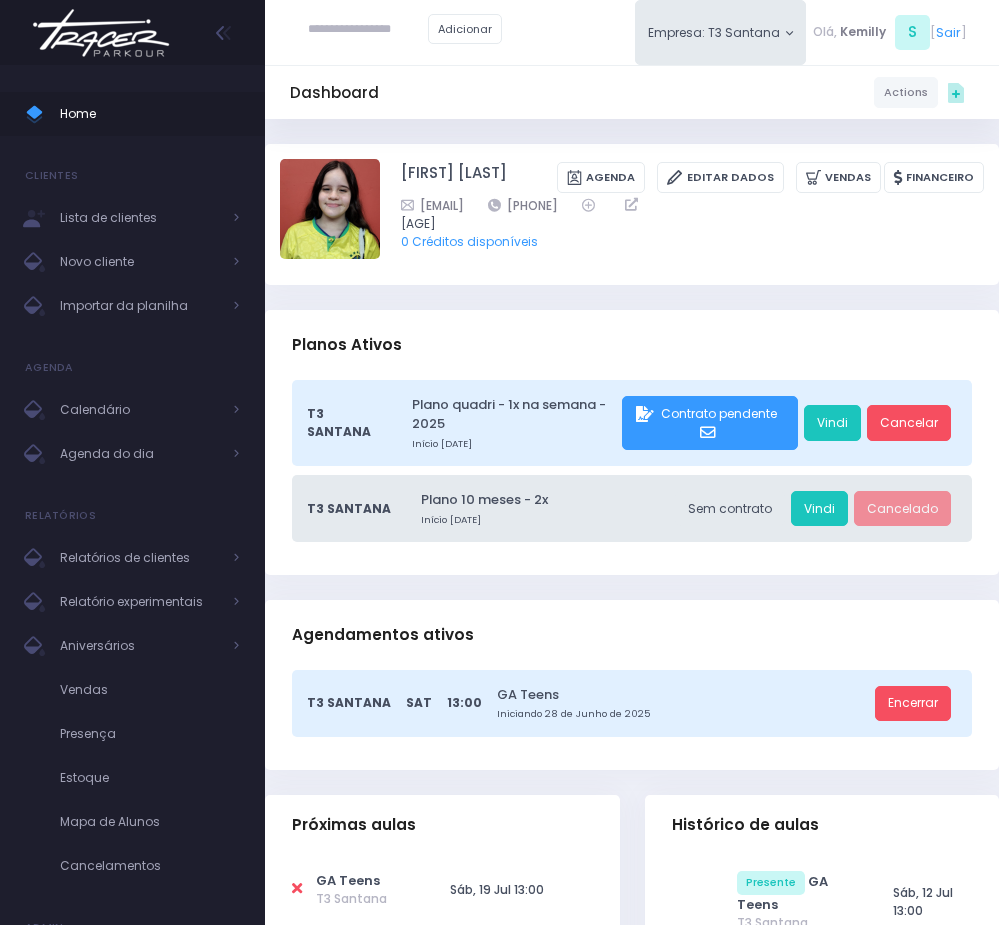 click at bounding box center [368, 30] 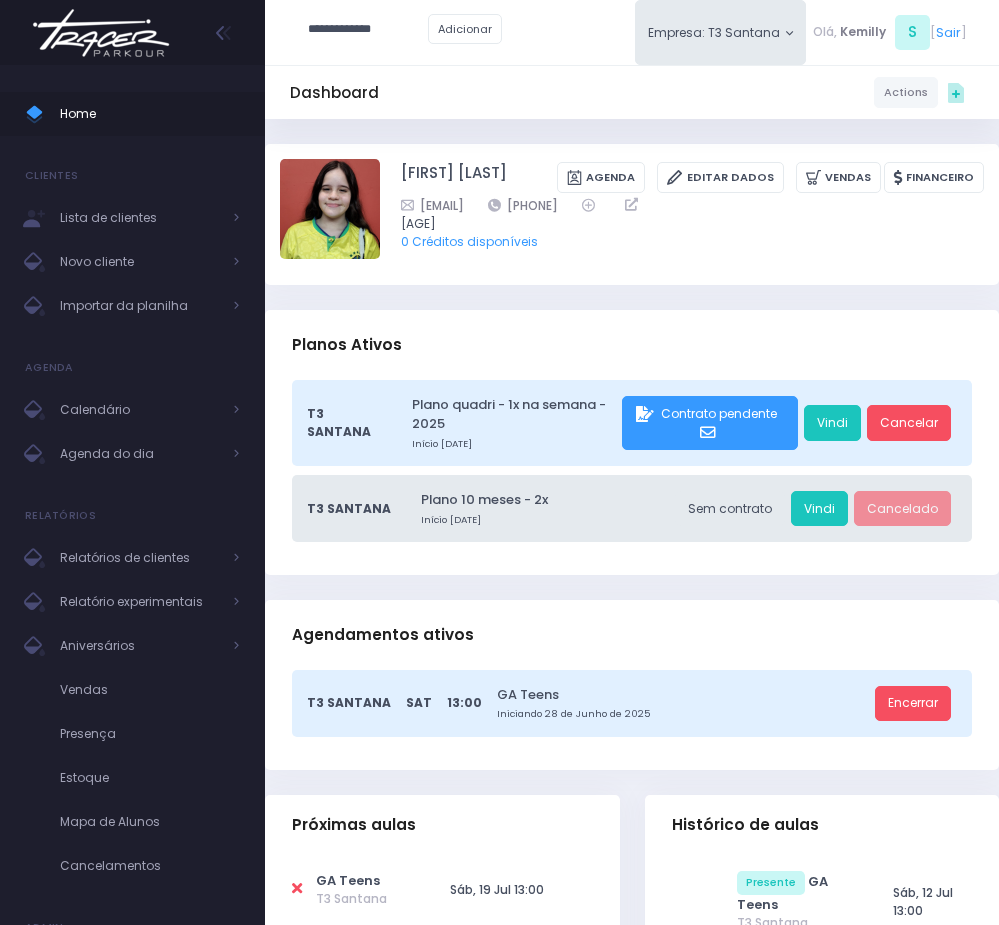 click on "**********" at bounding box center [368, 30] 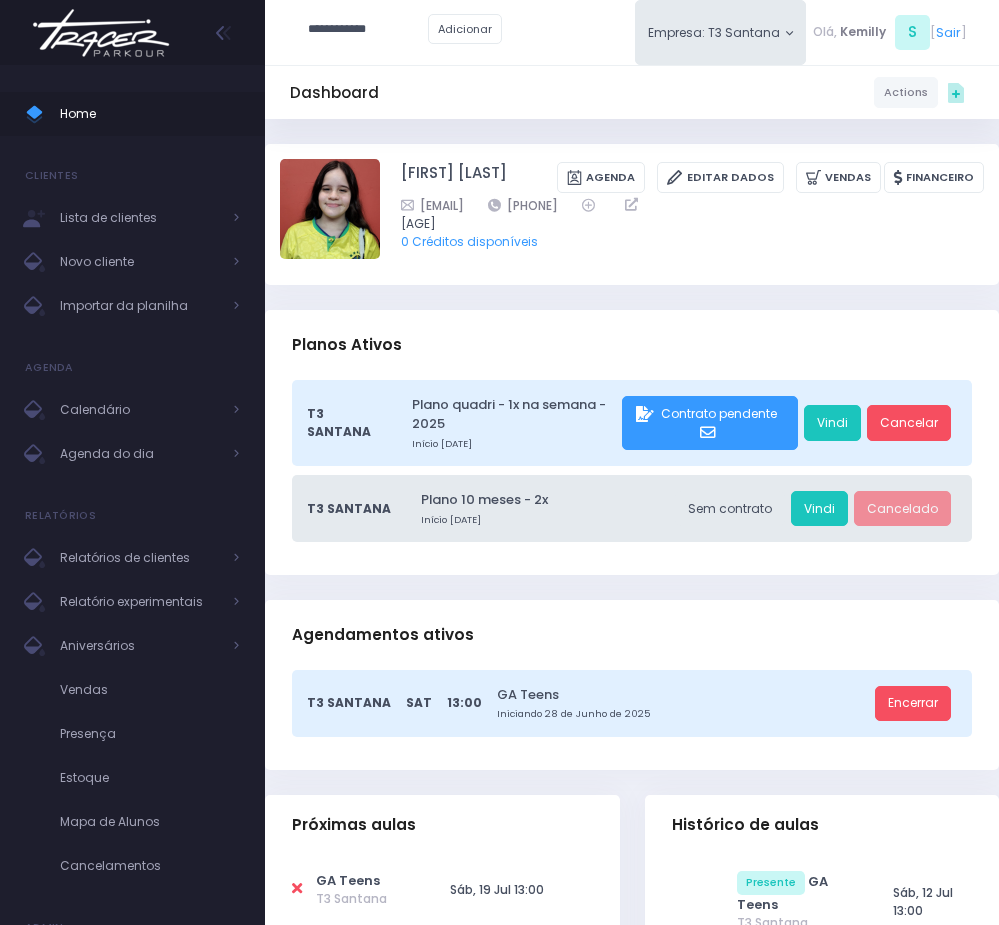 click on "**********" at bounding box center [368, 30] 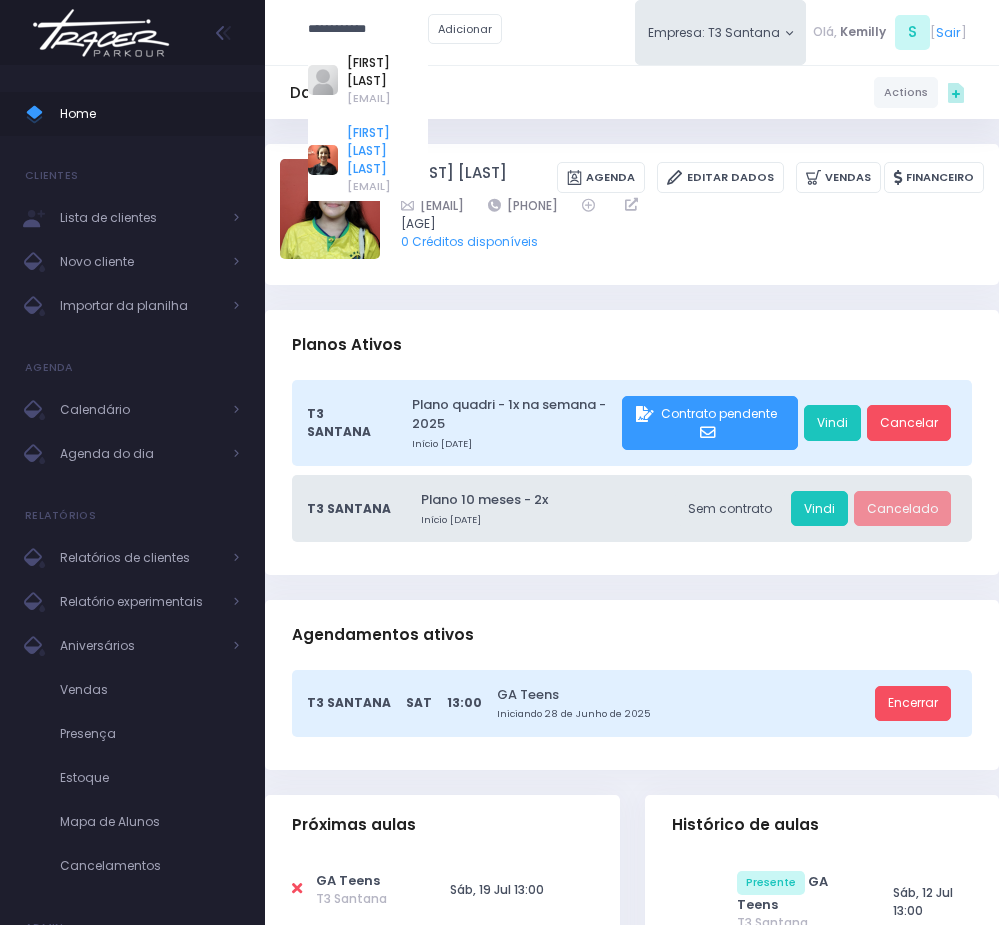 click on "[FIRST] [LAST] [LAST]" at bounding box center [387, 151] 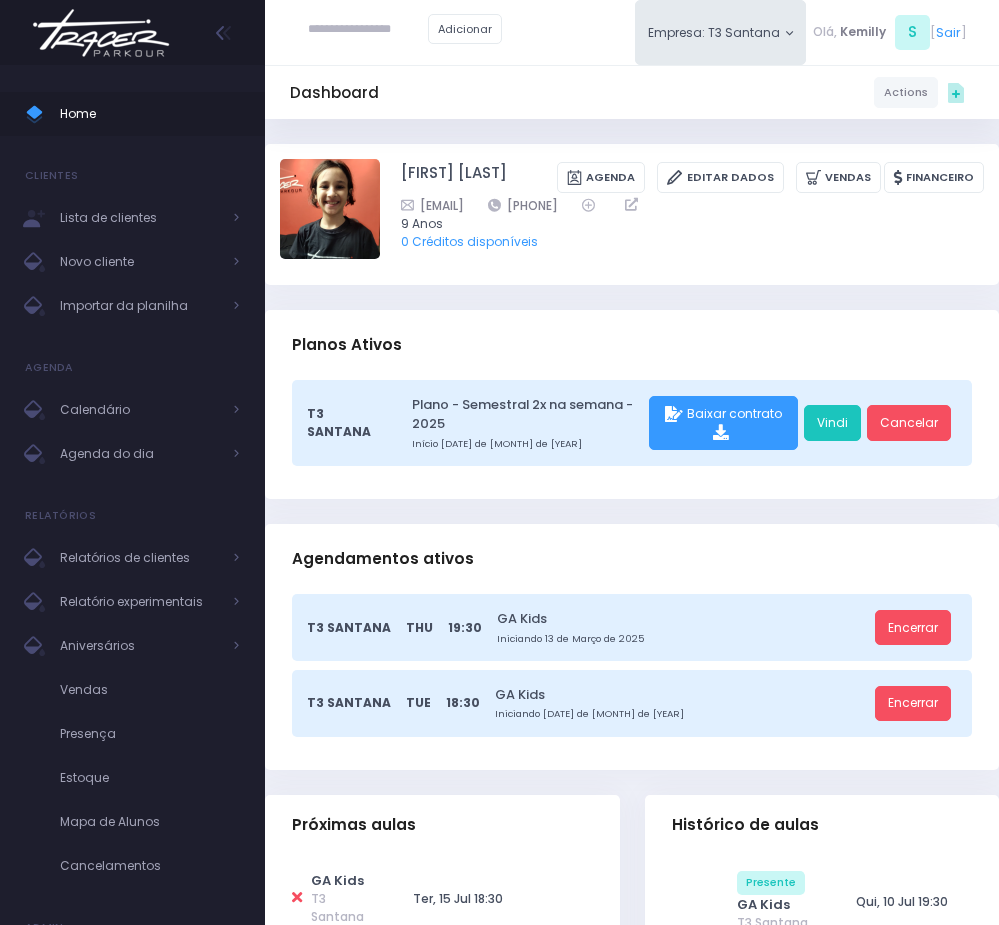 scroll, scrollTop: 0, scrollLeft: 0, axis: both 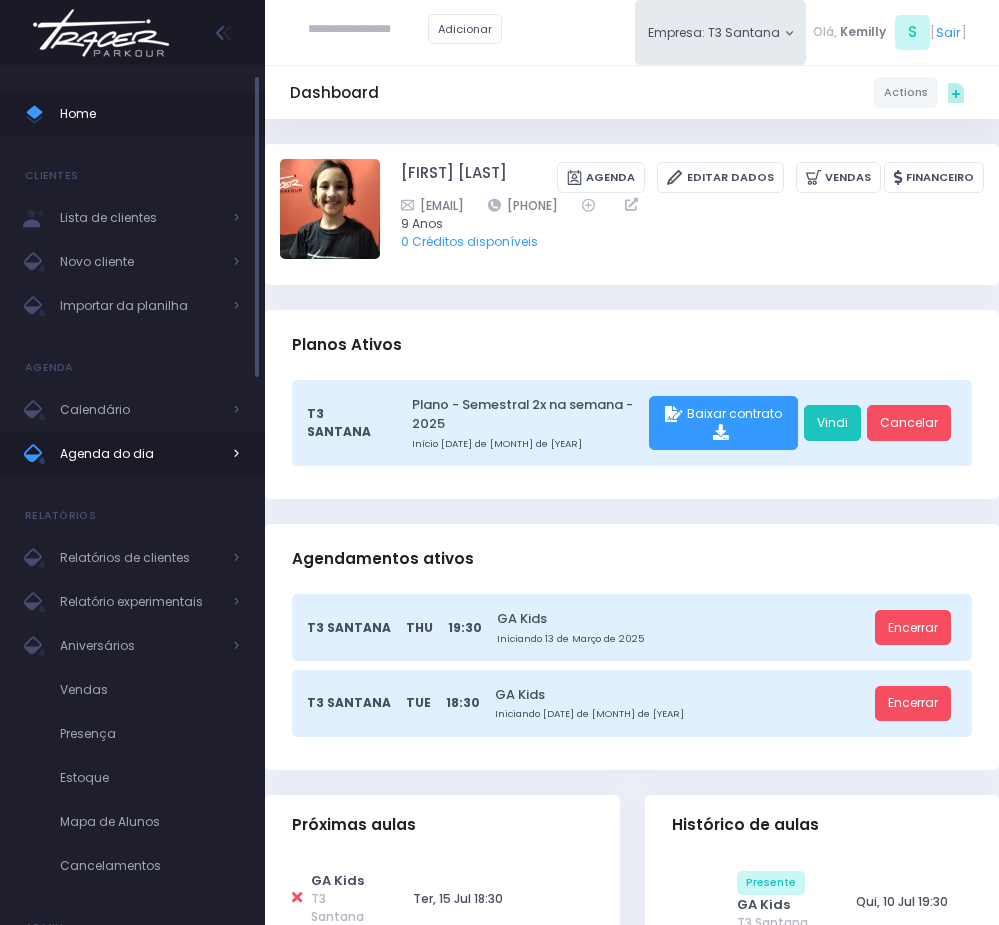 click on "Agenda do dia" at bounding box center [140, 454] 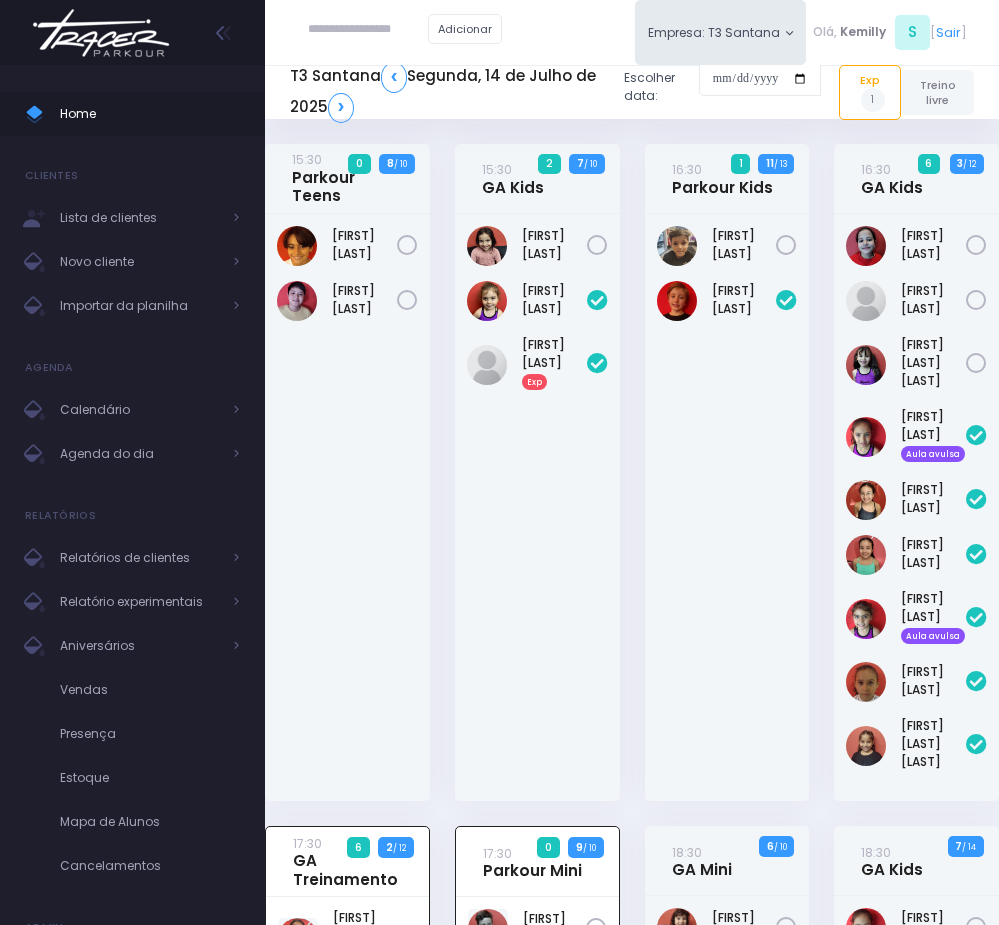 scroll, scrollTop: 810, scrollLeft: 0, axis: vertical 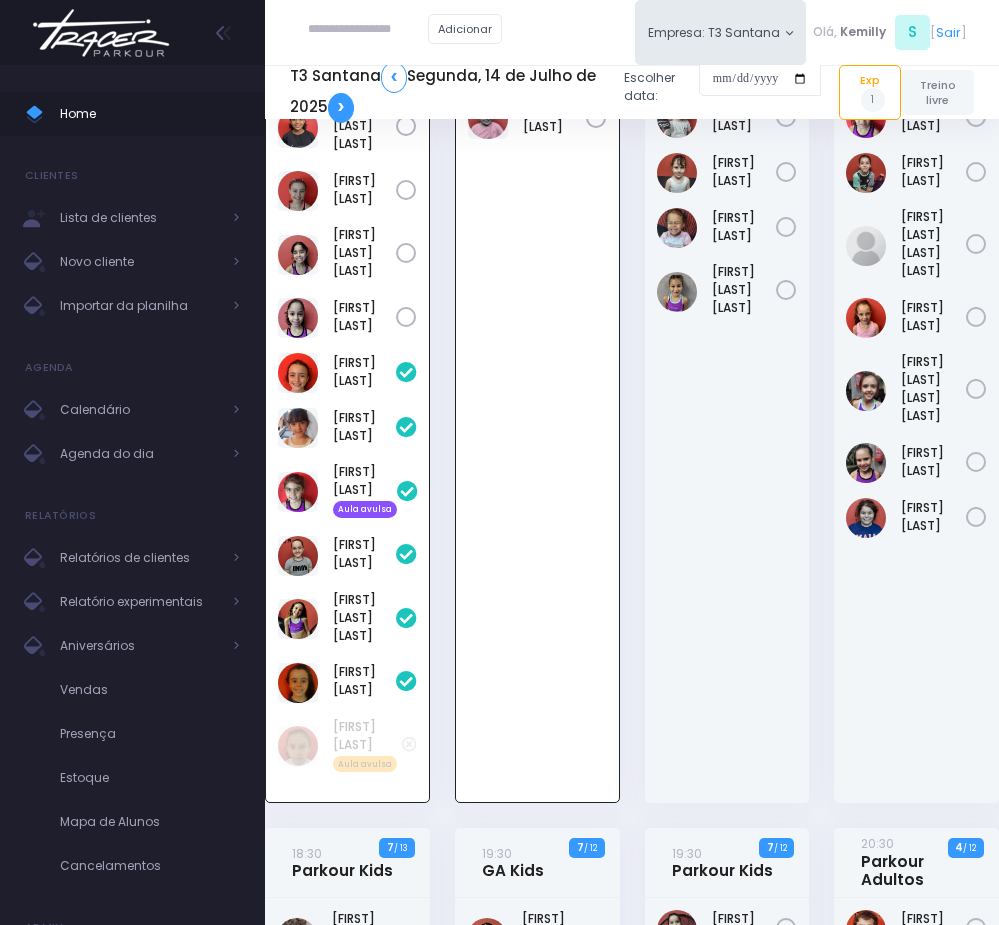 click on "❯" at bounding box center [341, 108] 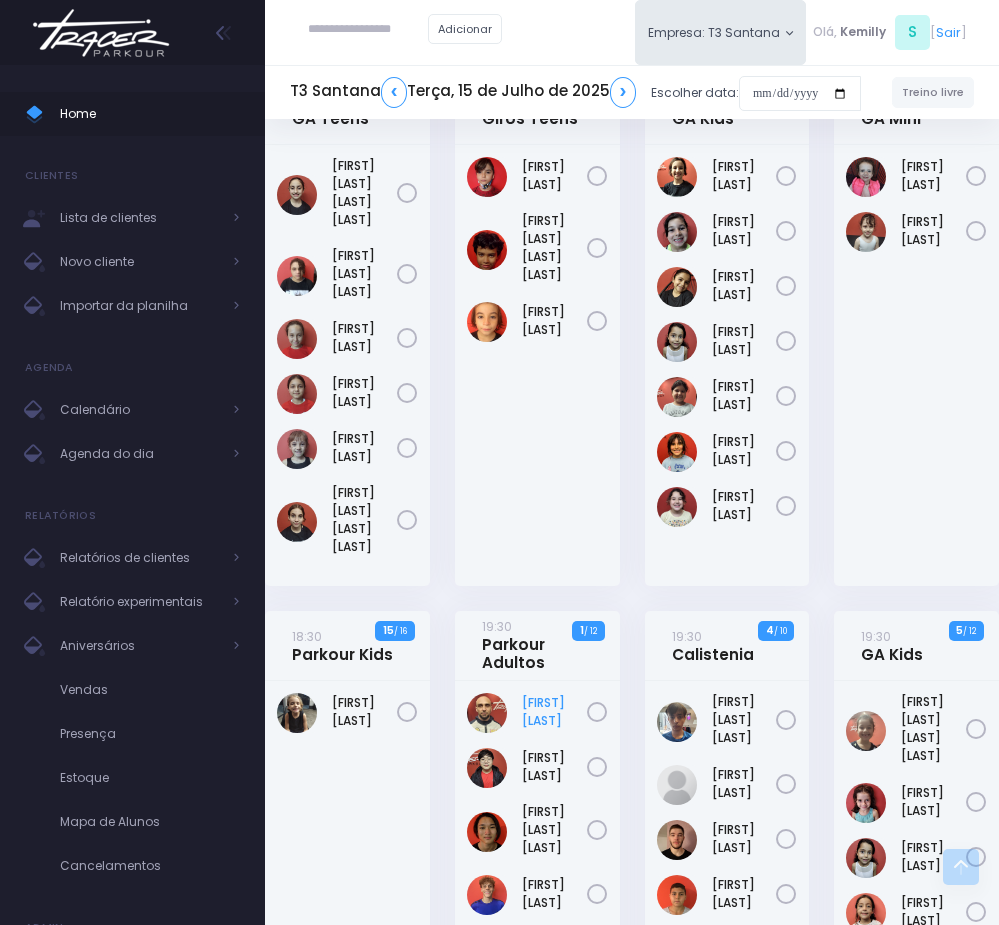 scroll, scrollTop: 750, scrollLeft: 0, axis: vertical 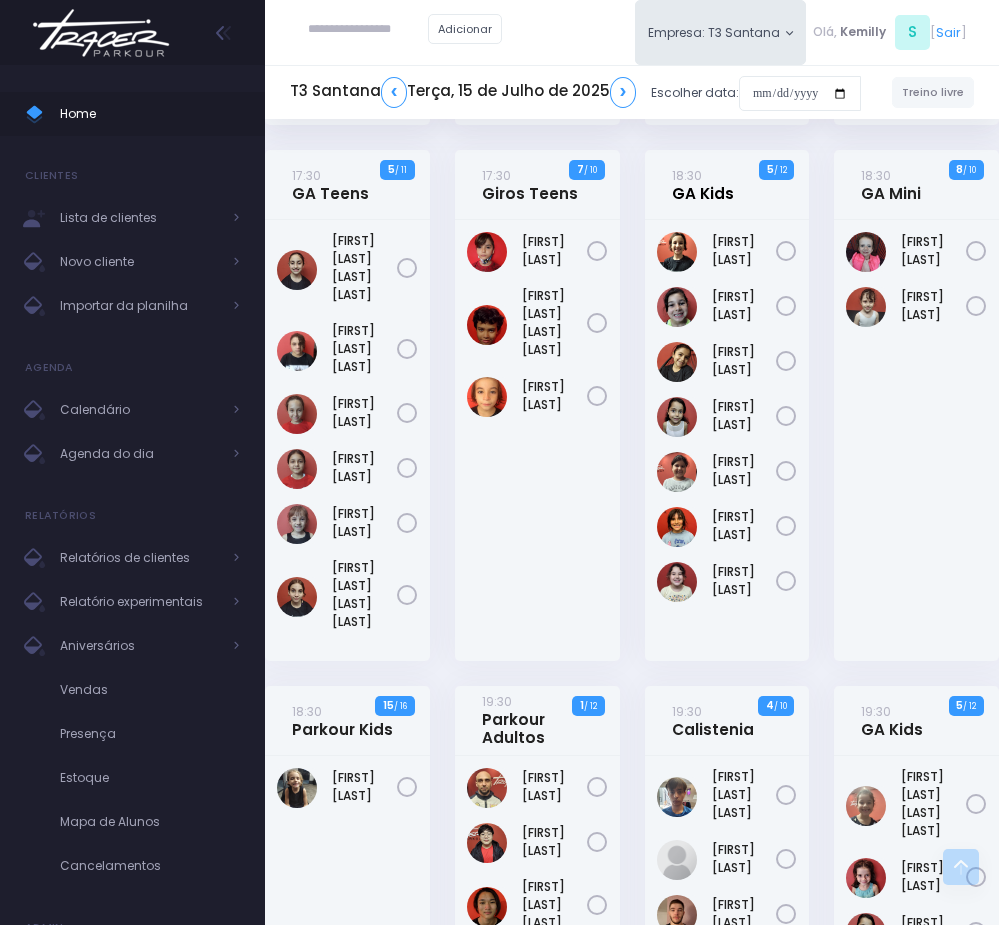 click on "18:30 GA Kids" at bounding box center [703, 184] 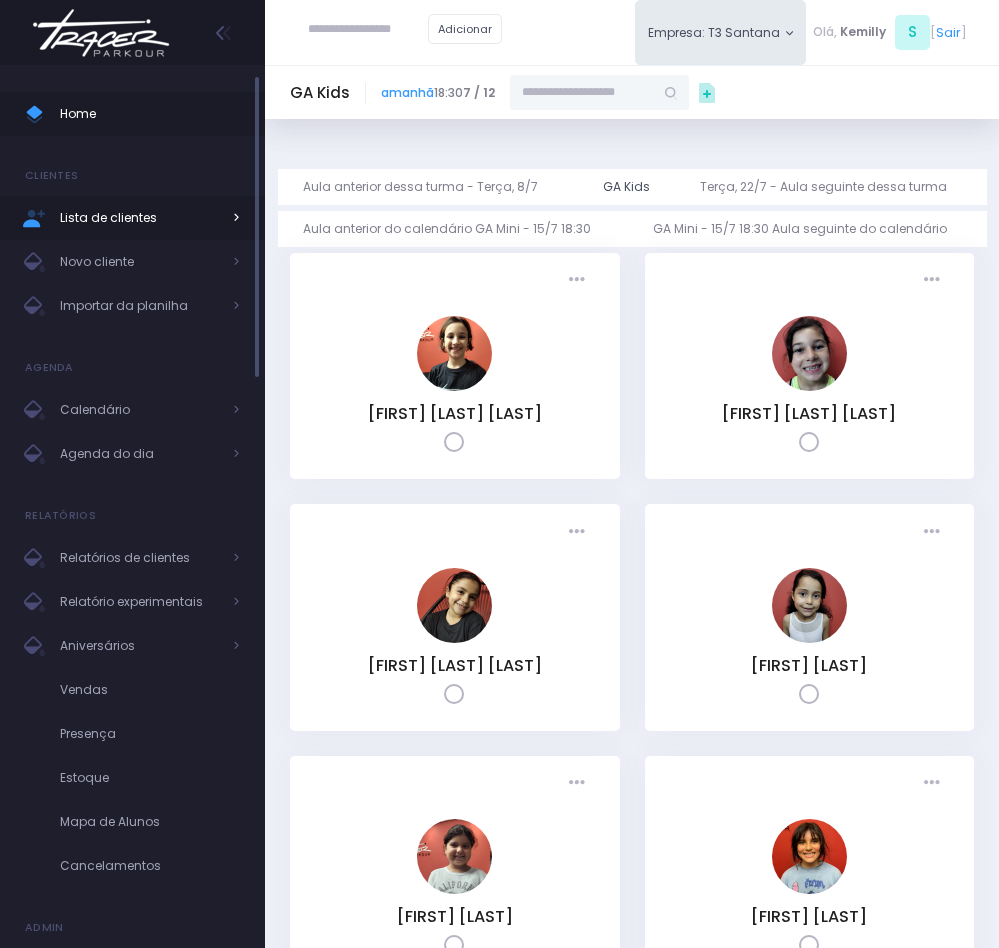 scroll, scrollTop: 0, scrollLeft: 0, axis: both 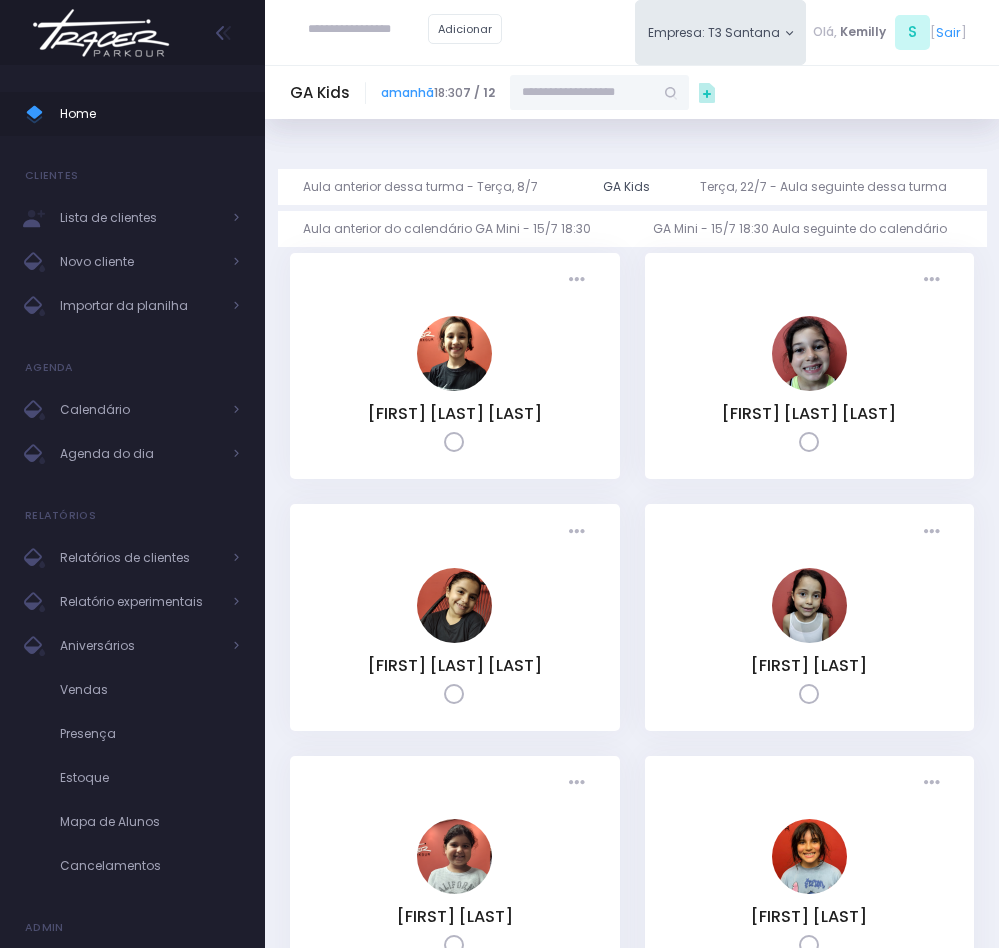 click on "amanhã  18:30  7 / 12" at bounding box center [438, 93] 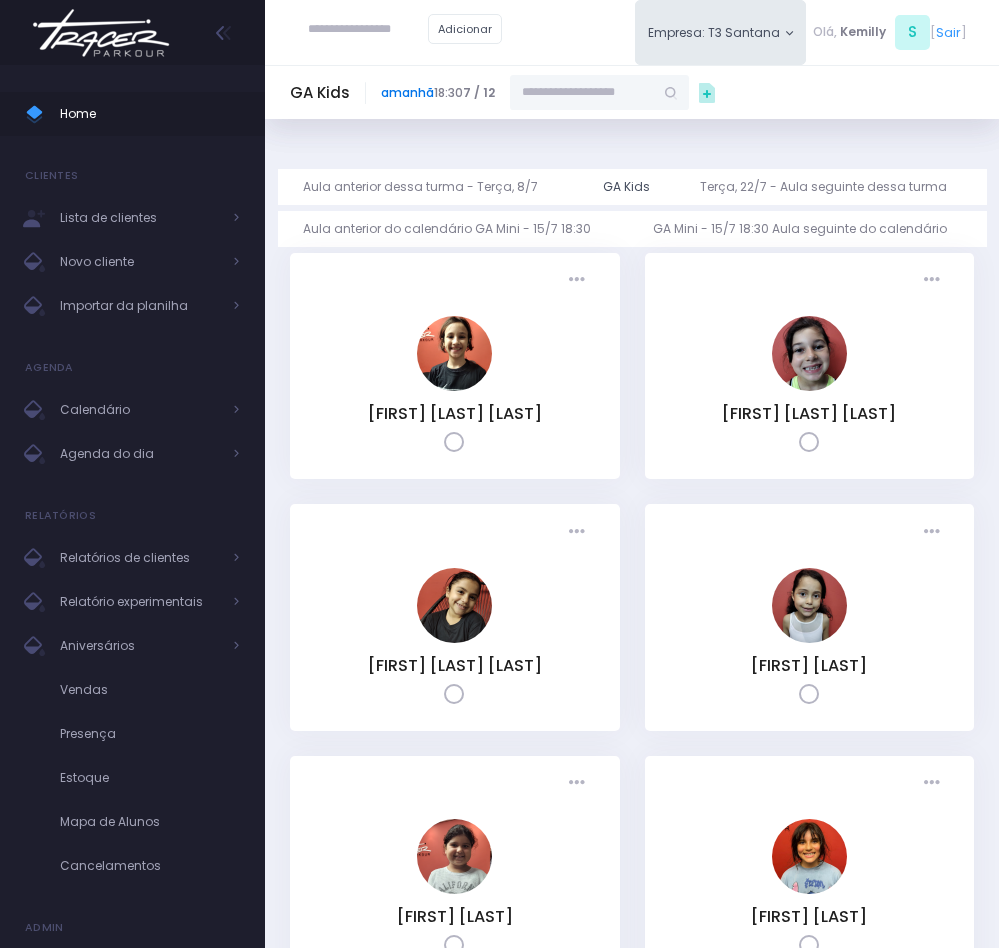 click on "amanhã" at bounding box center [407, 92] 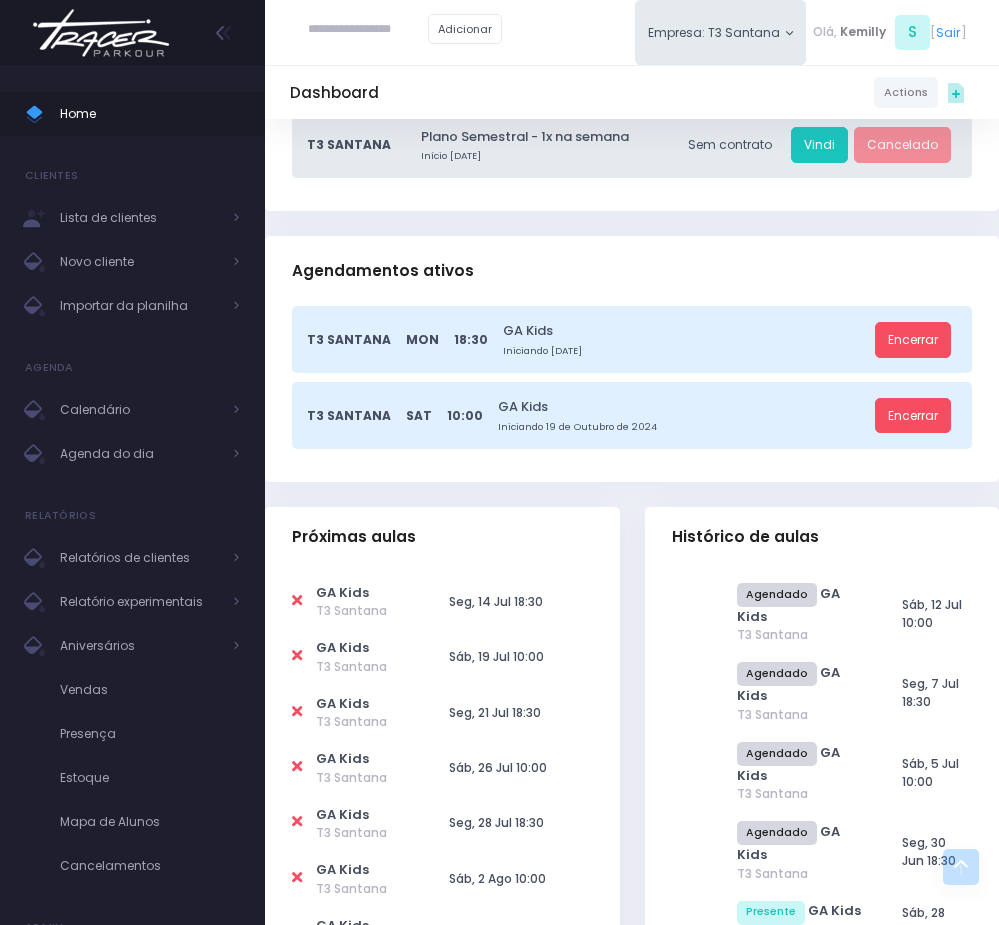 scroll, scrollTop: 0, scrollLeft: 0, axis: both 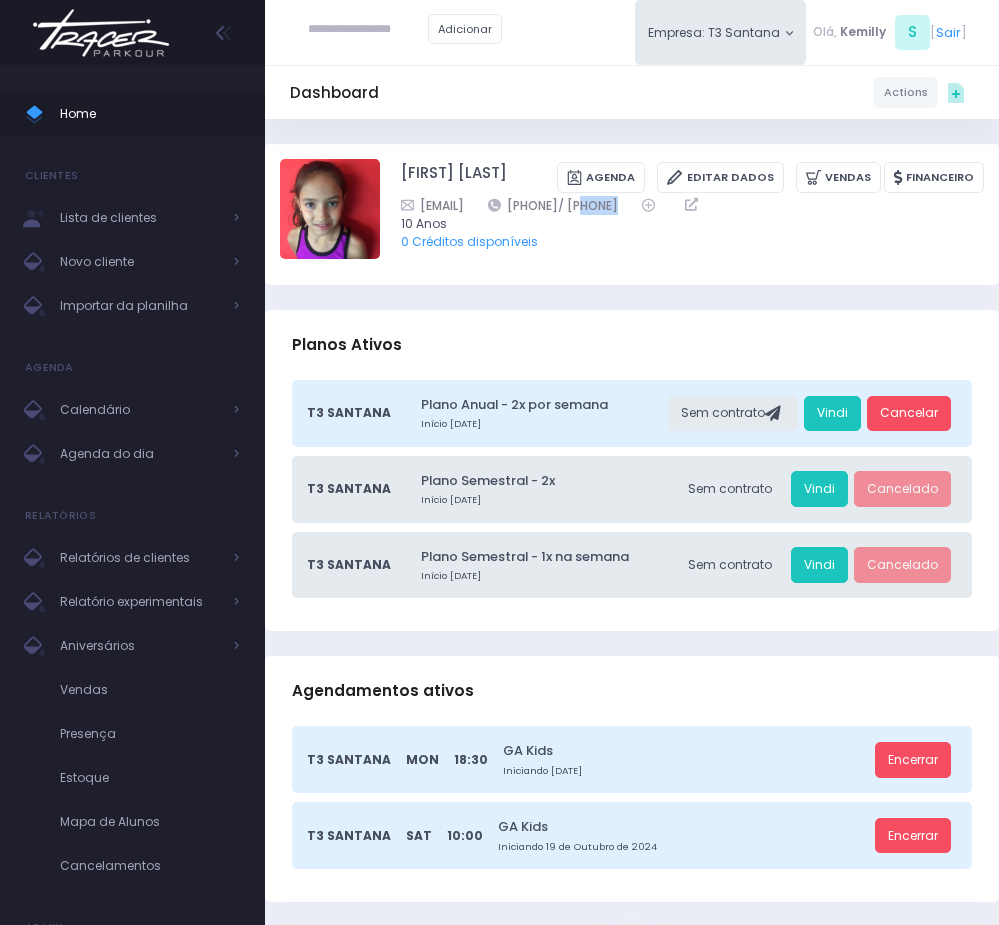 click at bounding box center [368, 30] 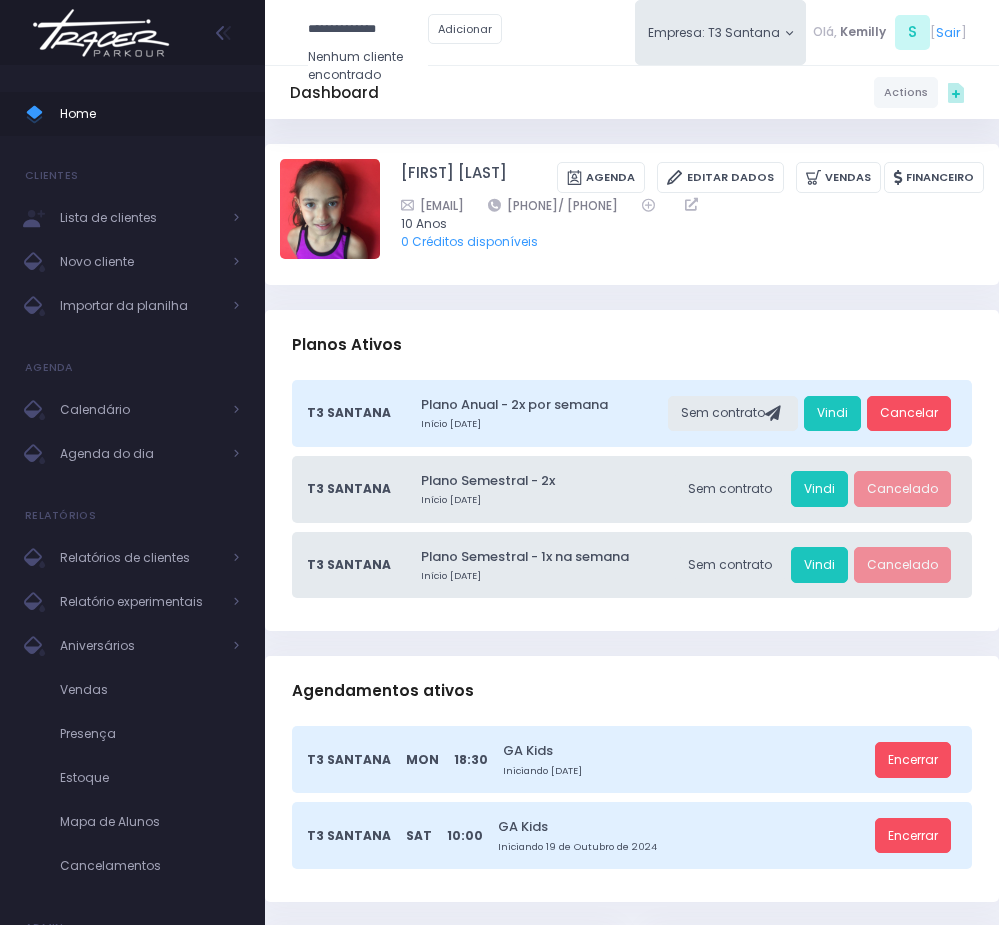 click on "**********" at bounding box center [368, 30] 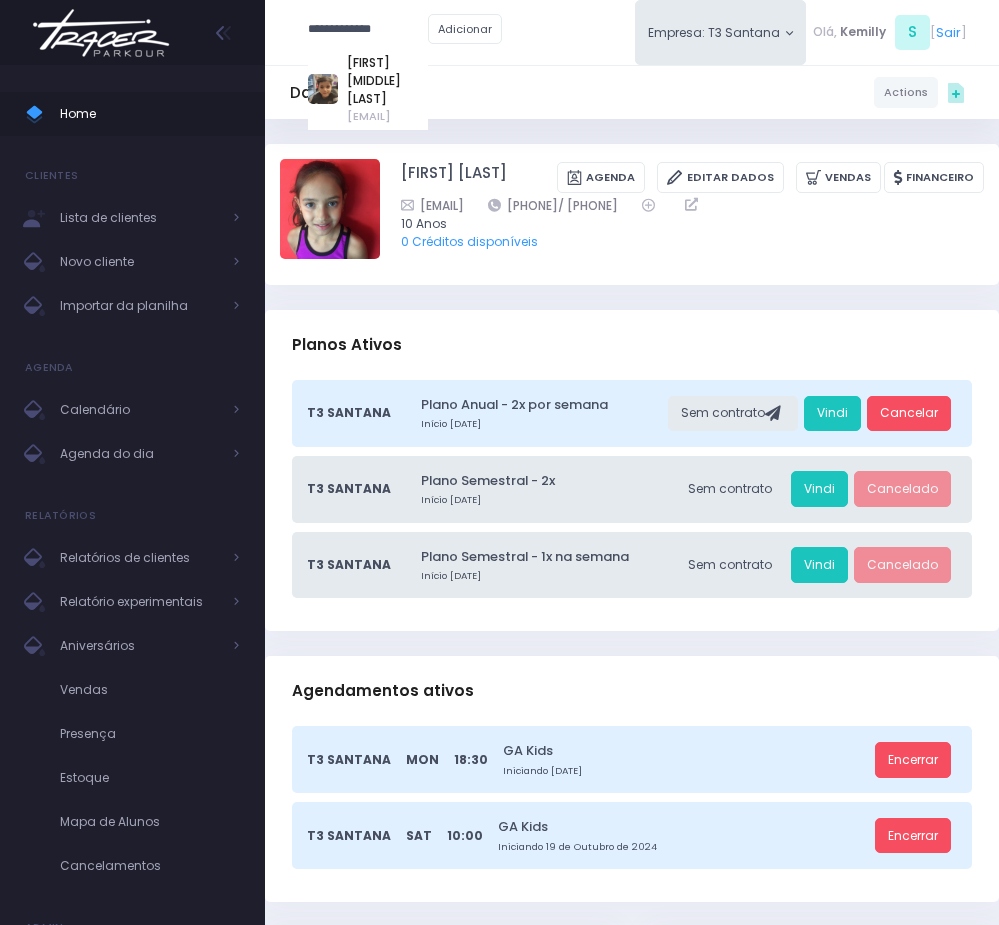click on "**********" at bounding box center [368, 30] 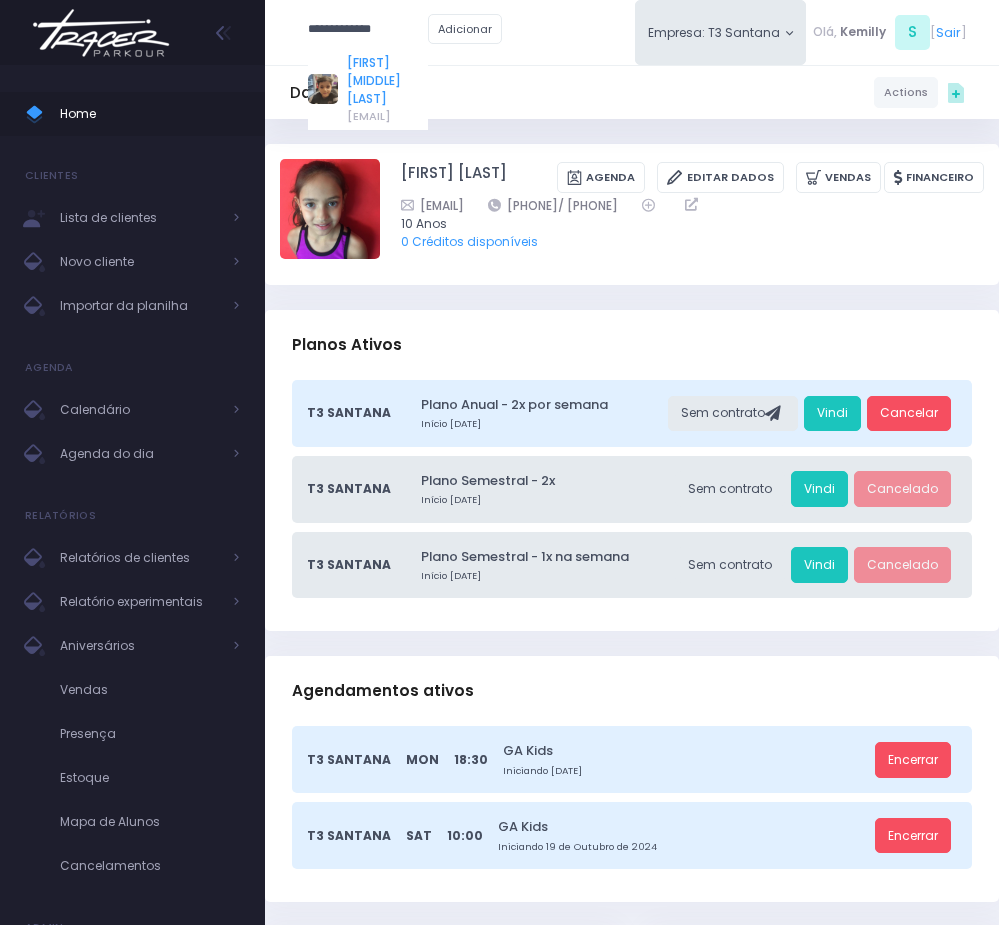 click on "Pedro Henrique Negrão Tateishi" at bounding box center [387, 81] 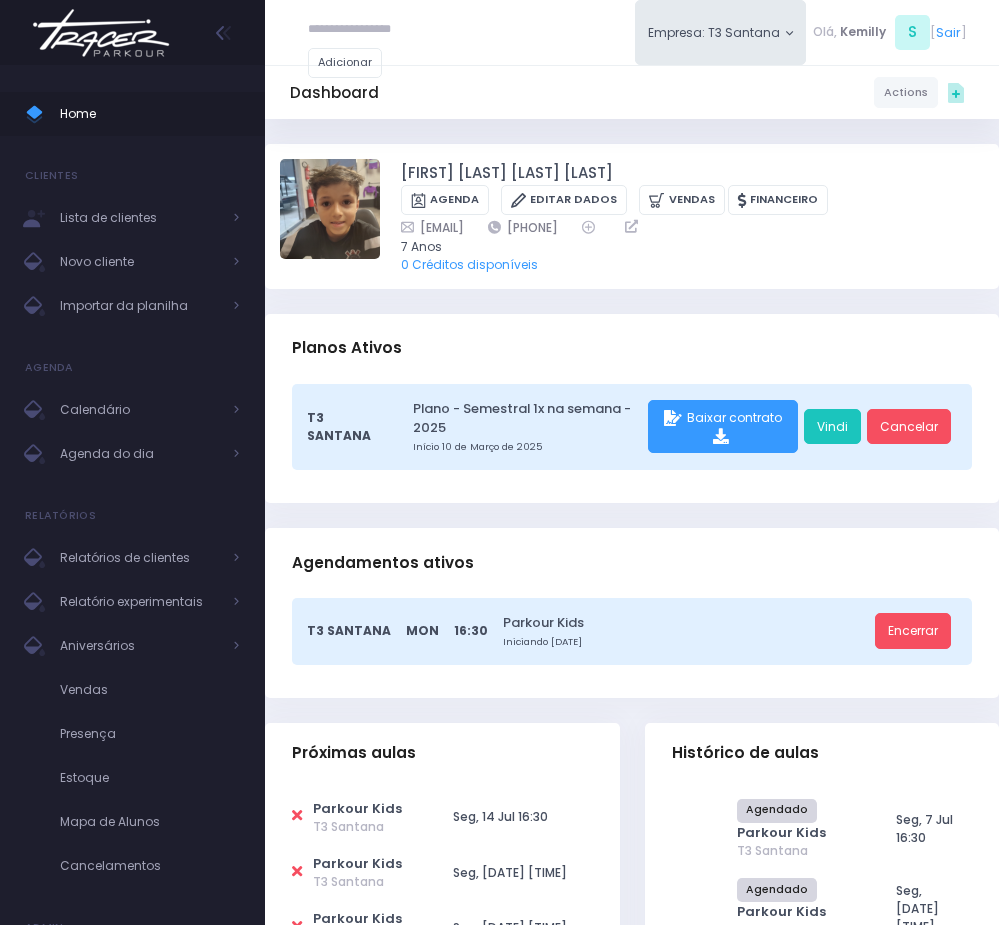 scroll, scrollTop: 0, scrollLeft: 0, axis: both 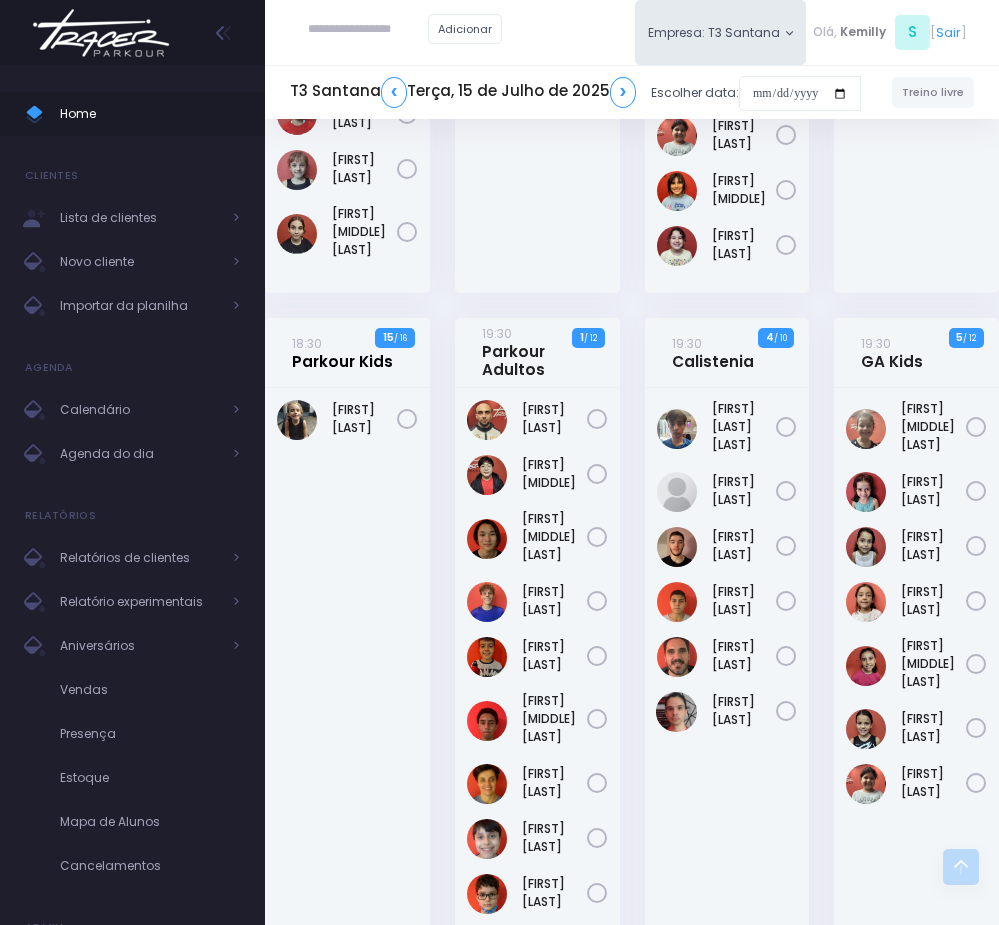 click on "18:30 Parkour Kids" at bounding box center (342, 352) 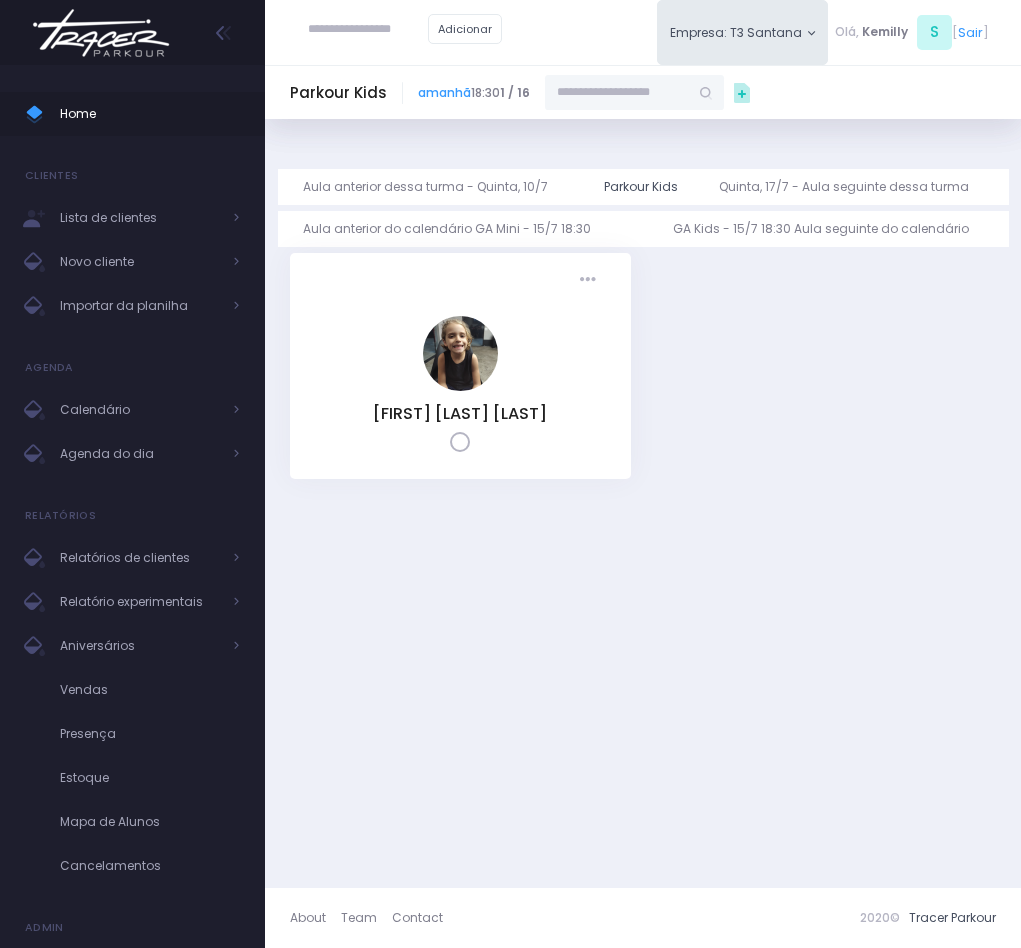 scroll, scrollTop: 0, scrollLeft: 0, axis: both 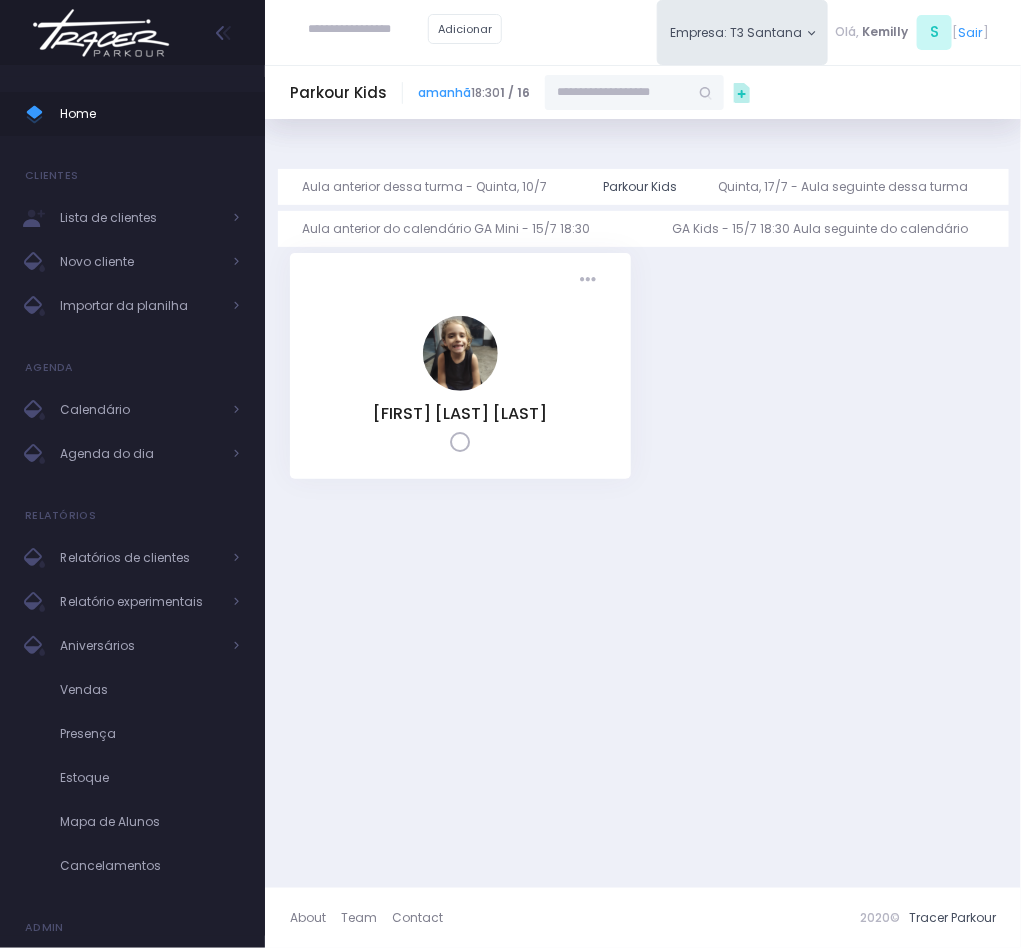 click at bounding box center (617, 93) 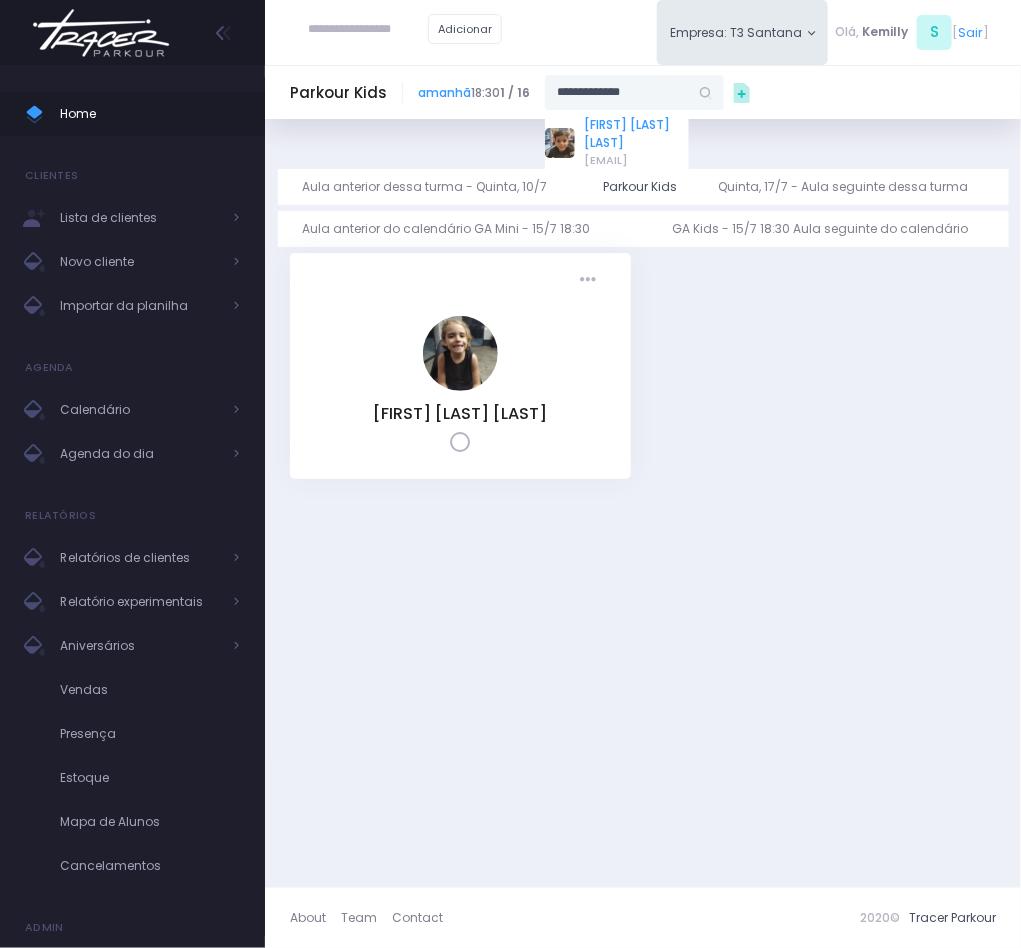 click on "[FIRST] [LAST] [LAST]" at bounding box center [636, 134] 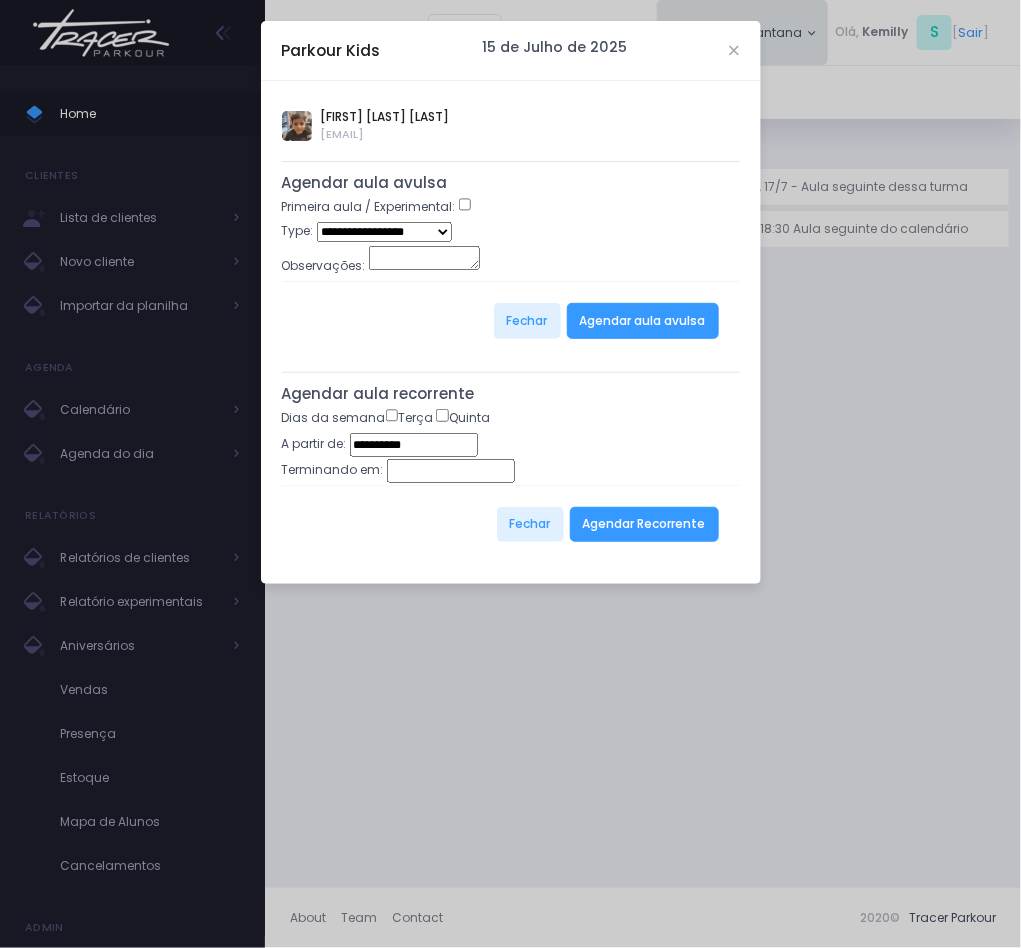 type on "**********" 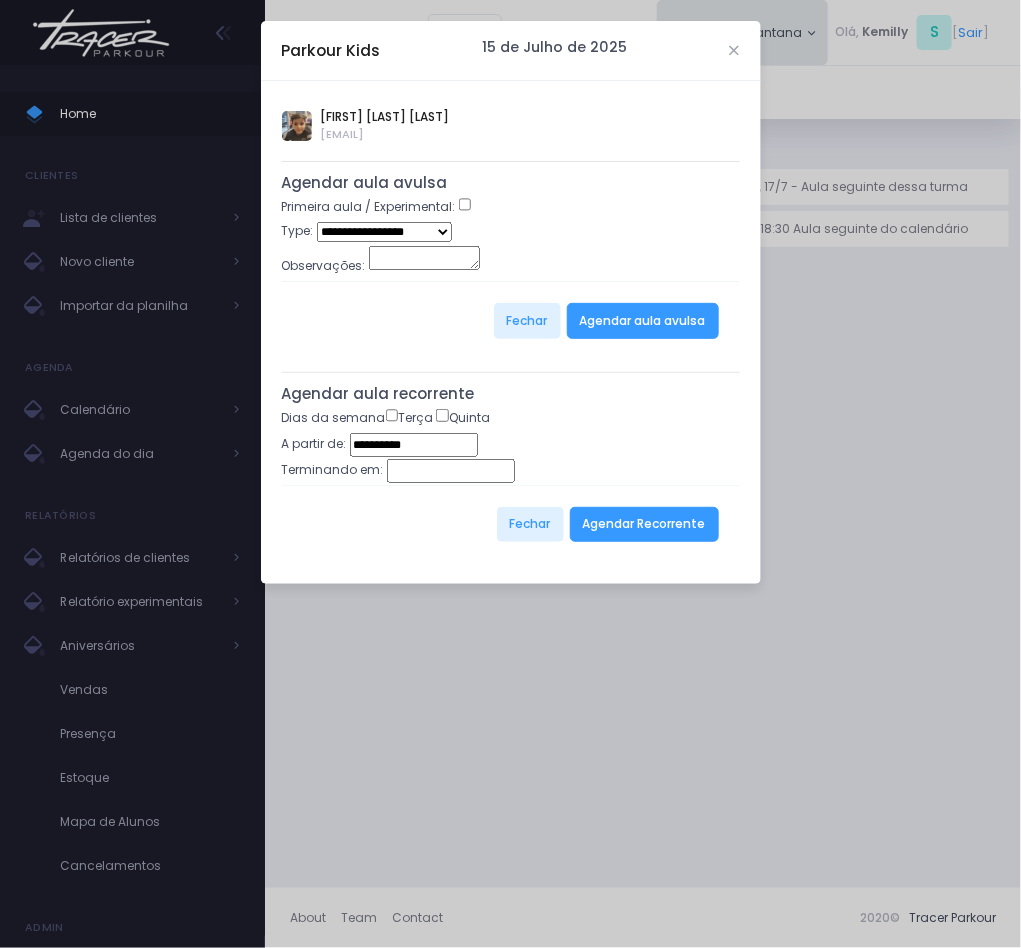 click on "**********" at bounding box center (384, 231) 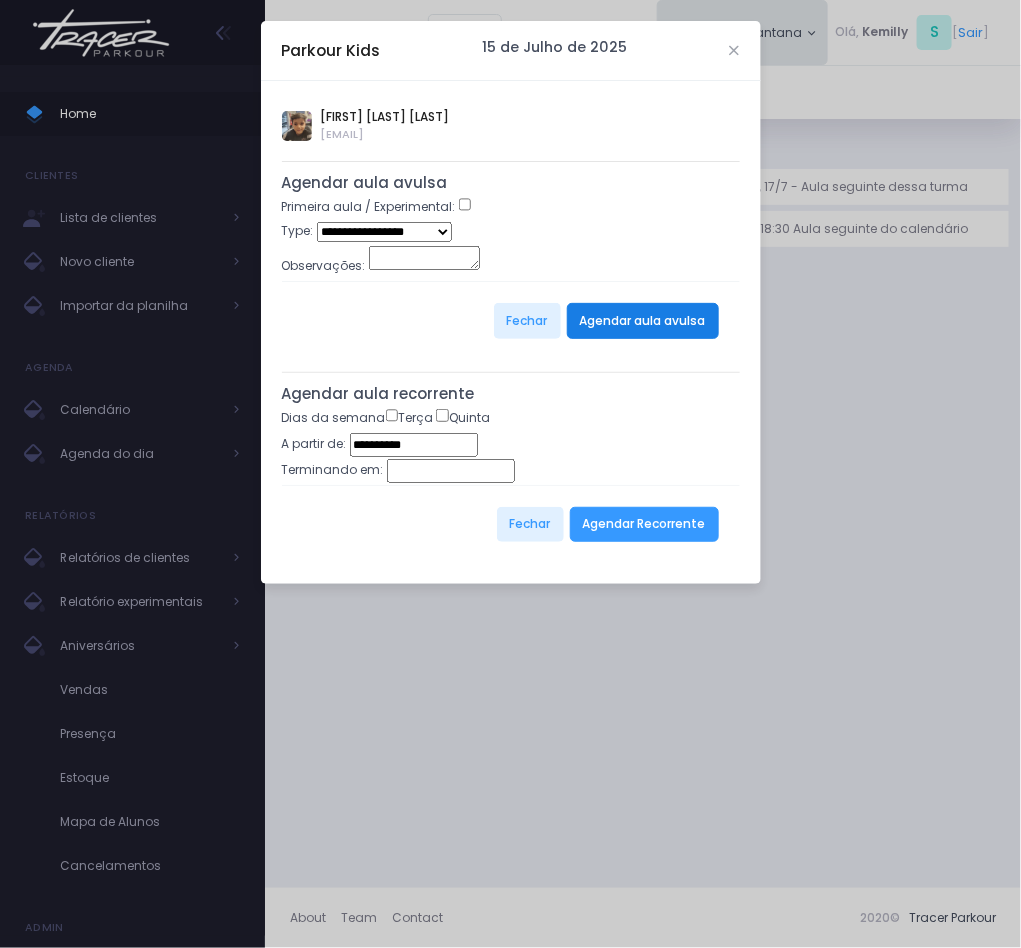 click on "Agendar aula avulsa" at bounding box center (643, 321) 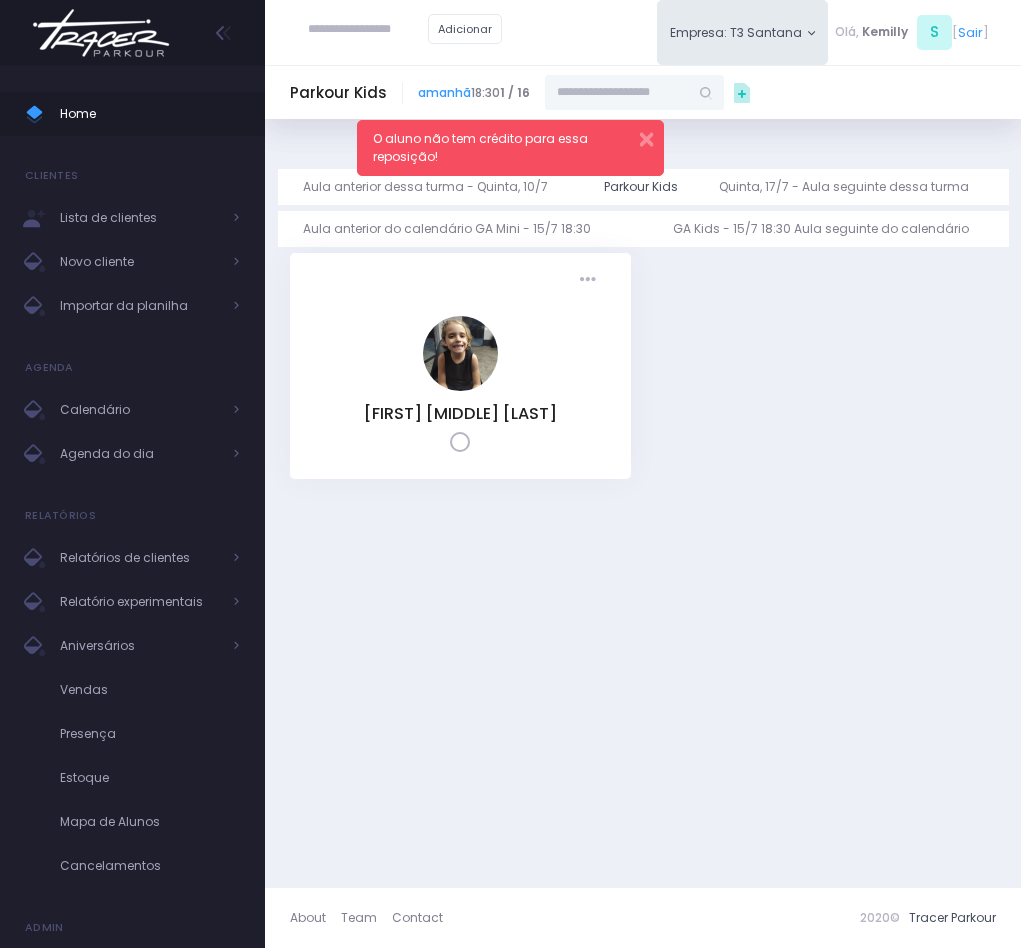scroll, scrollTop: 0, scrollLeft: 0, axis: both 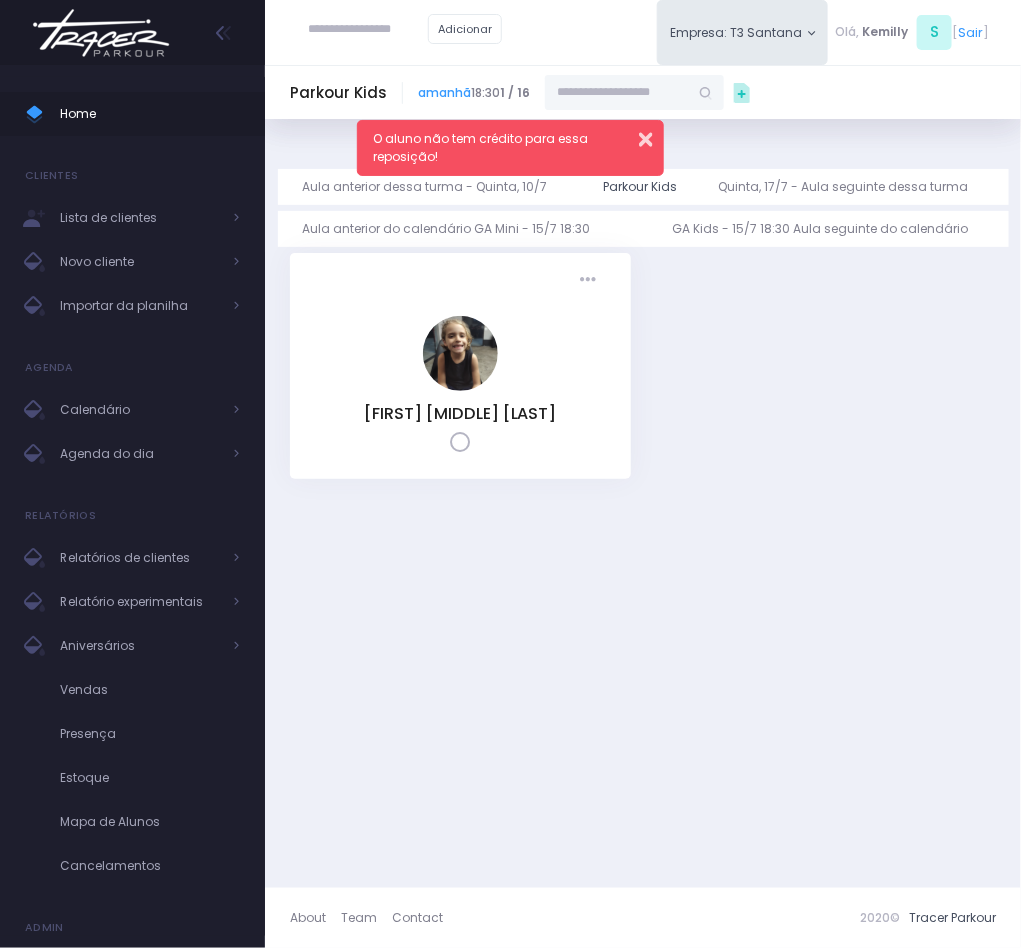 click at bounding box center (634, 136) 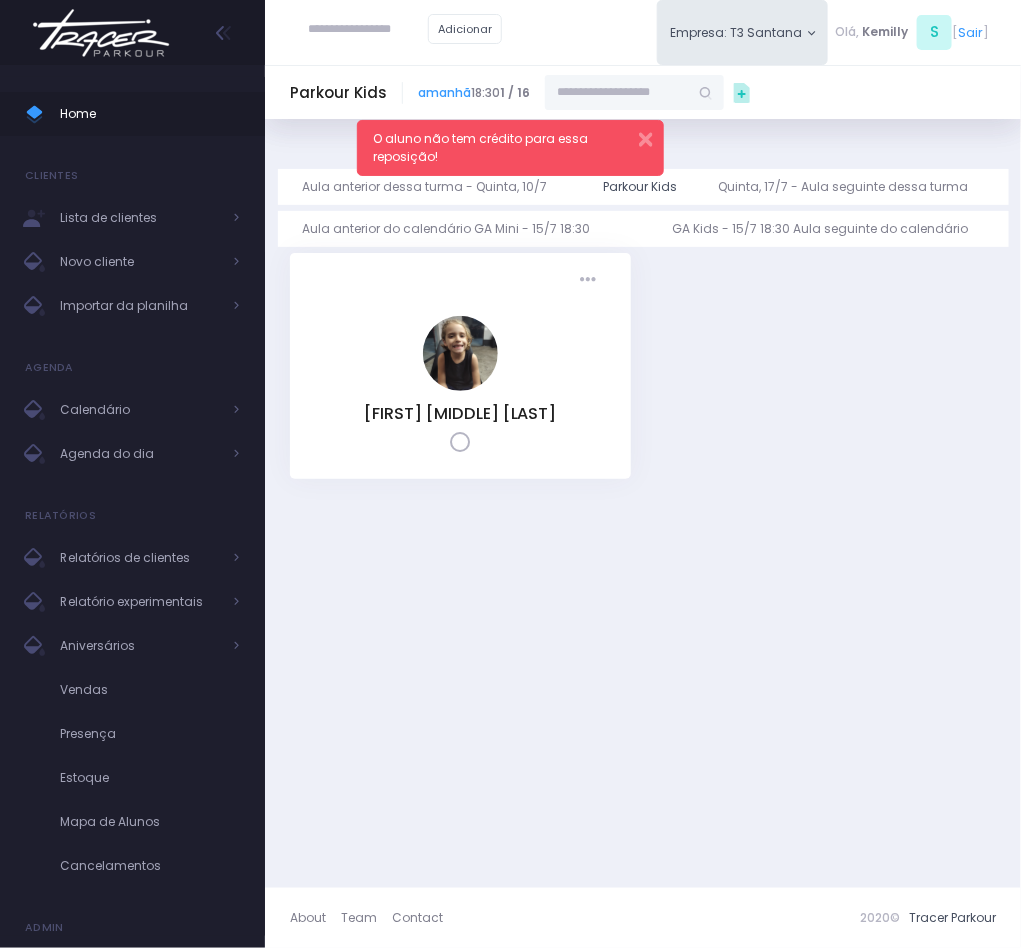 click at bounding box center (617, 93) 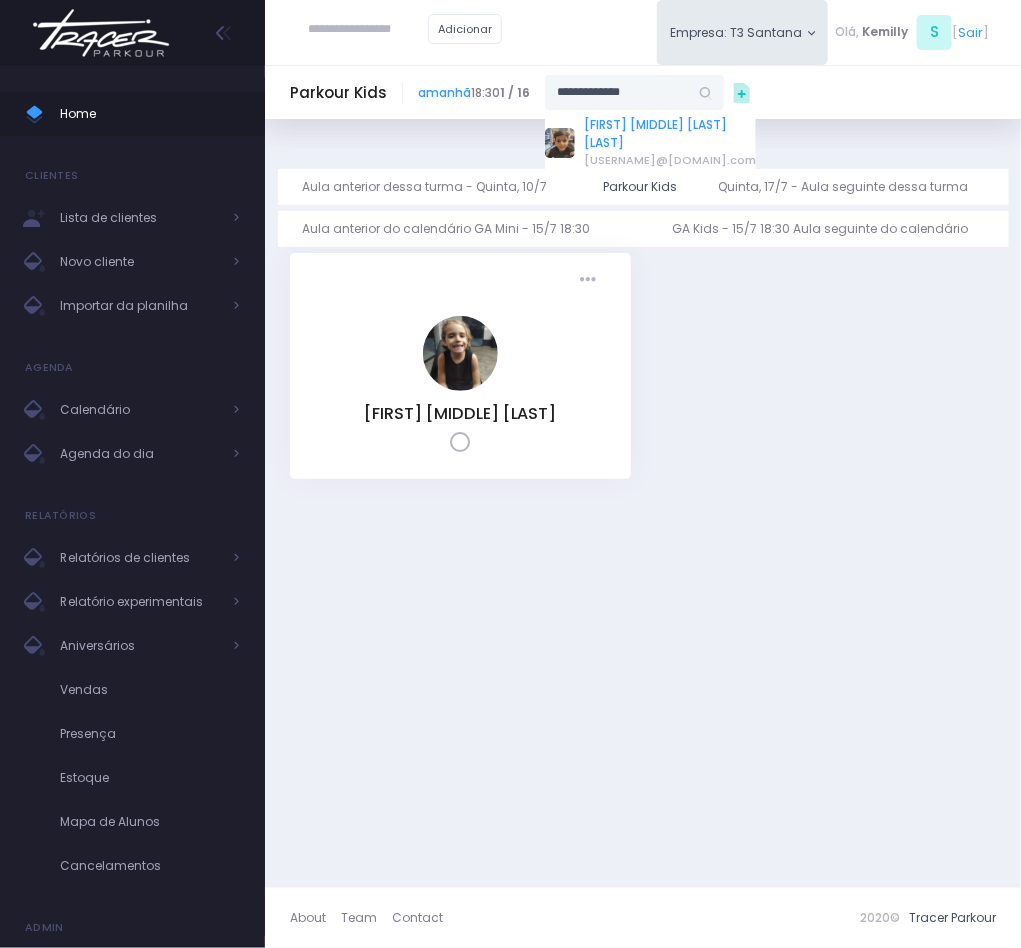click on "[FIRST] [MIDDLE] [LAST] [LAST]" at bounding box center (670, 134) 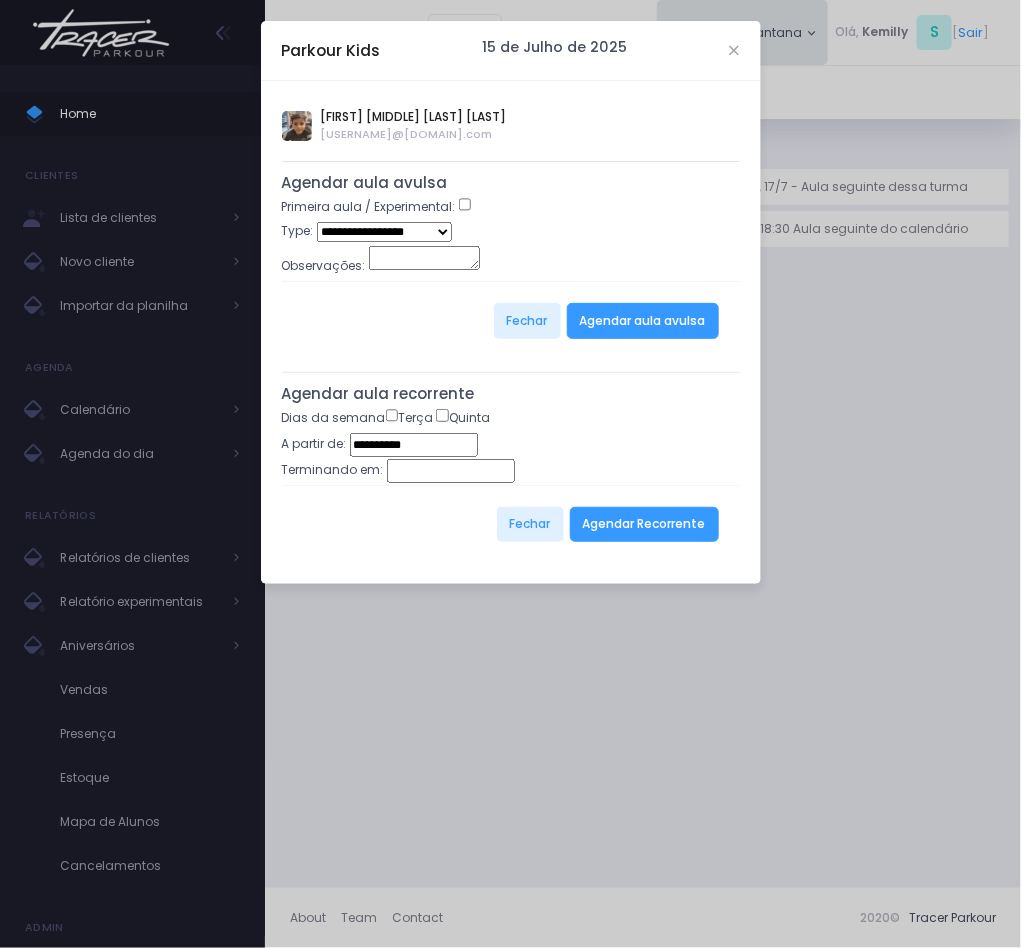 type on "**********" 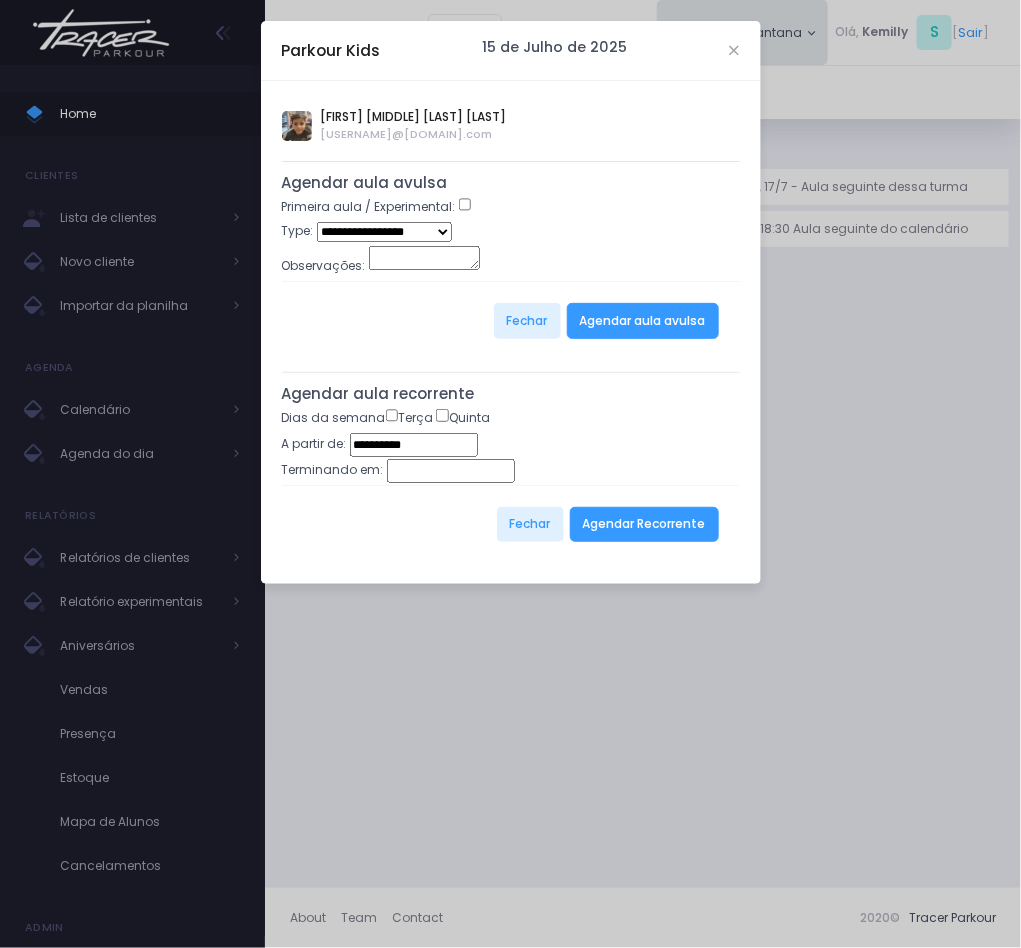 click on "**********" at bounding box center (384, 231) 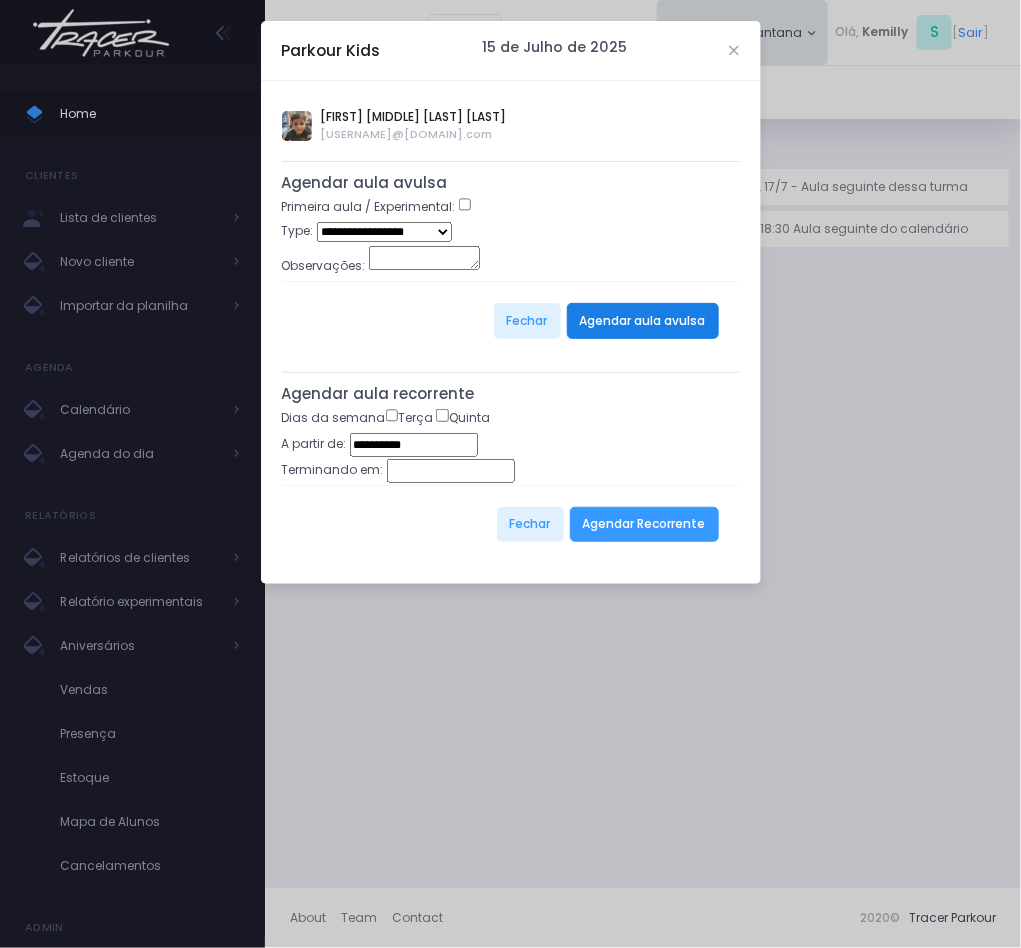 click on "Agendar aula avulsa" at bounding box center [643, 321] 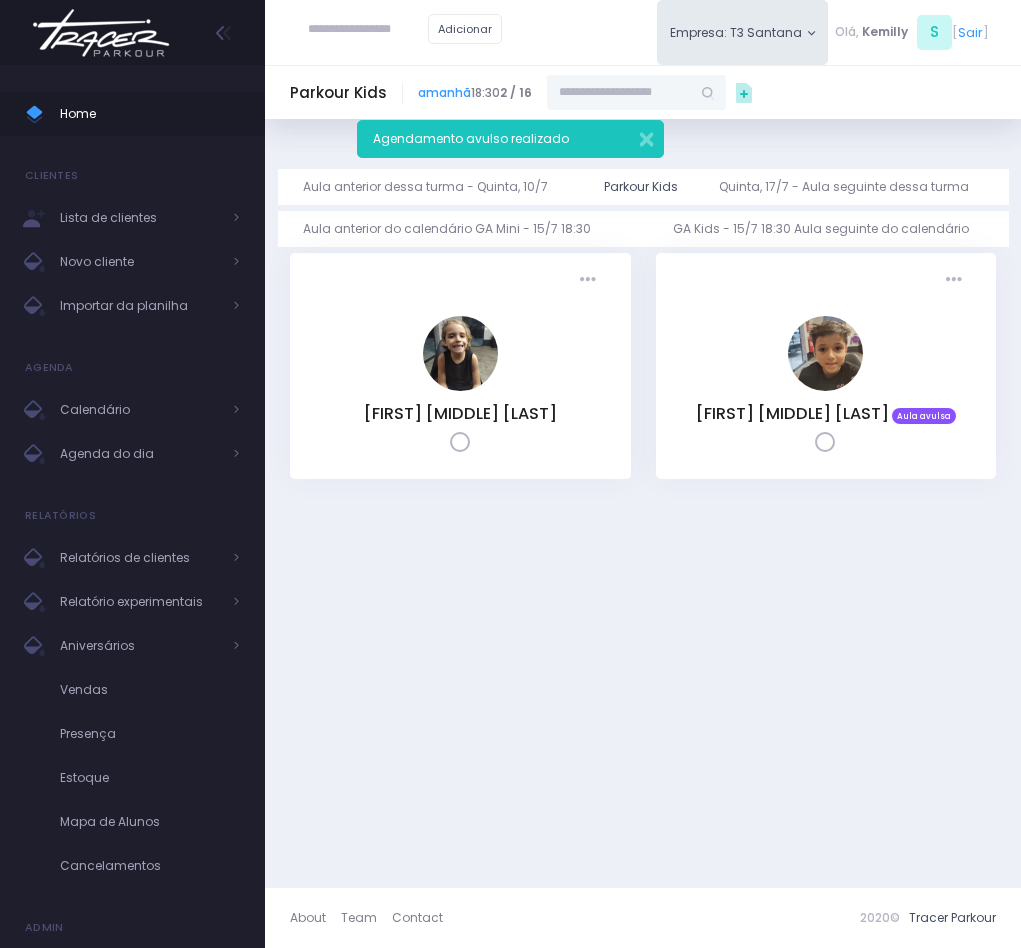 scroll, scrollTop: 0, scrollLeft: 0, axis: both 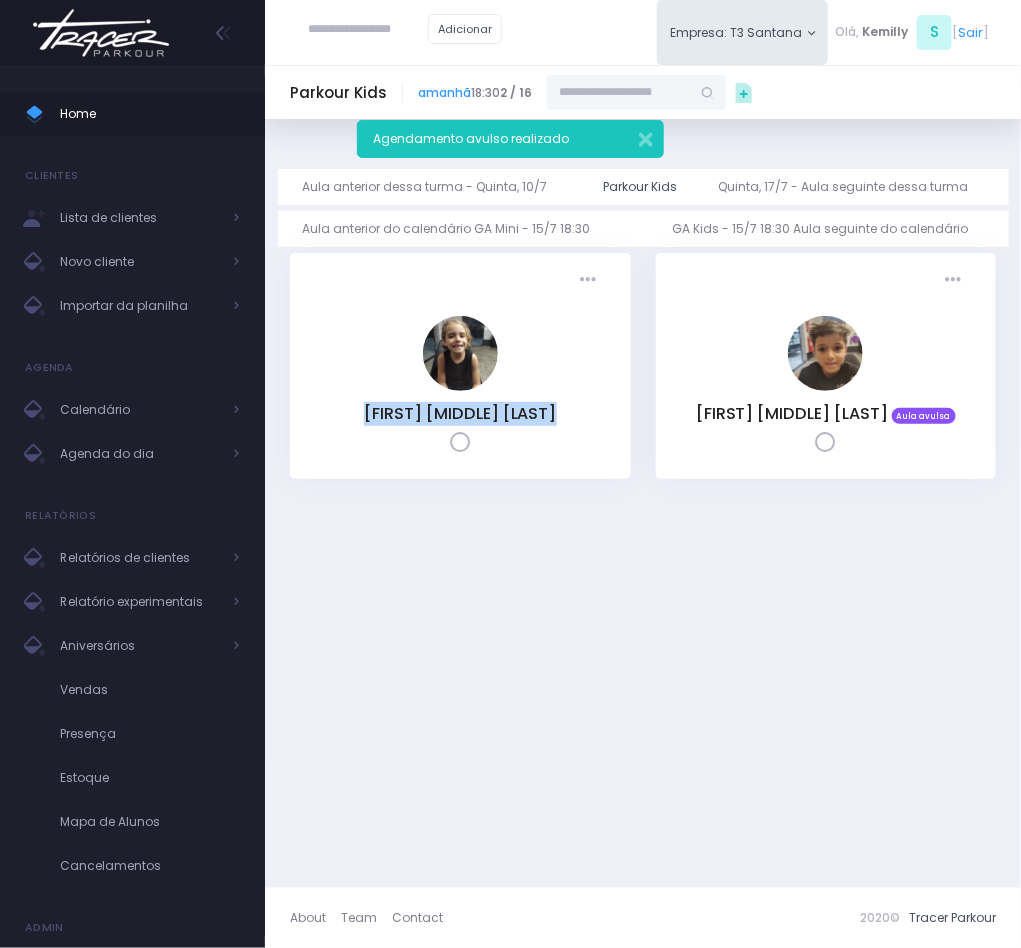 drag, startPoint x: 346, startPoint y: 405, endPoint x: 567, endPoint y: 406, distance: 221.00226 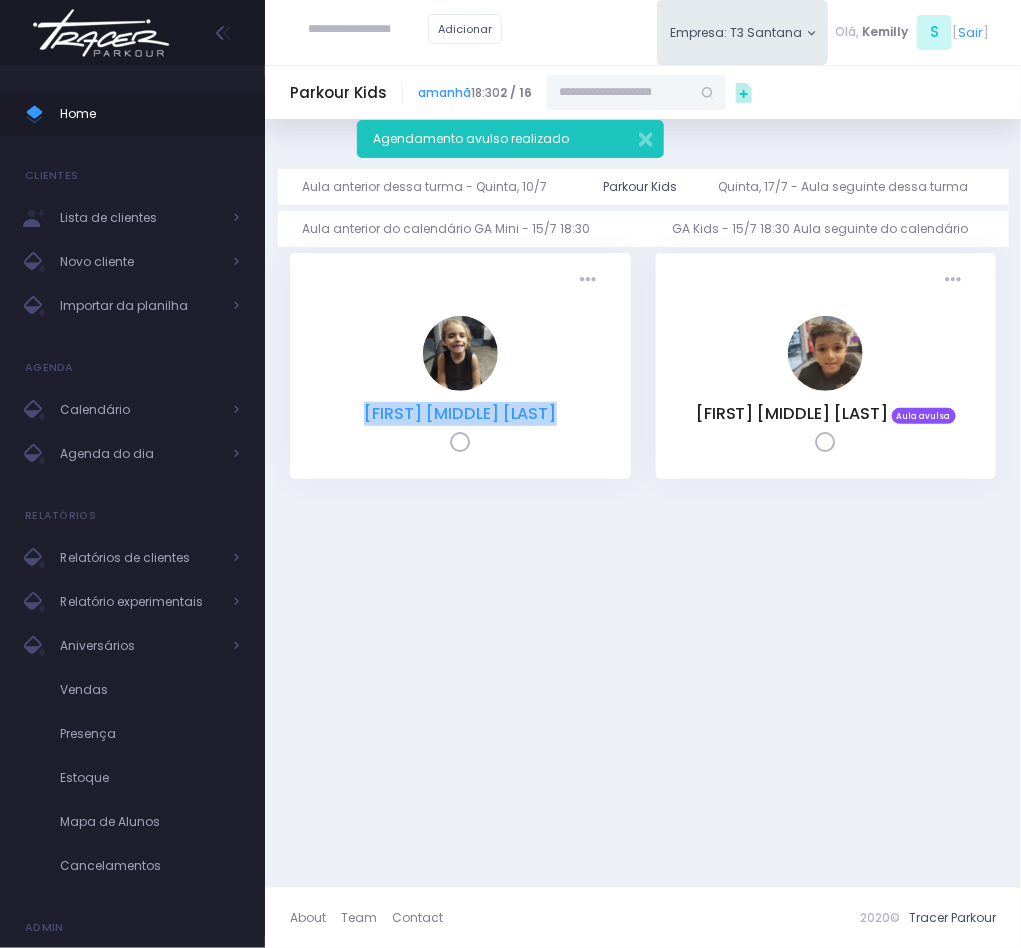 click on "[FIRST] [MIDDLE] [LAST]" at bounding box center [460, 413] 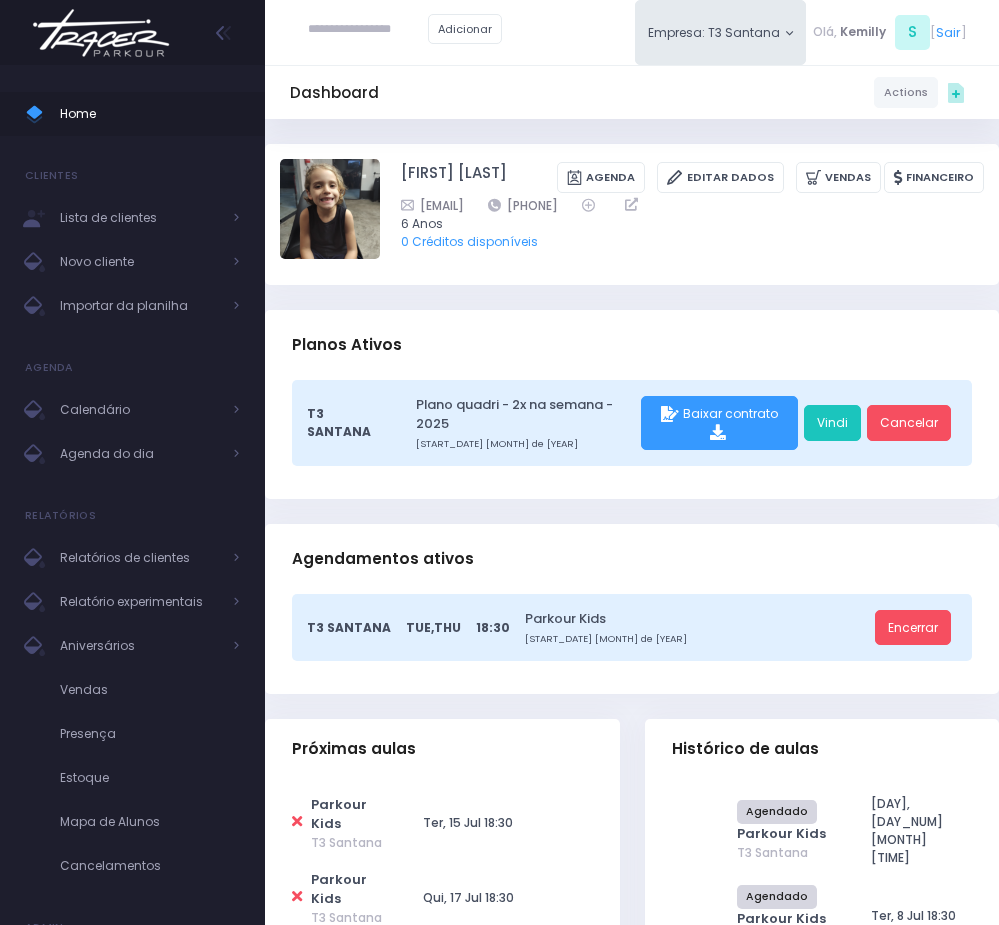 scroll, scrollTop: 0, scrollLeft: 0, axis: both 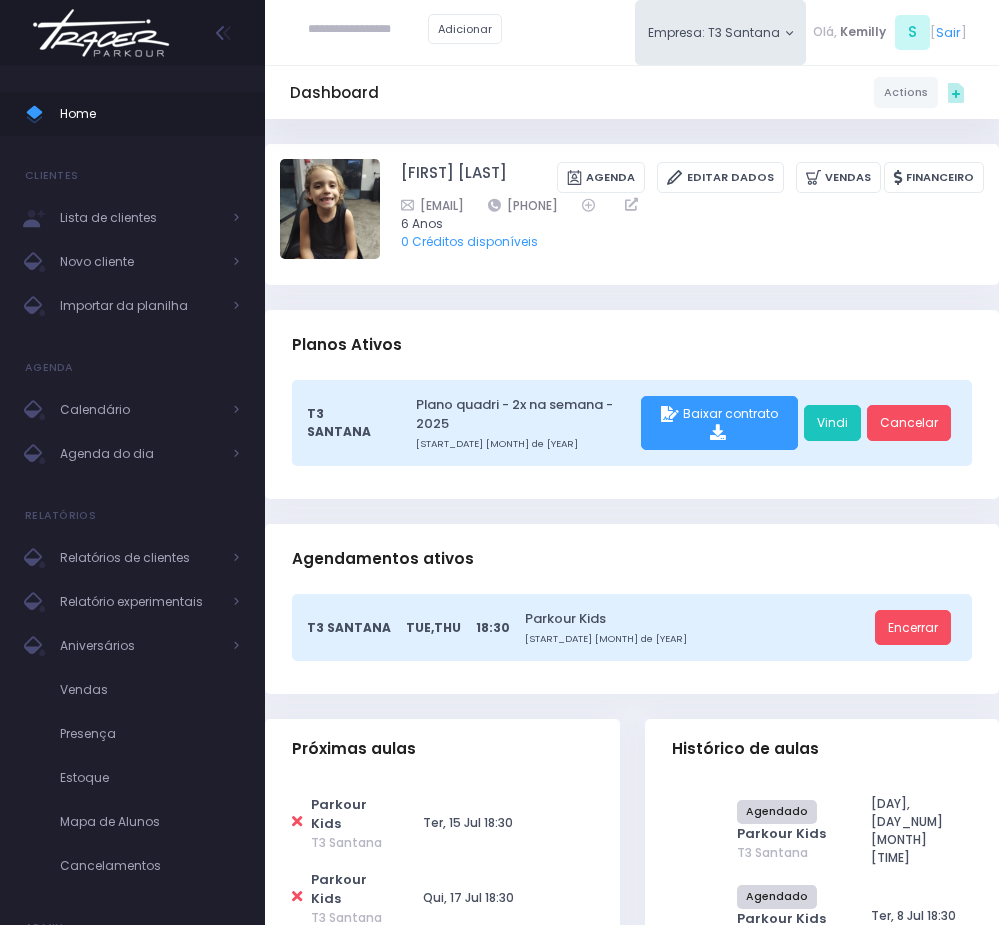 click on "[EMAIL]
[PHONE]" at bounding box center (680, 205) 